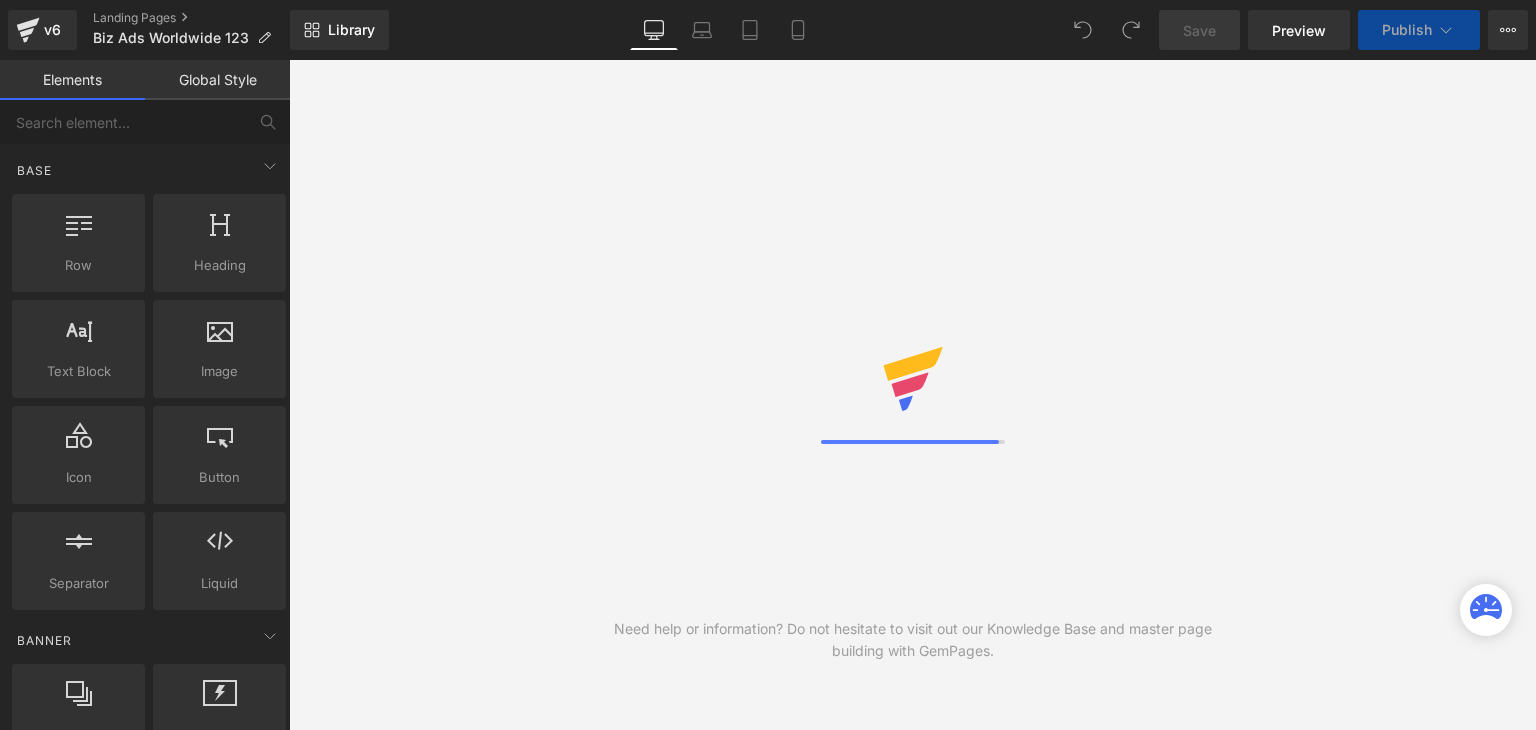 scroll, scrollTop: 0, scrollLeft: 0, axis: both 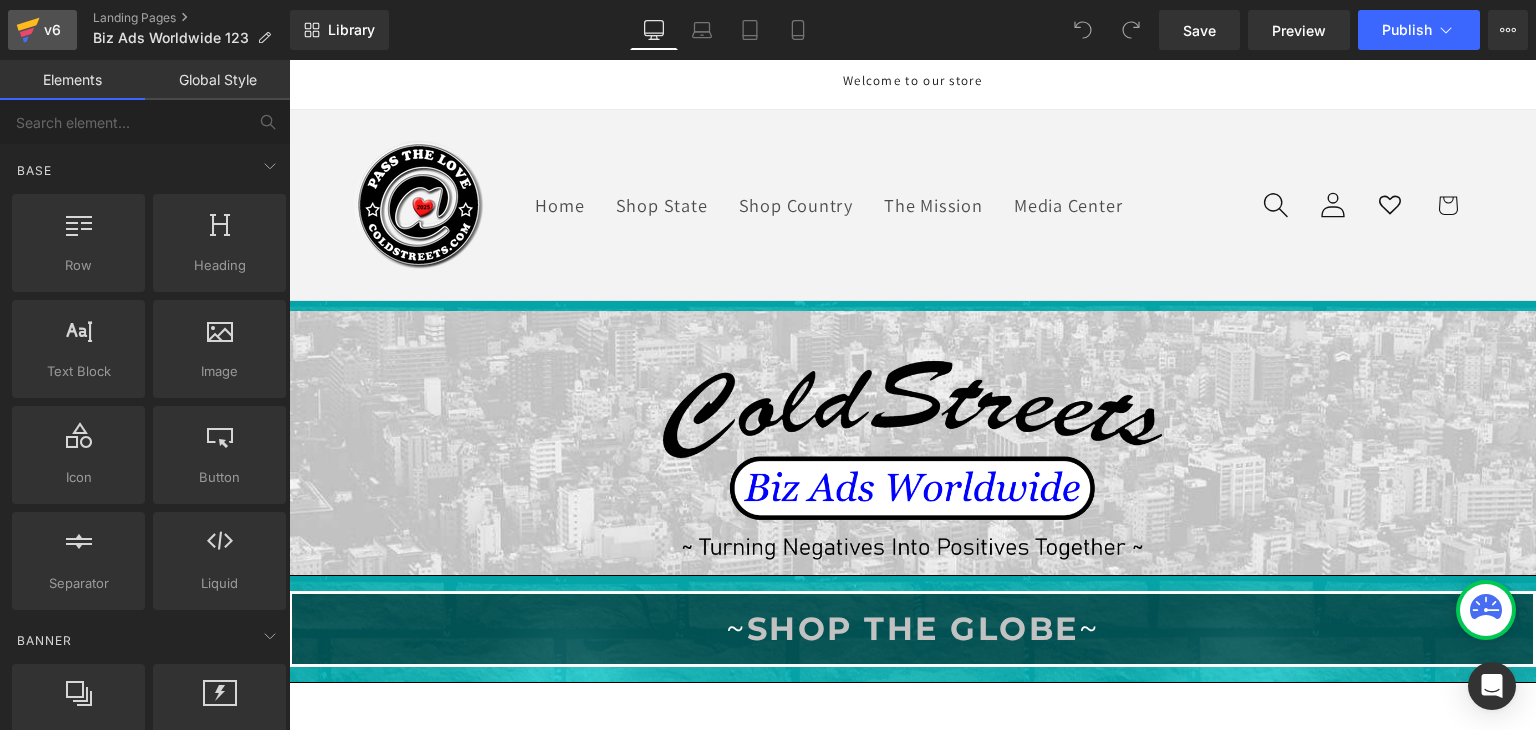 click 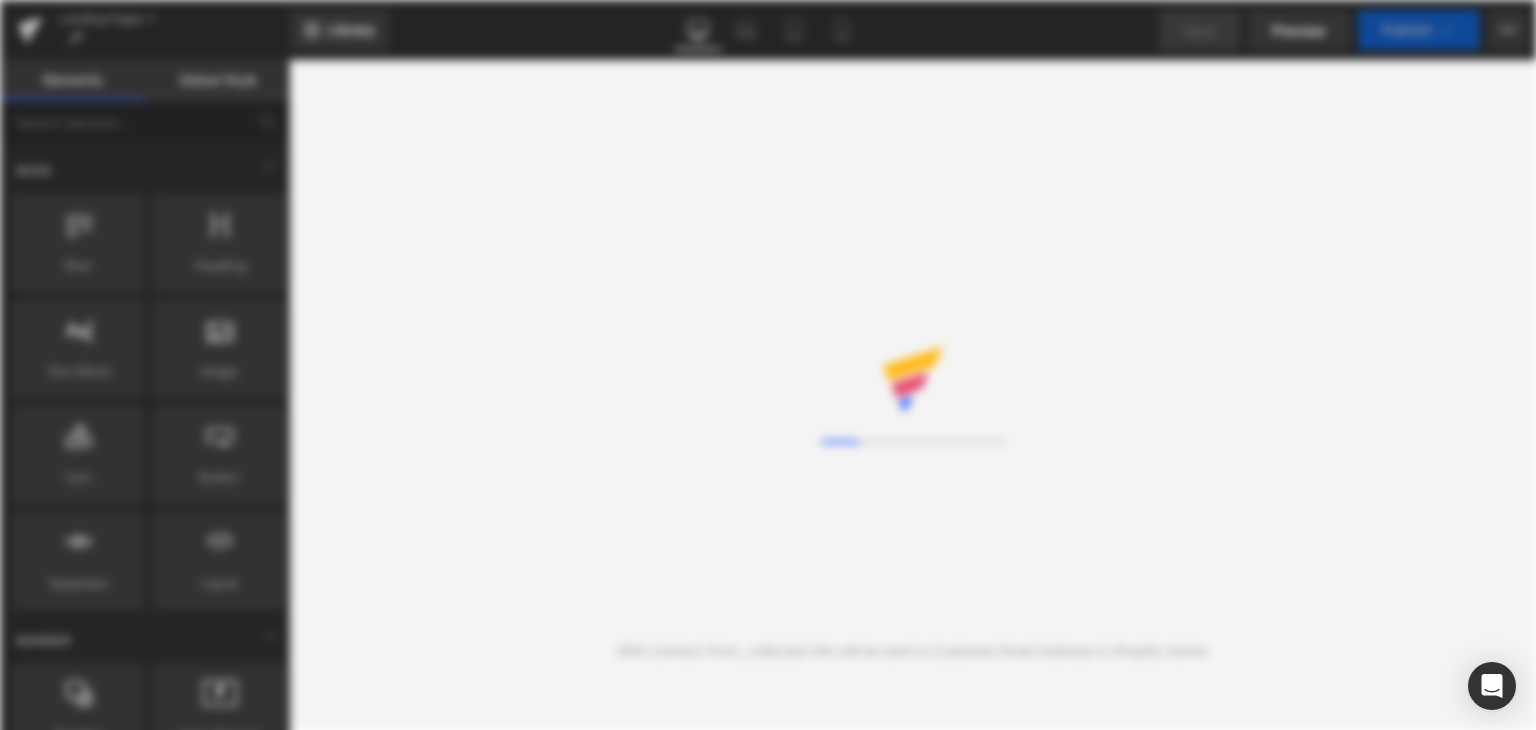 scroll, scrollTop: 0, scrollLeft: 0, axis: both 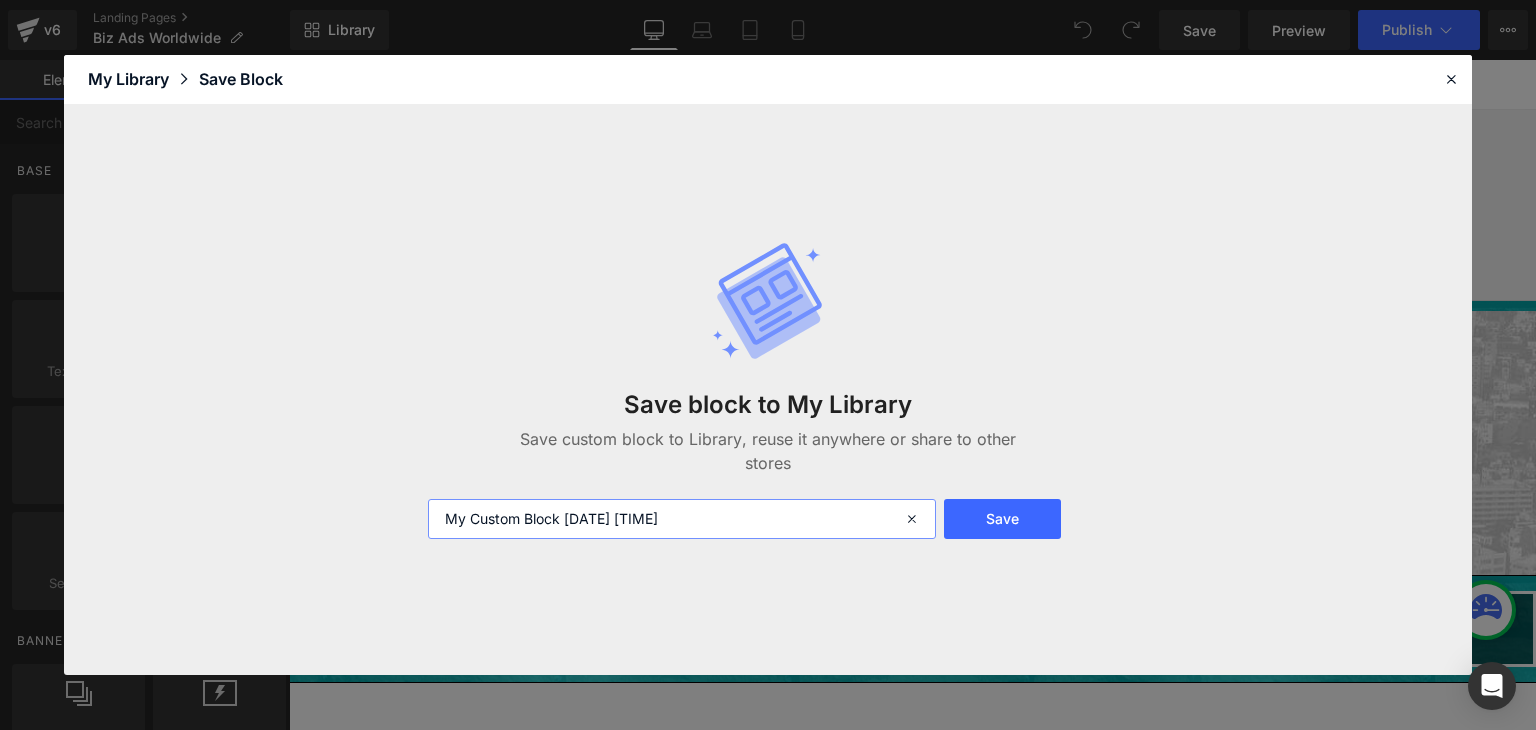 drag, startPoint x: 724, startPoint y: 518, endPoint x: 396, endPoint y: 537, distance: 328.54984 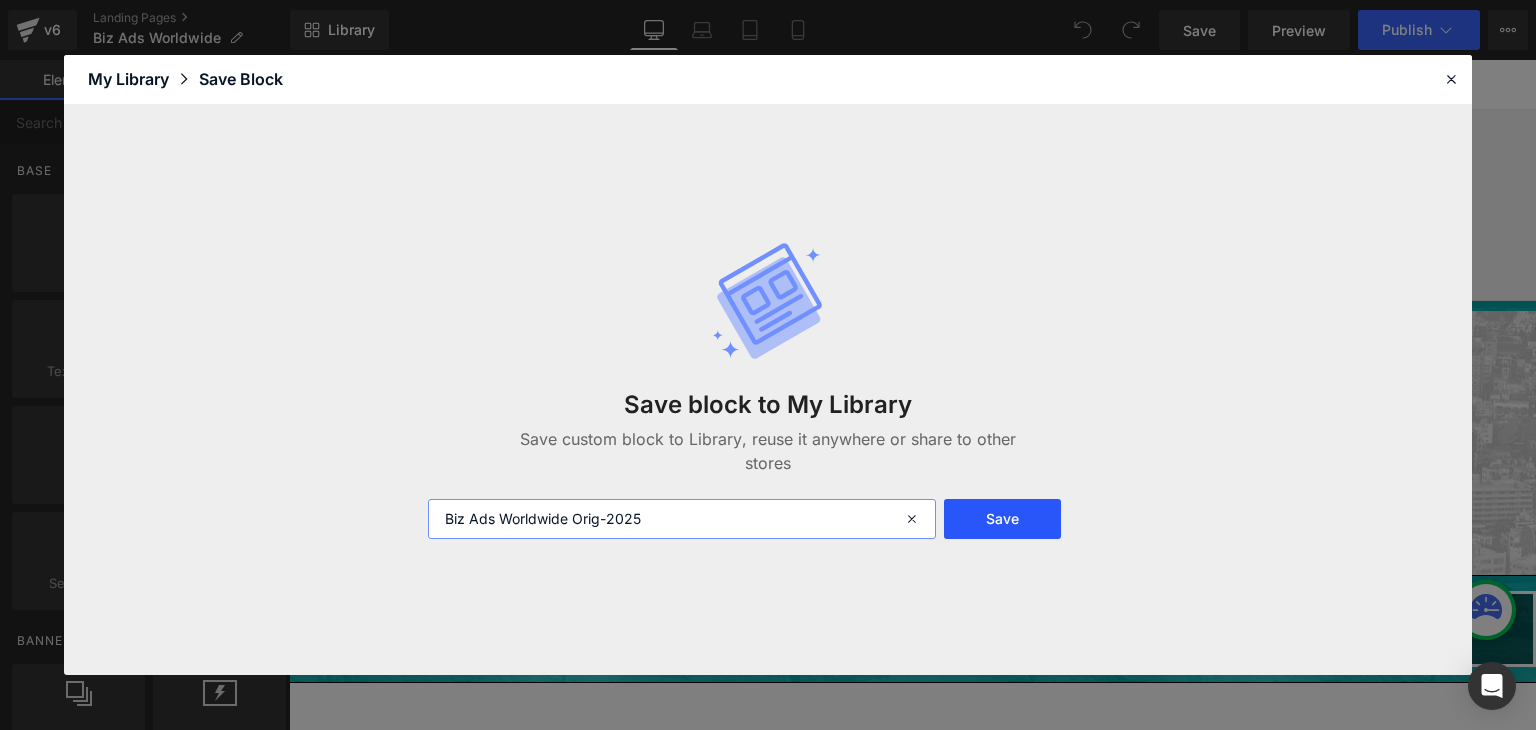 type on "Biz Ads Worldwide Orig-2025" 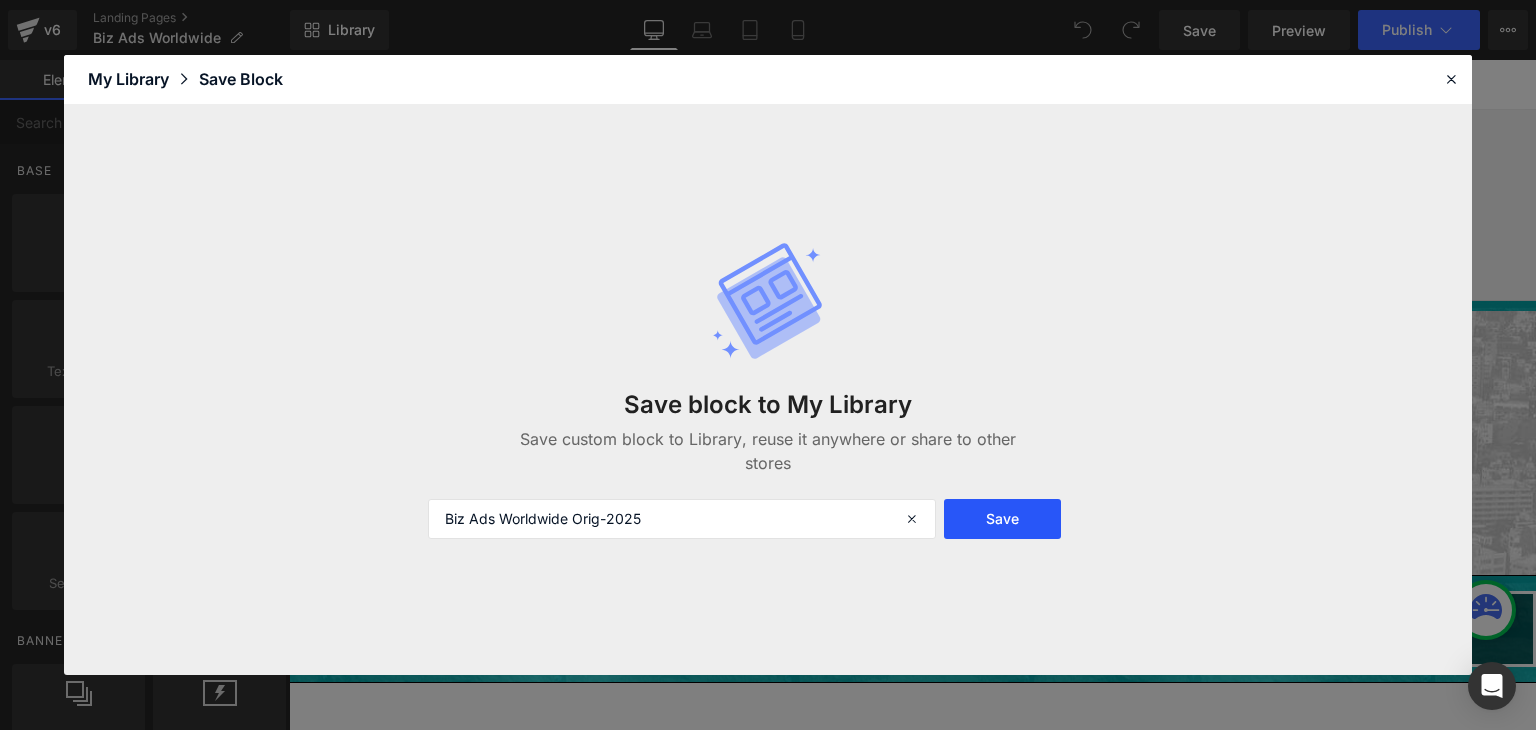 click on "Save" at bounding box center (1002, 519) 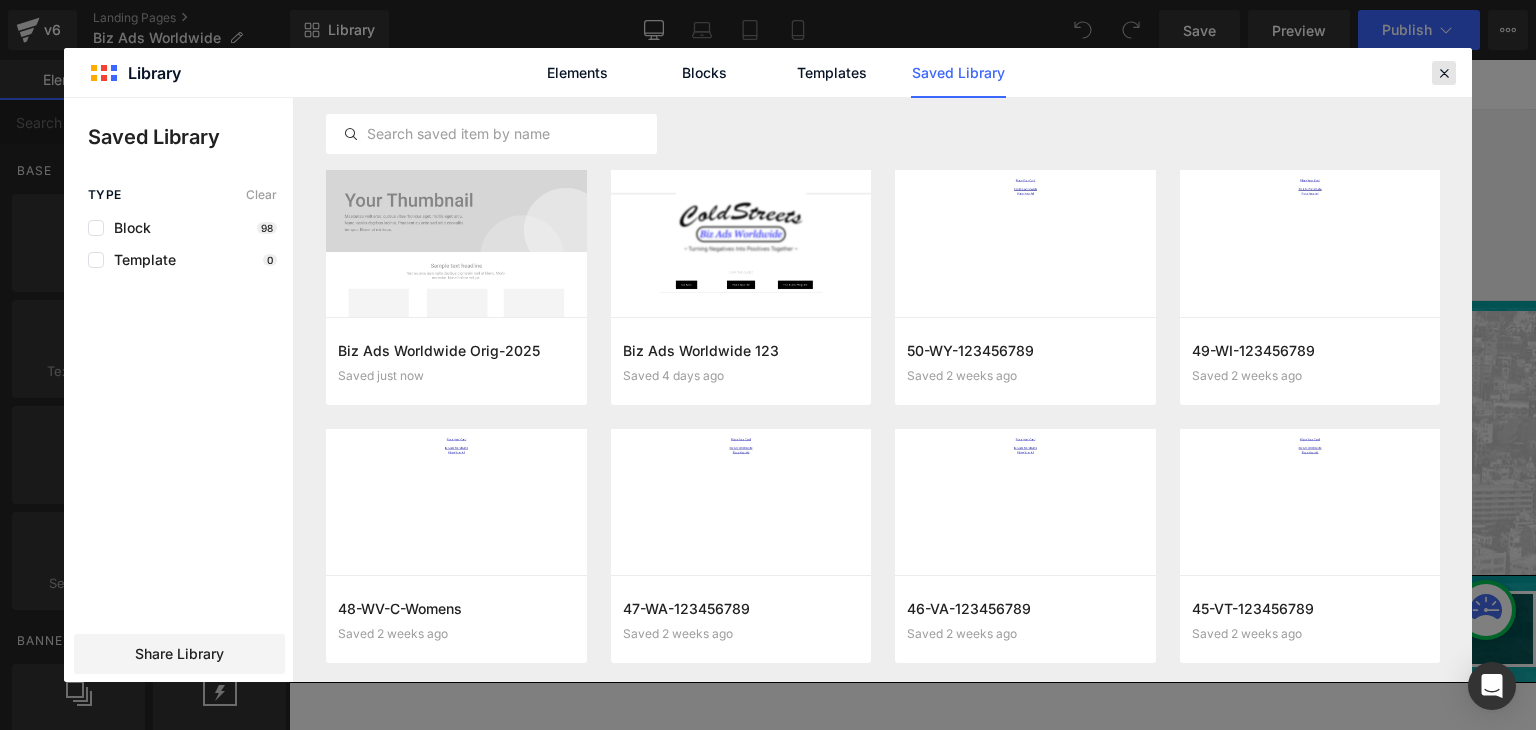 click at bounding box center (1444, 73) 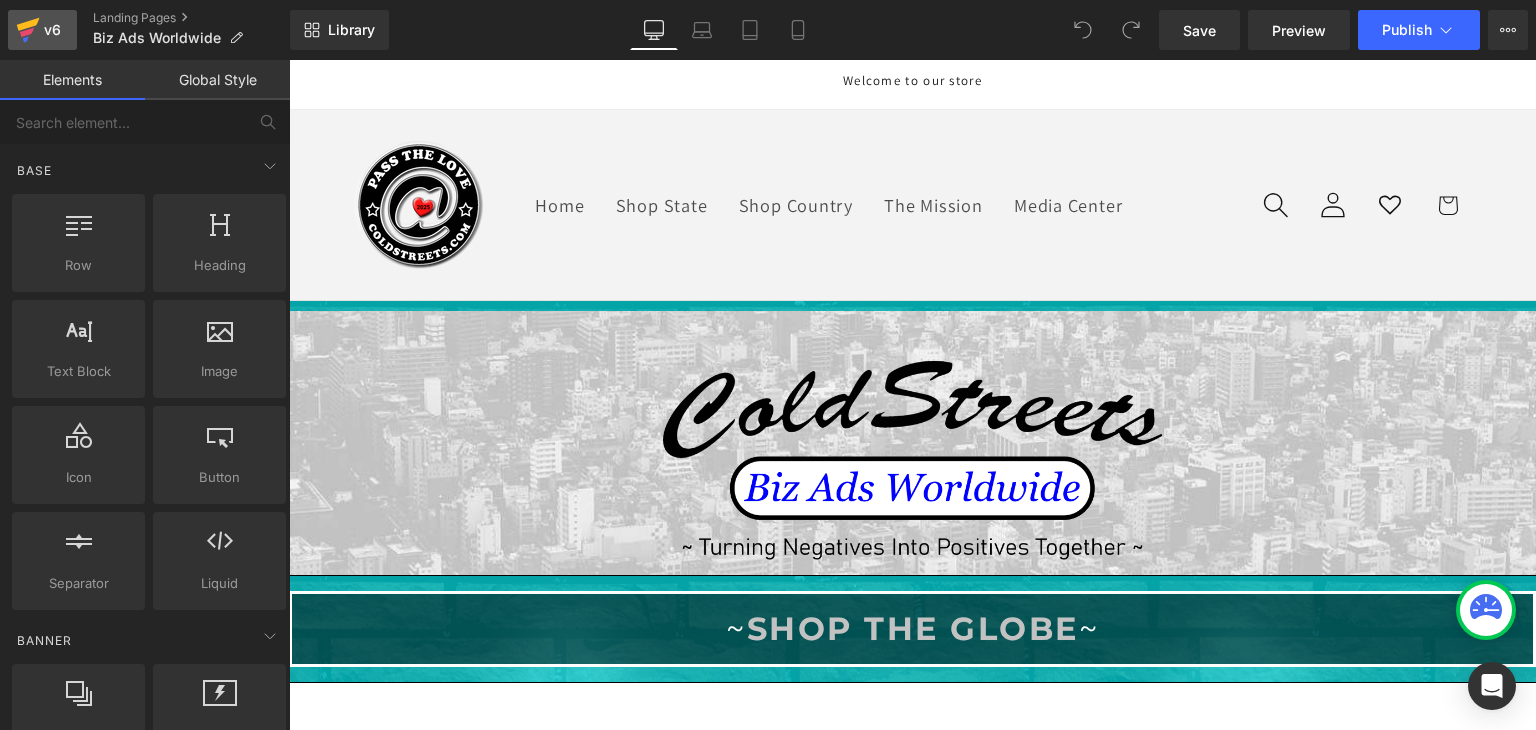 click 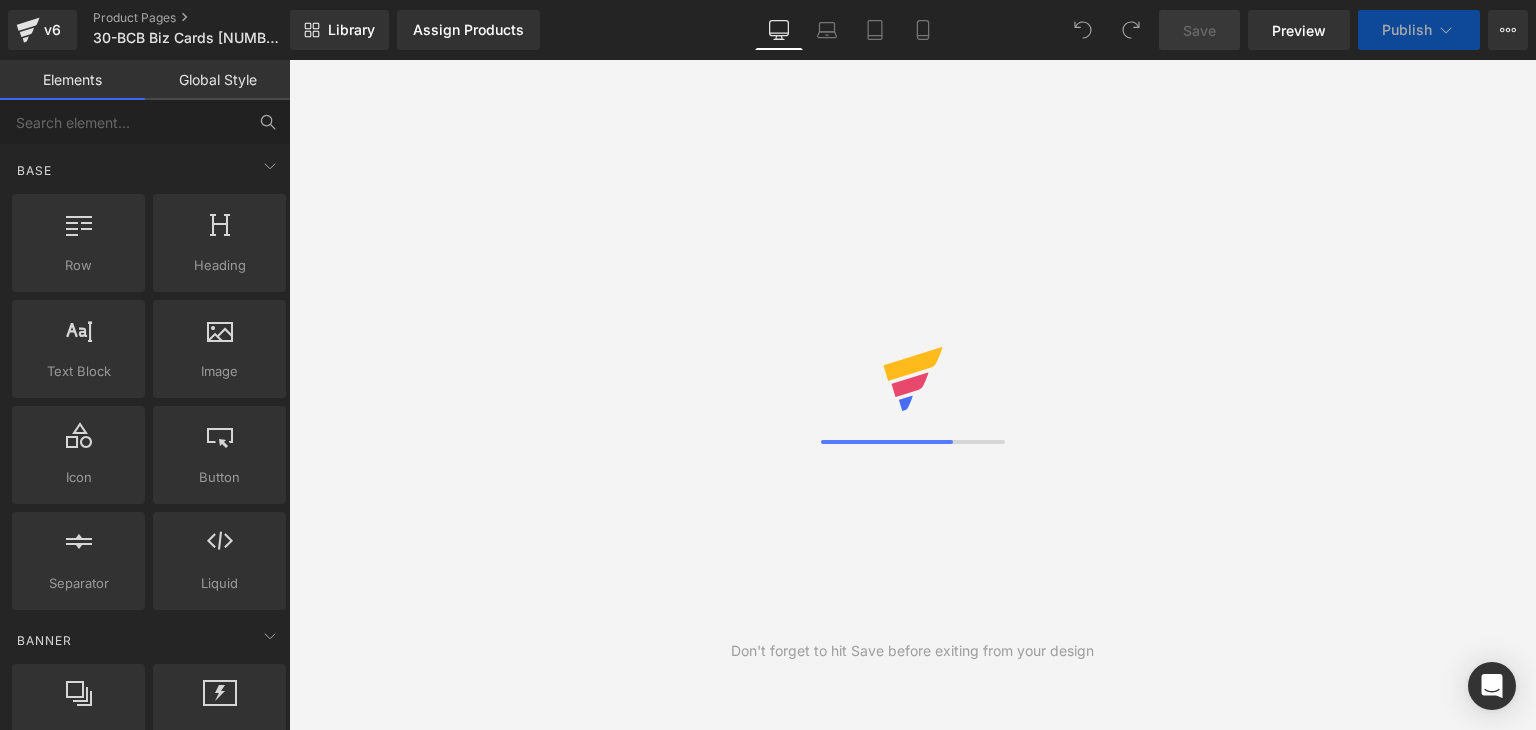 scroll, scrollTop: 0, scrollLeft: 0, axis: both 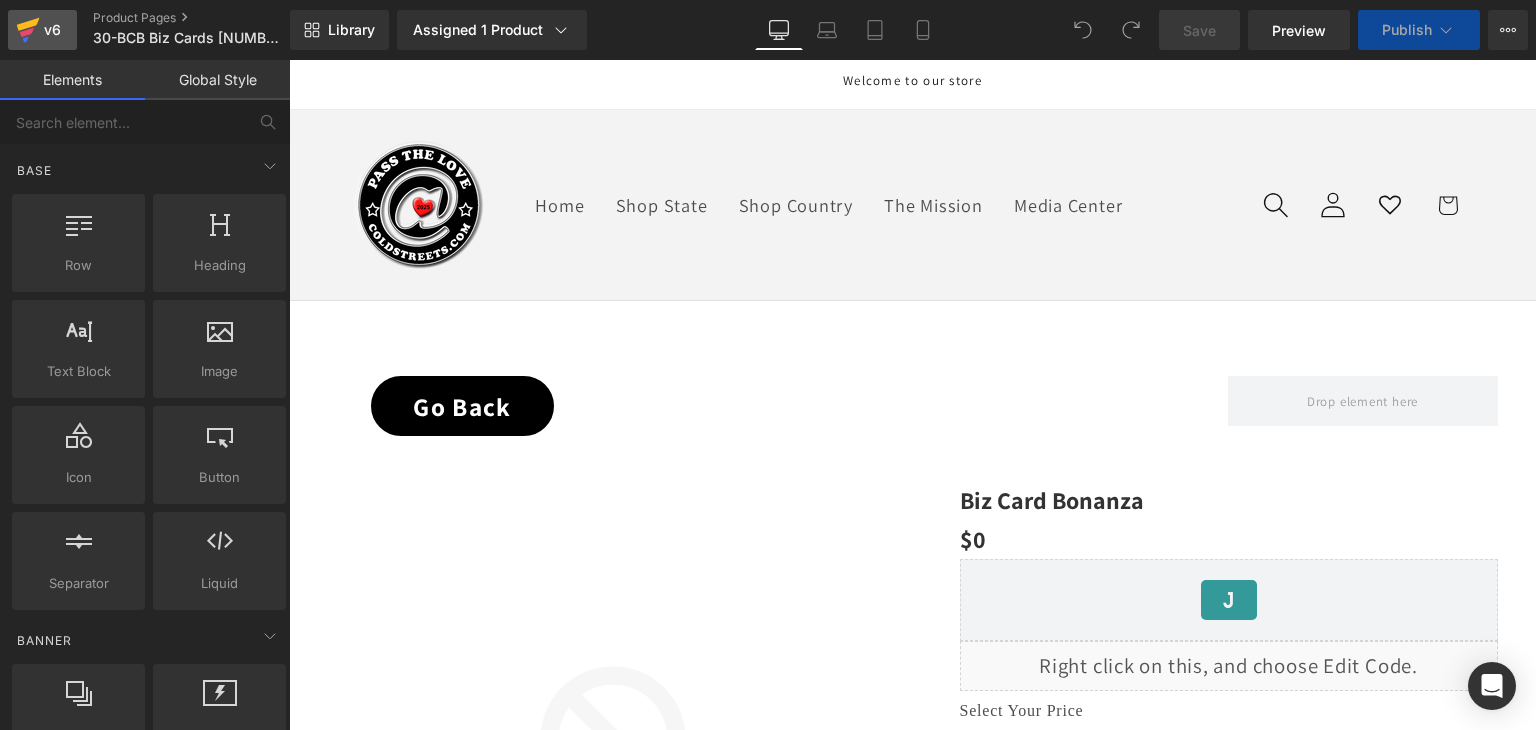 click 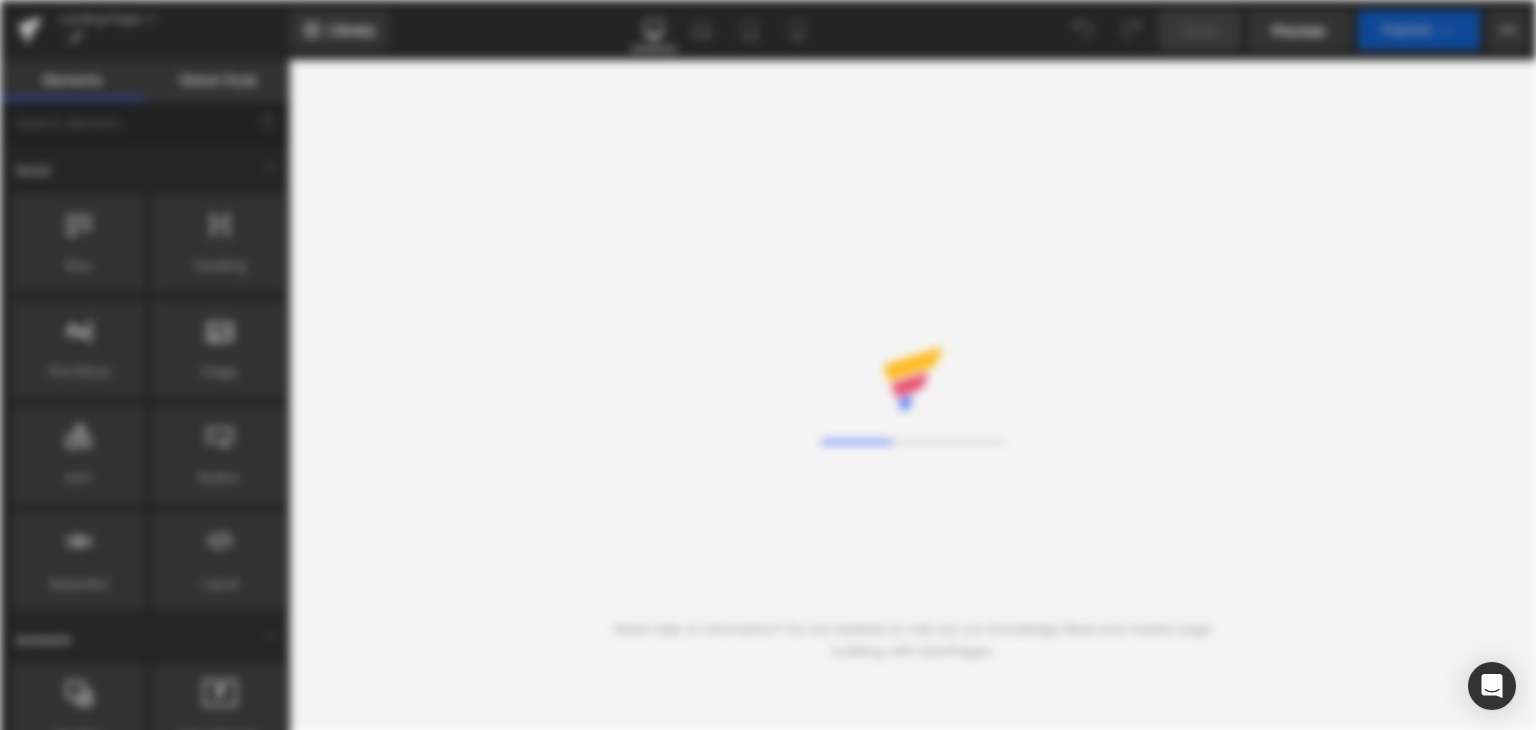 scroll, scrollTop: 0, scrollLeft: 0, axis: both 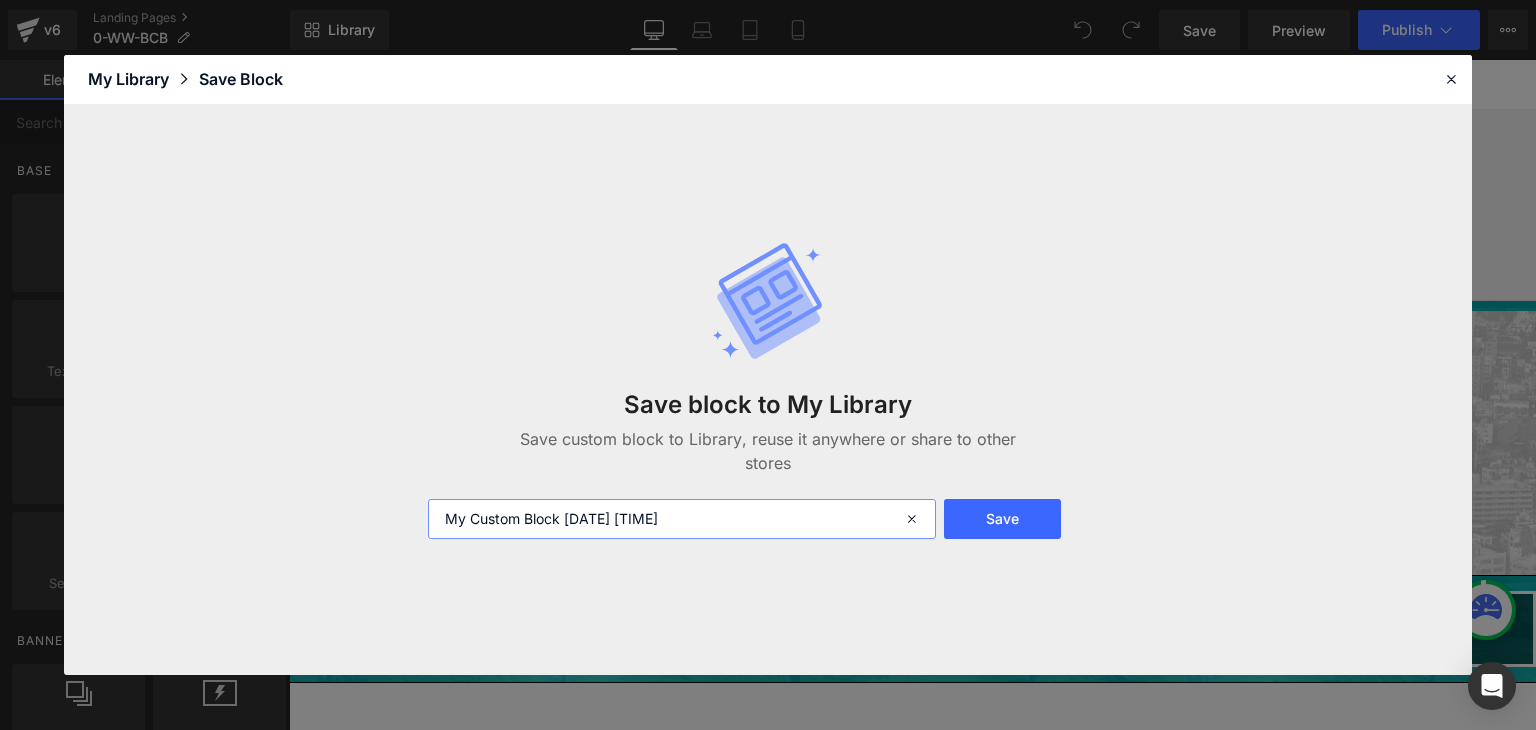 drag, startPoint x: 712, startPoint y: 515, endPoint x: 317, endPoint y: 512, distance: 395.01138 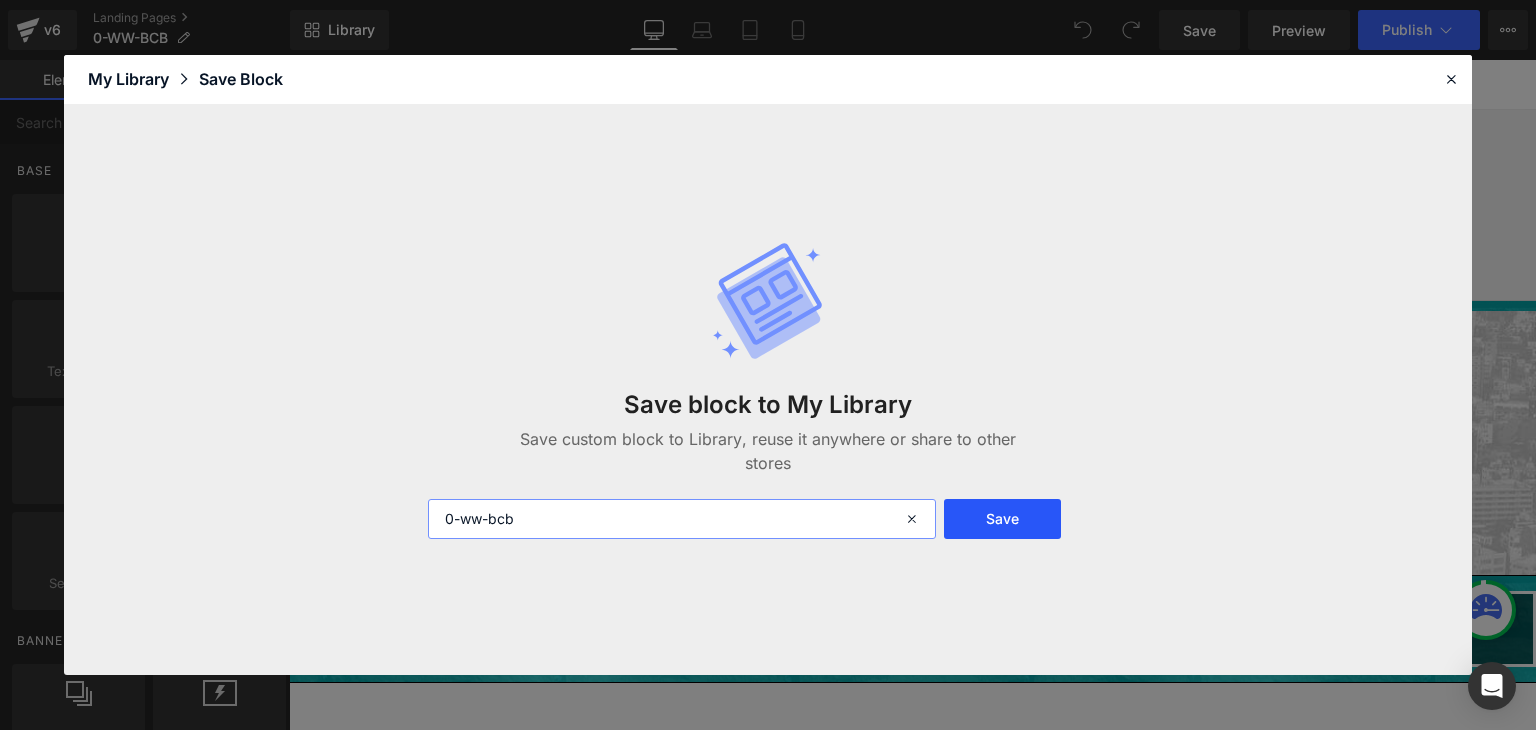 type on "0-ww-bcb" 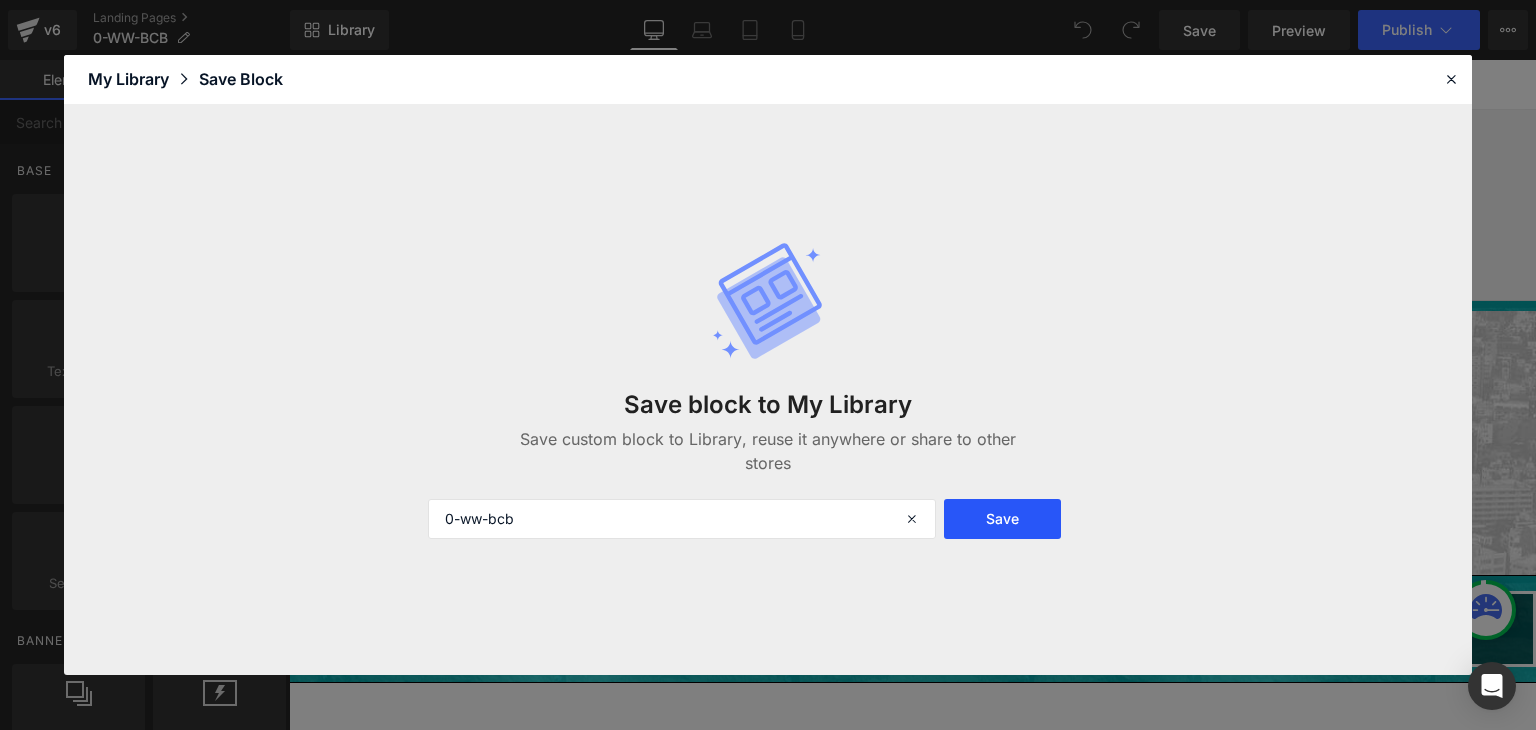 click on "Save" at bounding box center [1002, 519] 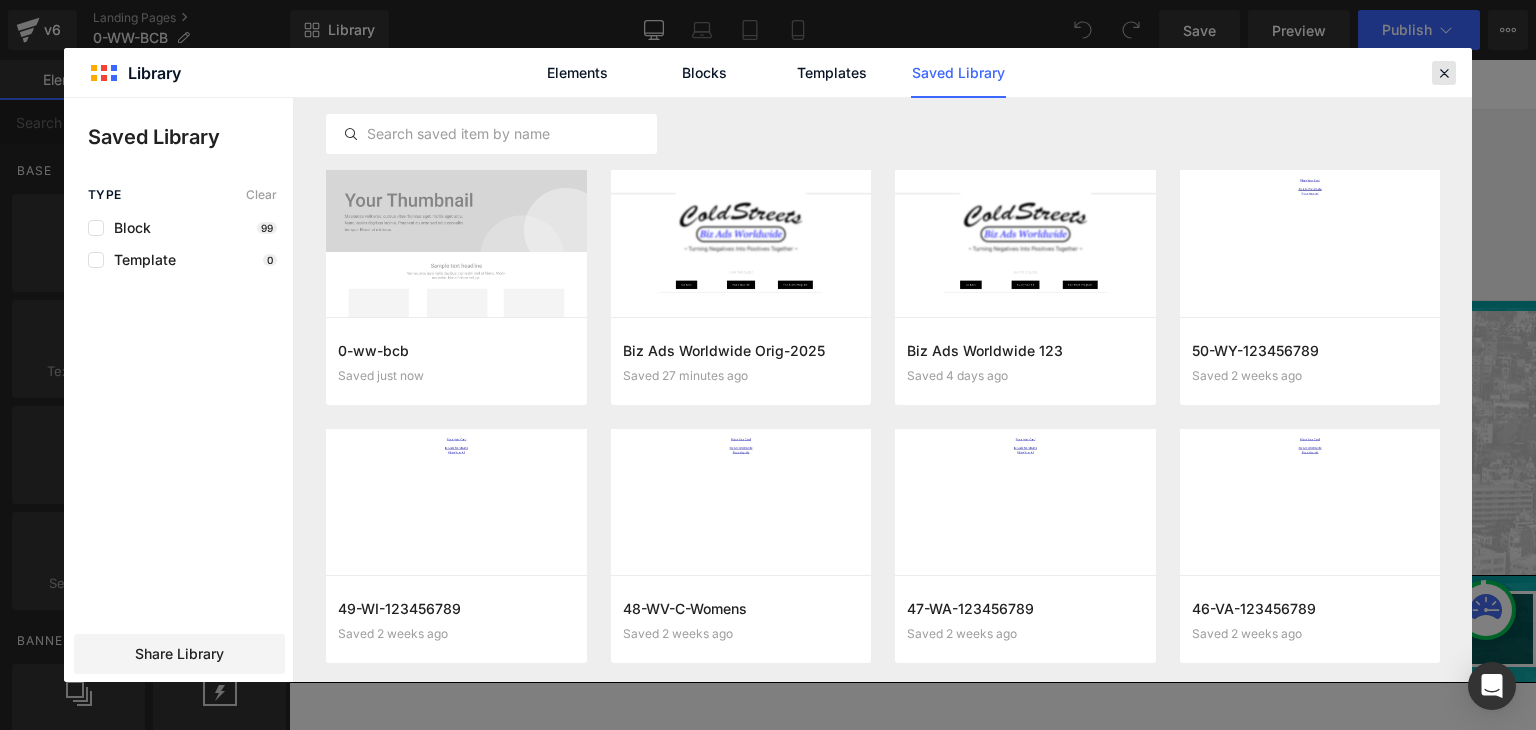 click at bounding box center (1444, 73) 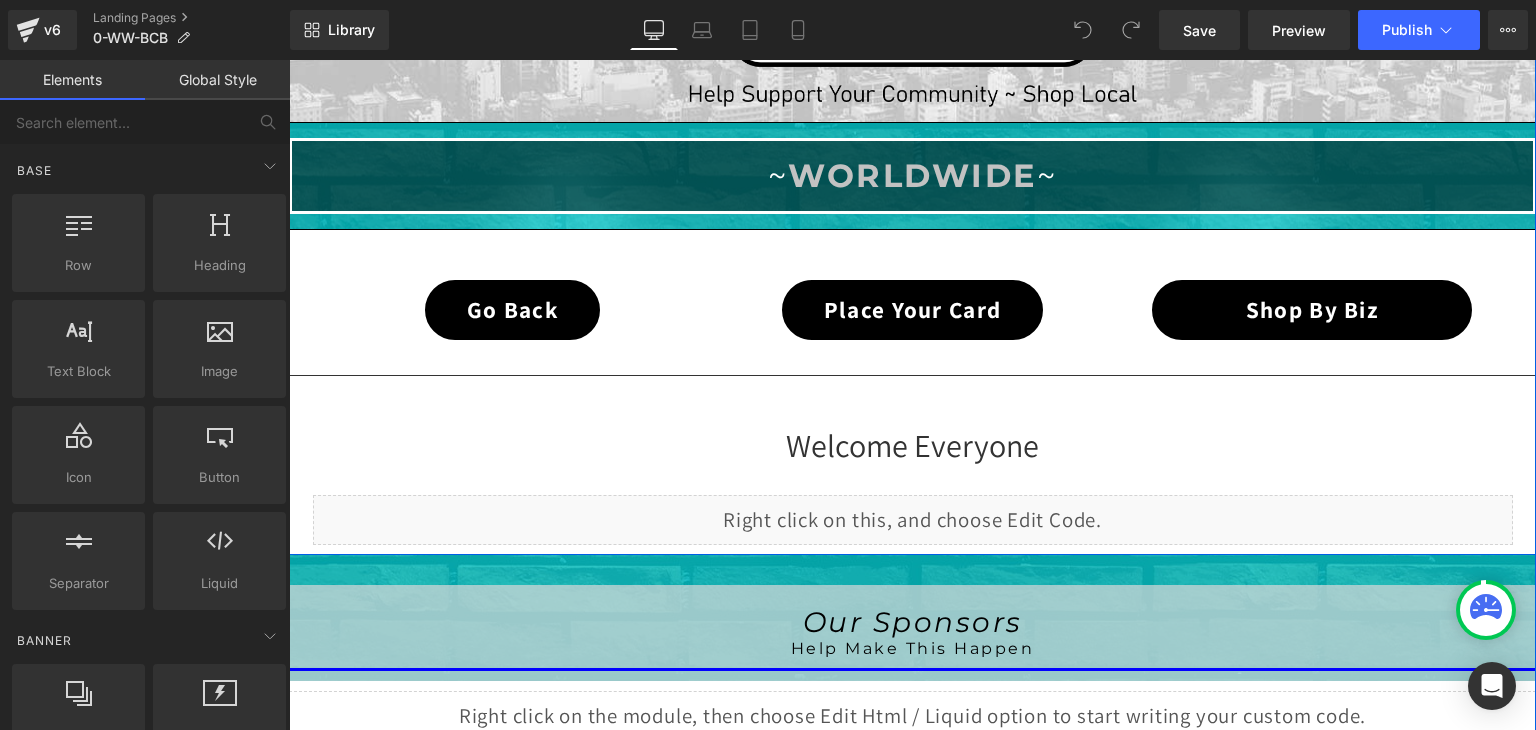 scroll, scrollTop: 500, scrollLeft: 0, axis: vertical 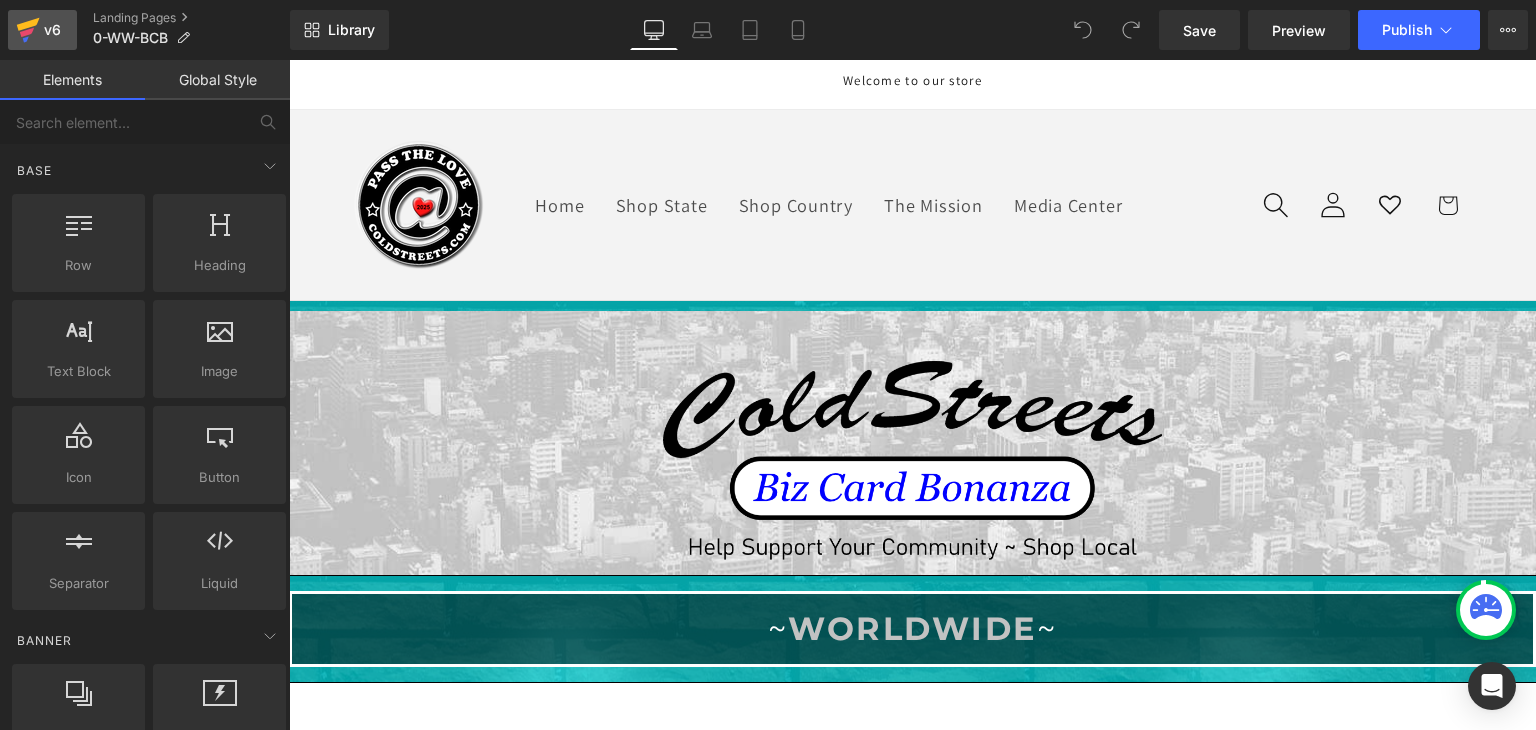 click 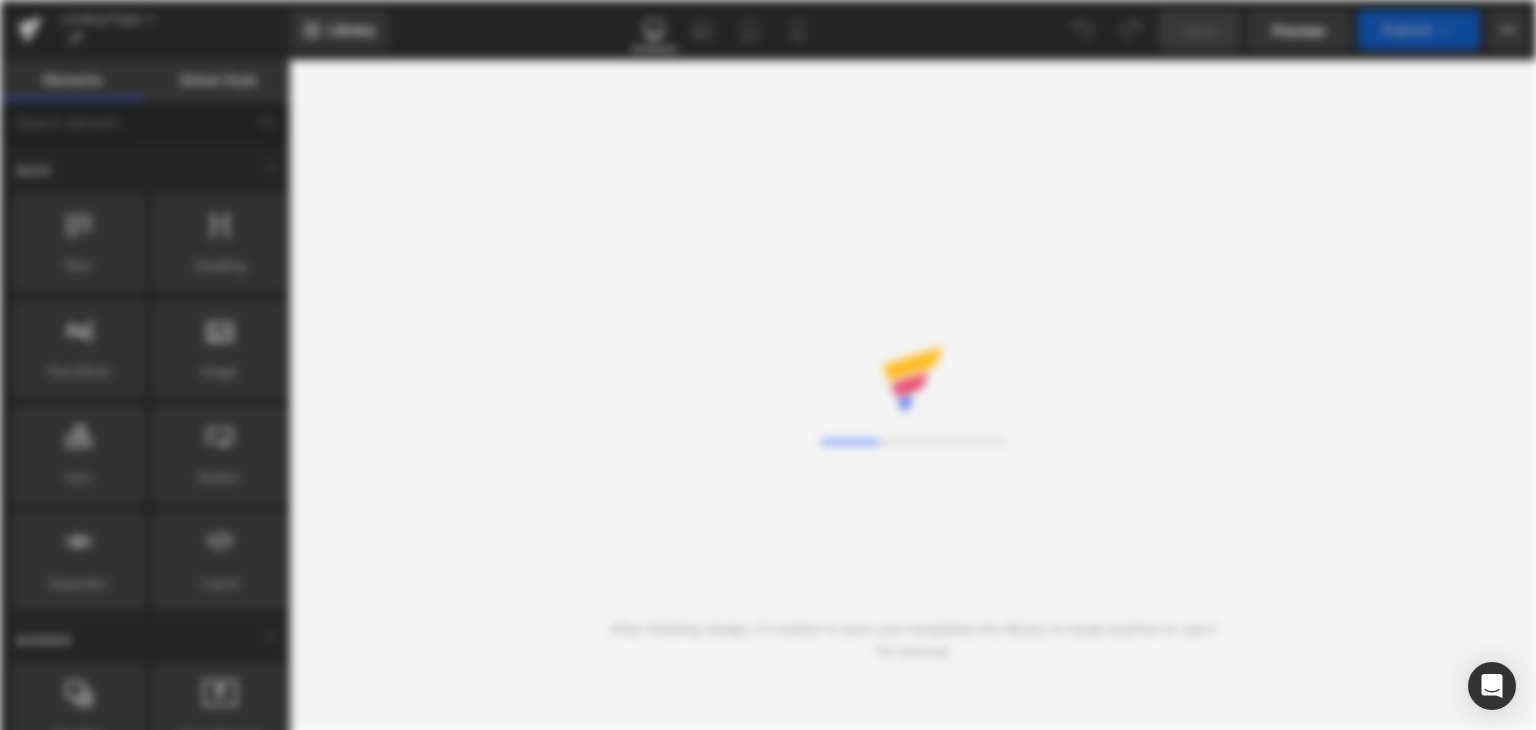 scroll, scrollTop: 0, scrollLeft: 0, axis: both 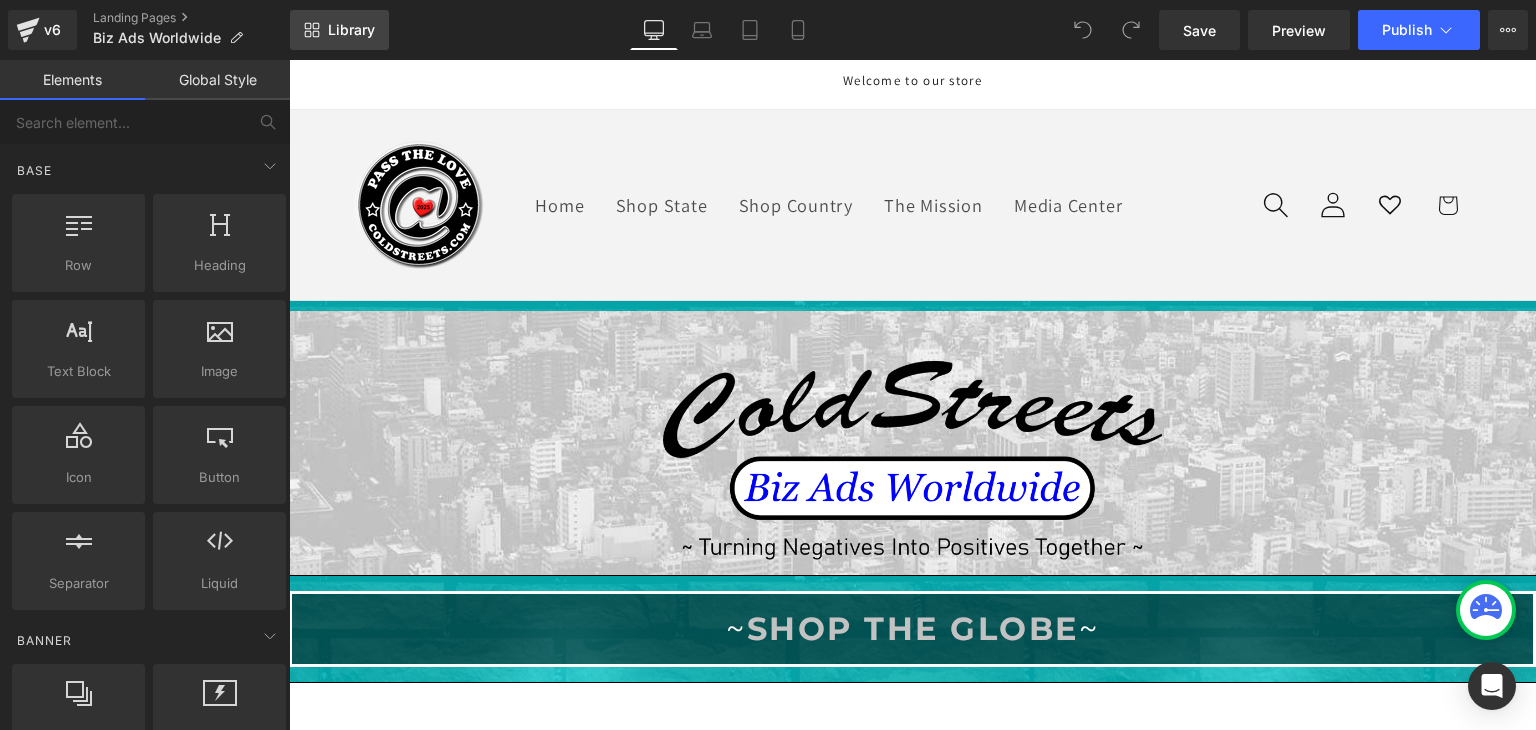 click on "Library" at bounding box center (339, 30) 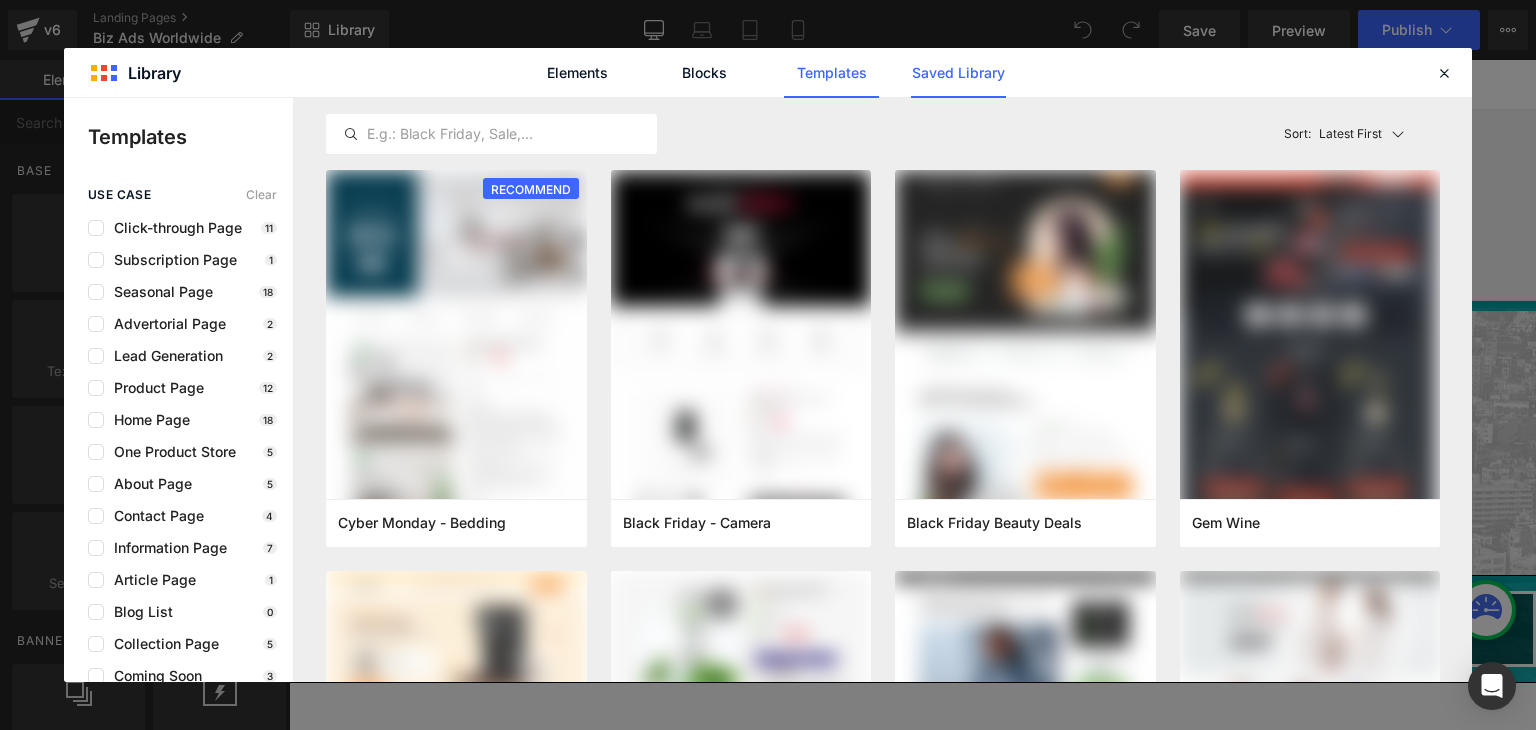 click on "Saved Library" 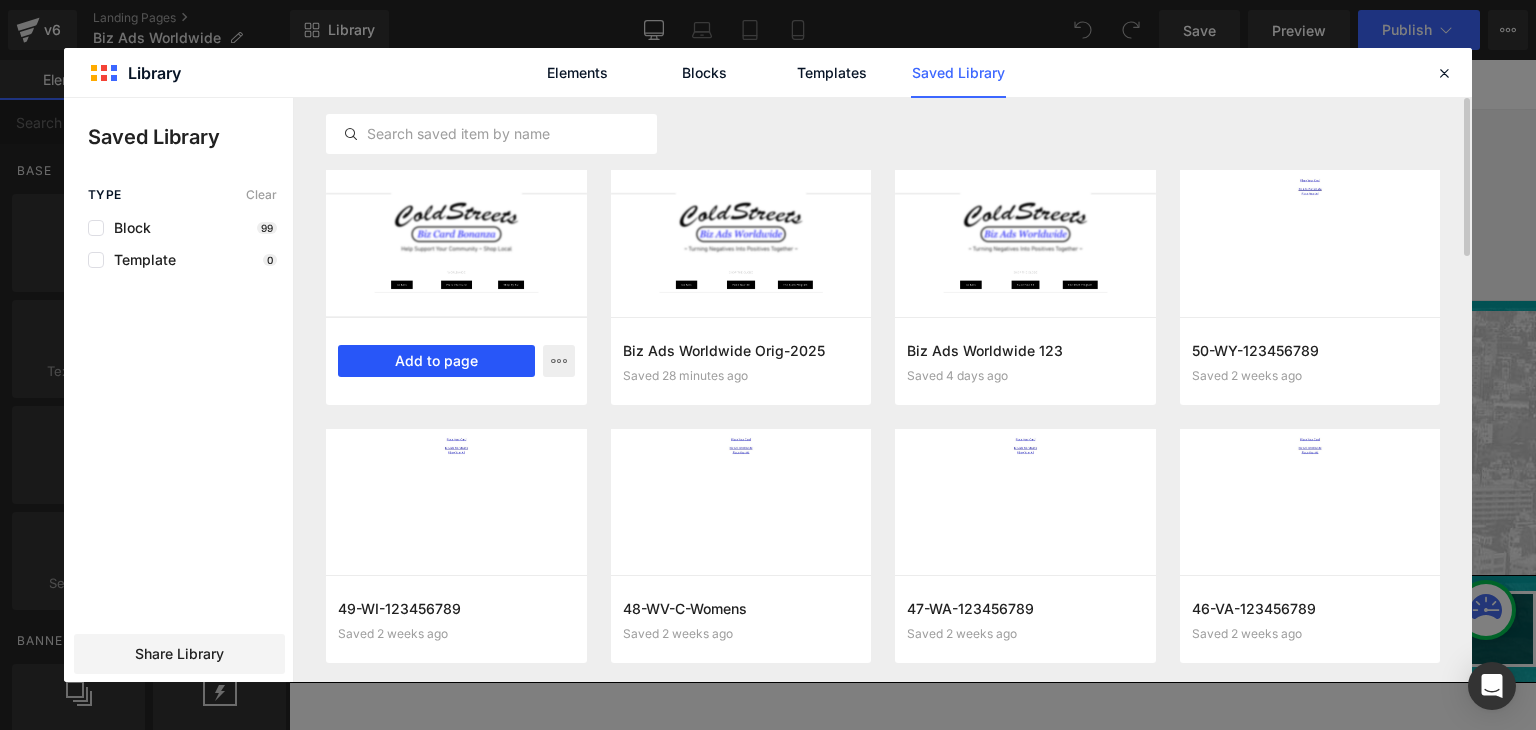 click on "Add to page" at bounding box center [436, 361] 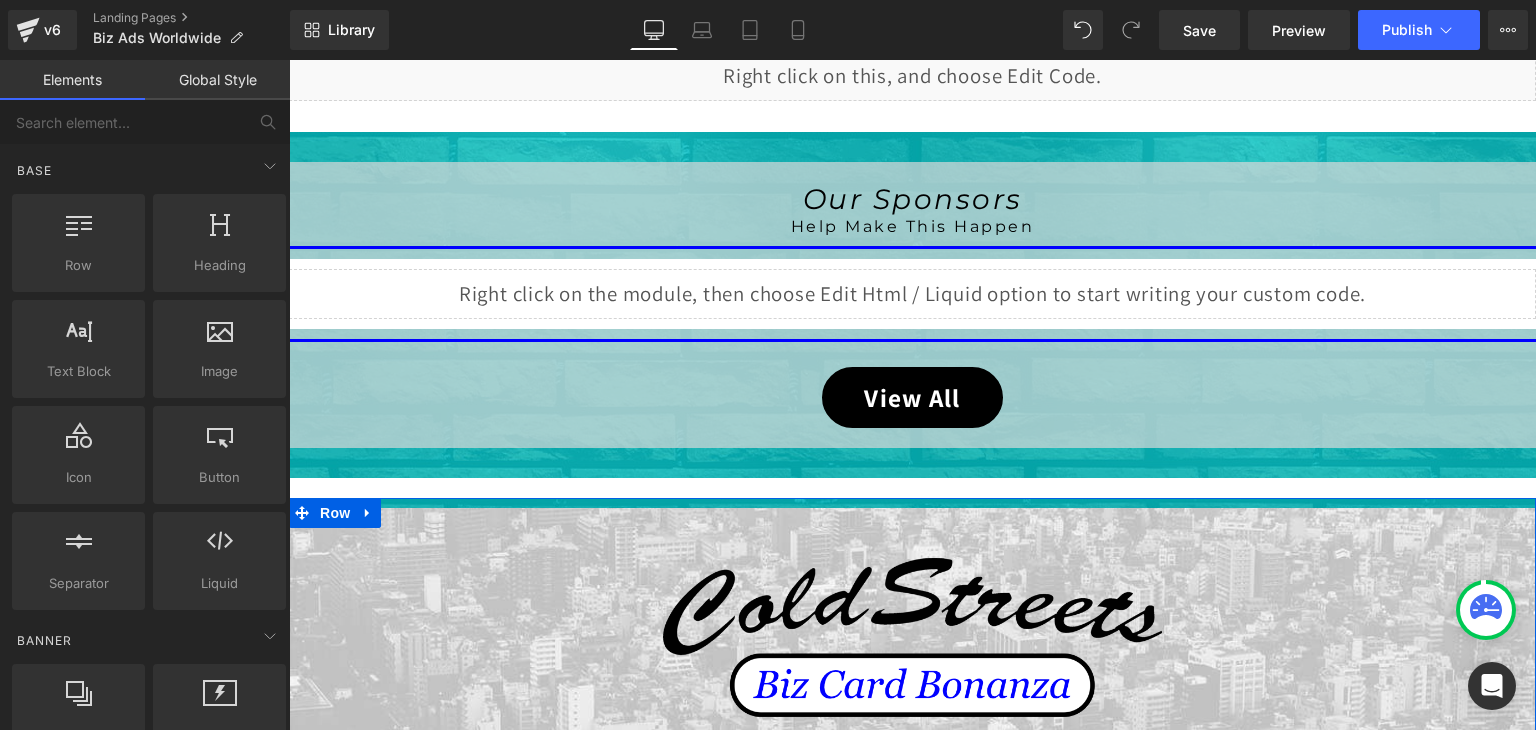 scroll, scrollTop: 1257, scrollLeft: 0, axis: vertical 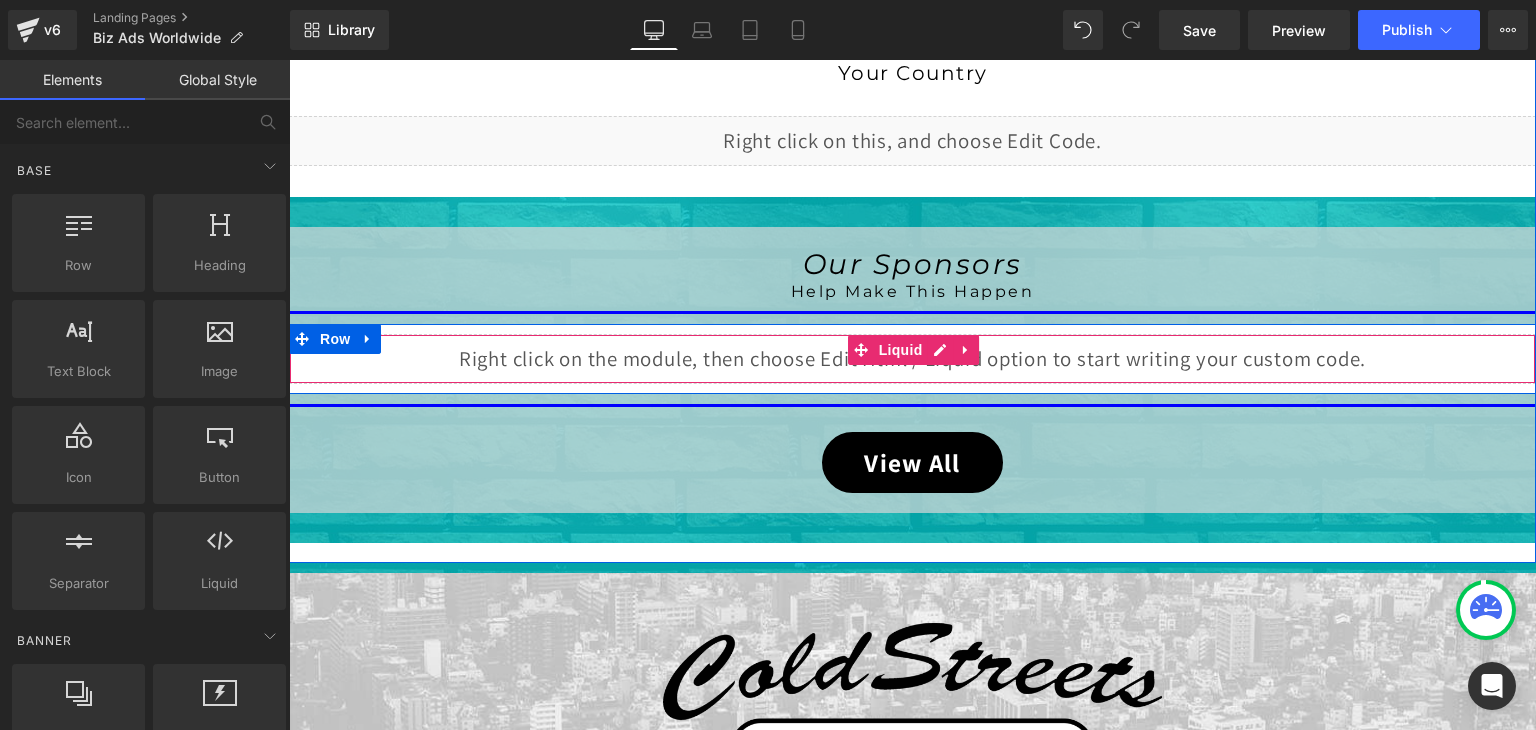 click on "Liquid" at bounding box center [912, 359] 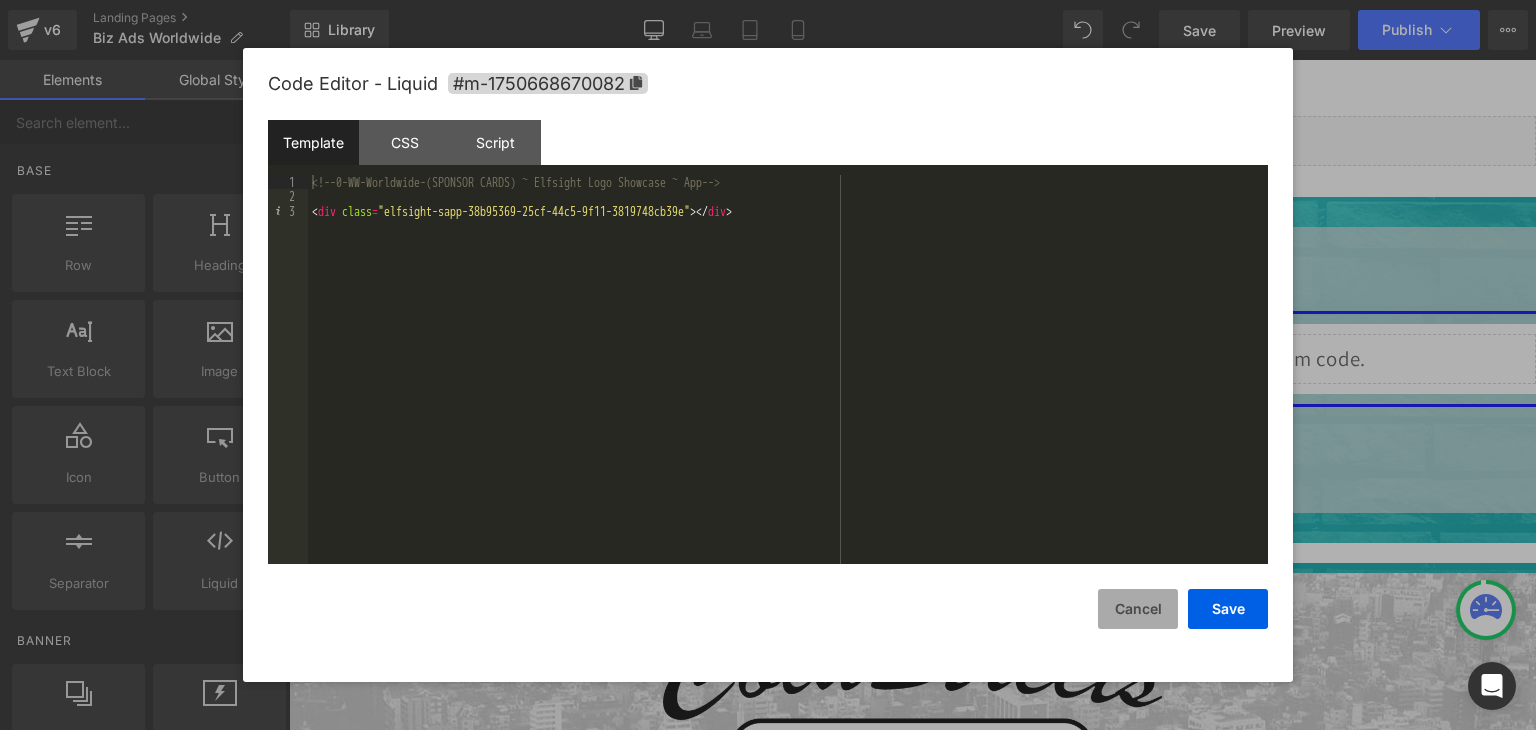 click on "Cancel" at bounding box center (1138, 609) 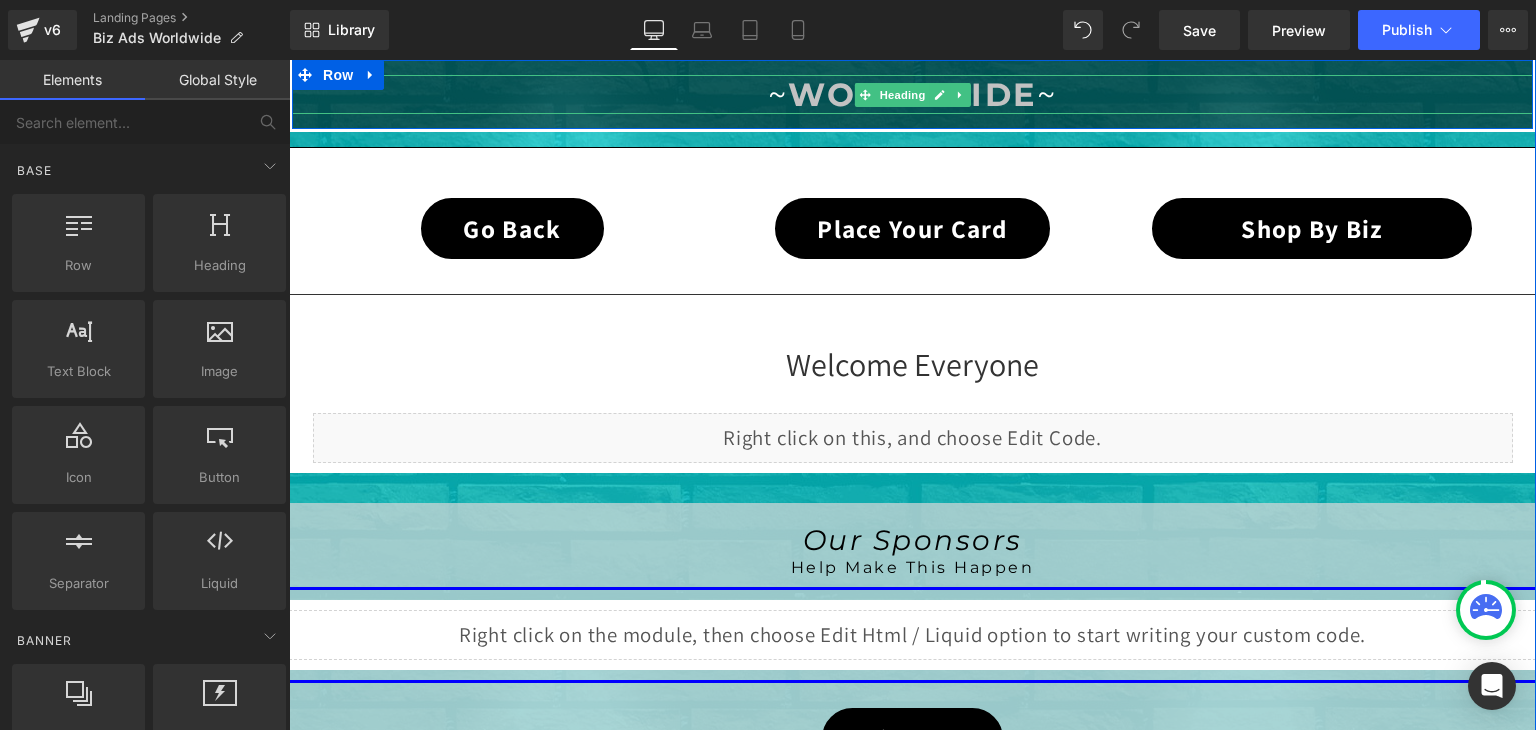 scroll, scrollTop: 2100, scrollLeft: 0, axis: vertical 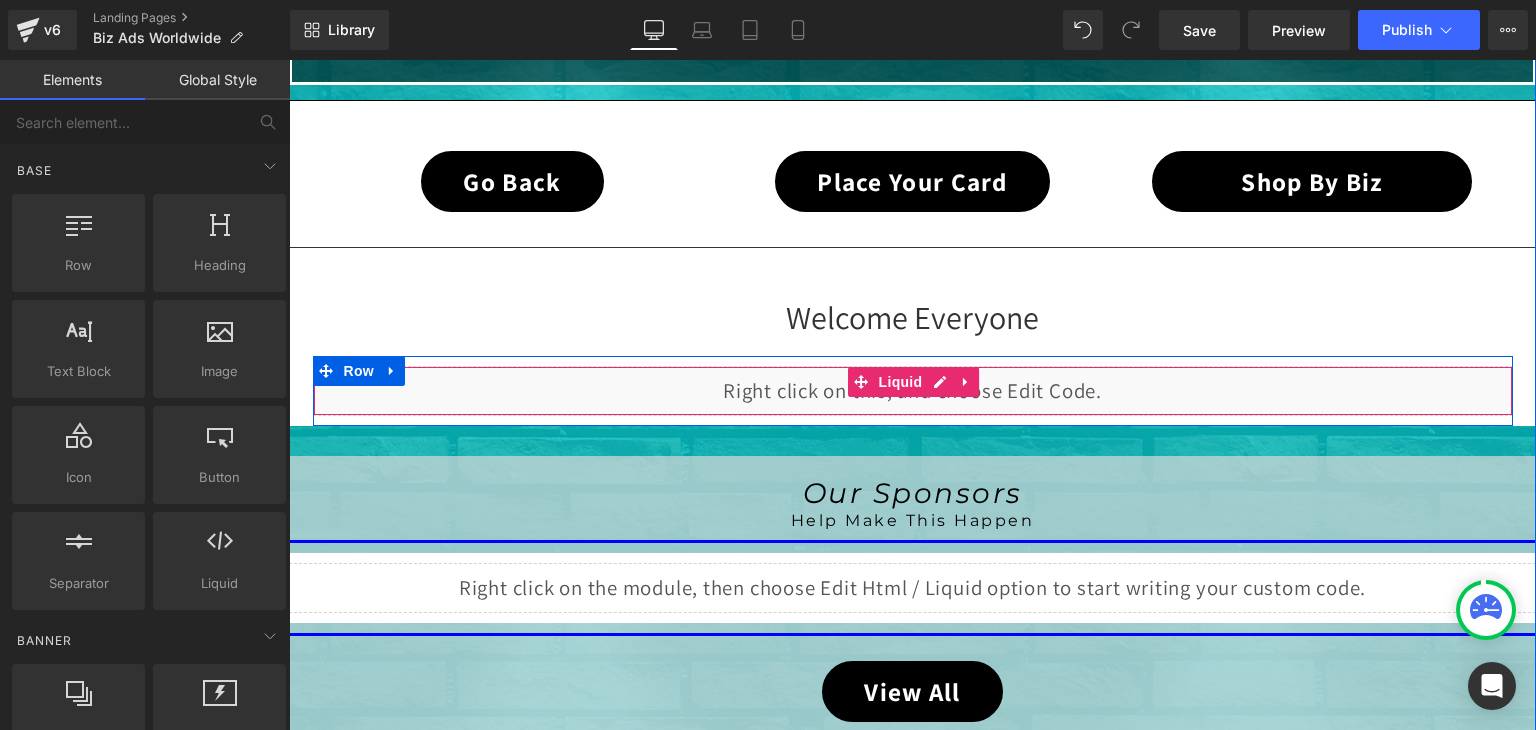 click on "Liquid" at bounding box center (913, 391) 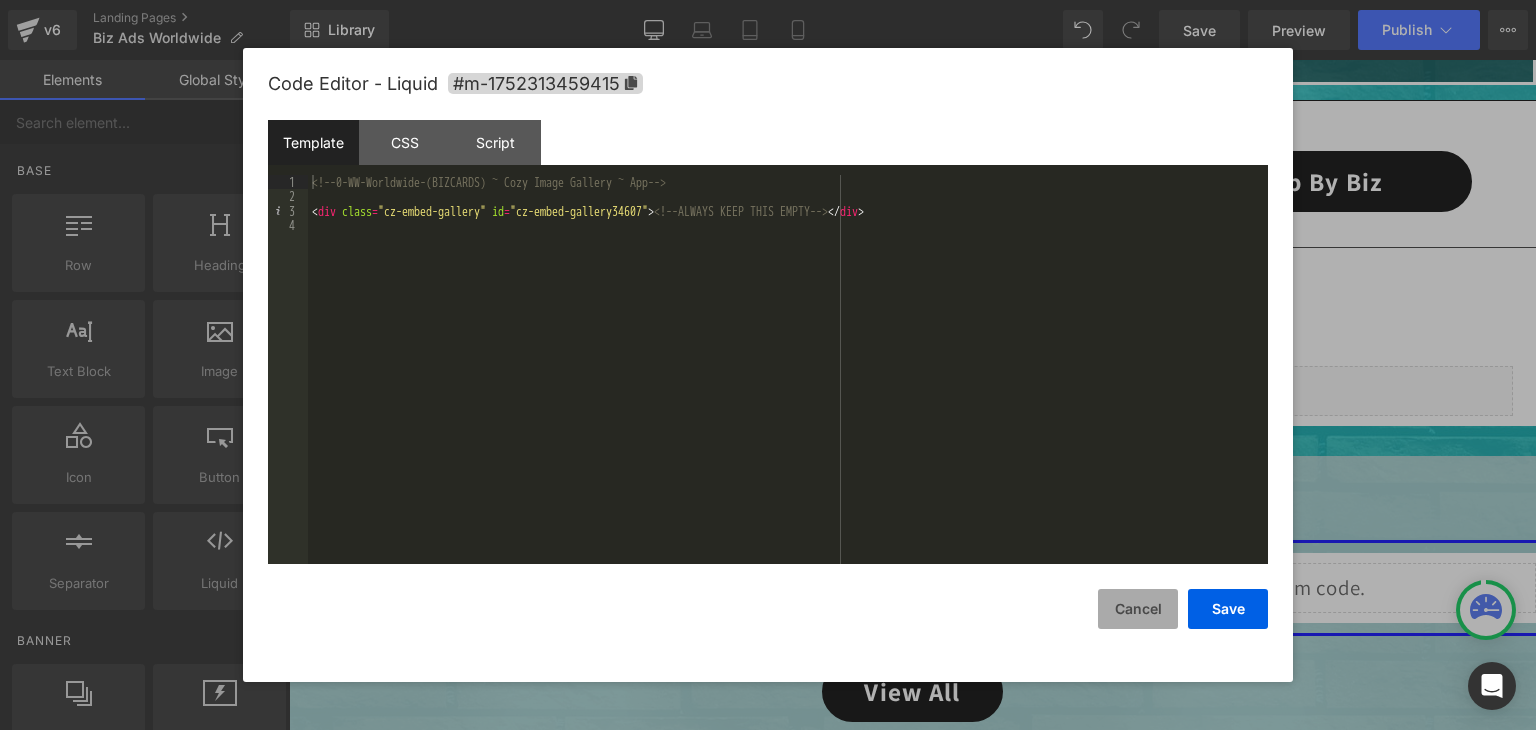 click on "Cancel" at bounding box center [1138, 609] 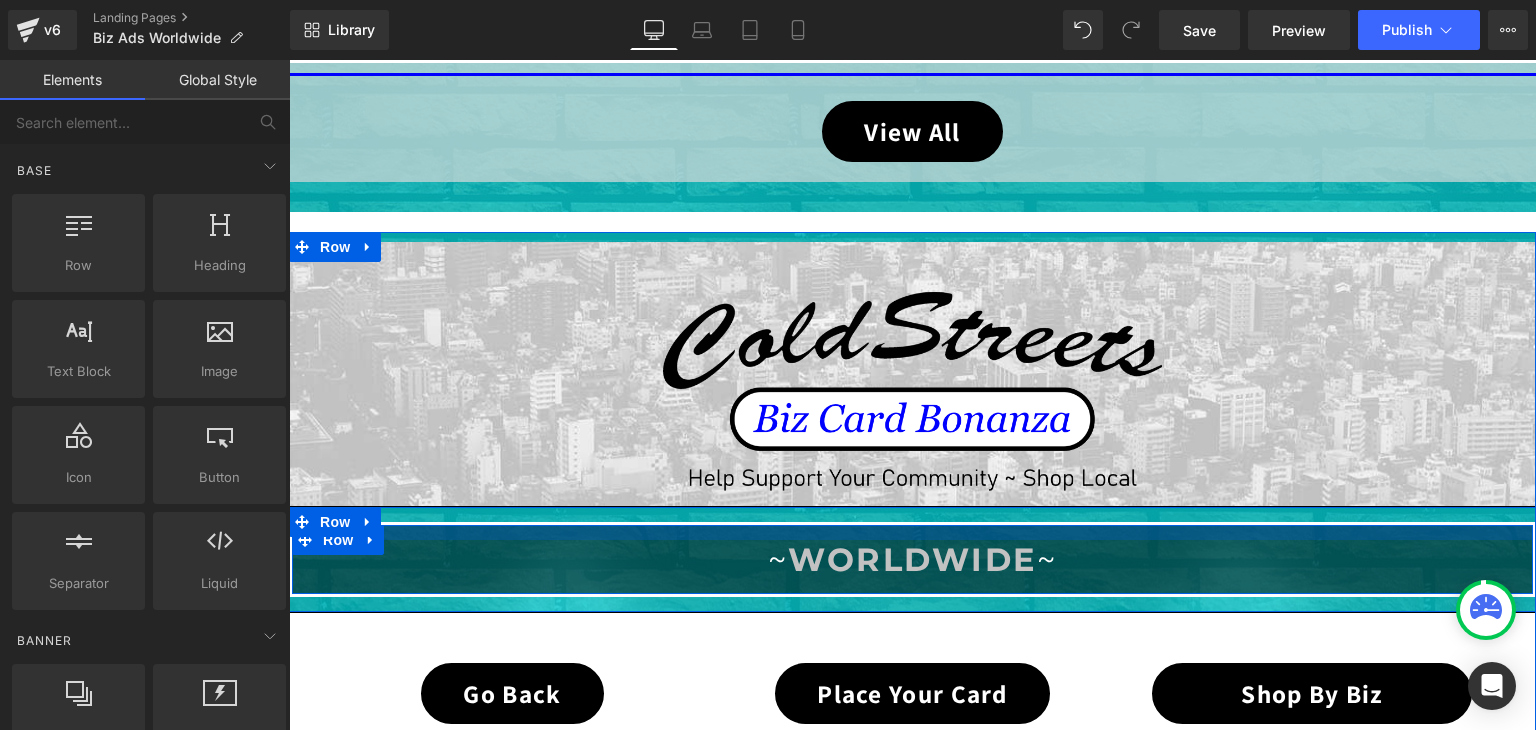 scroll, scrollTop: 1500, scrollLeft: 0, axis: vertical 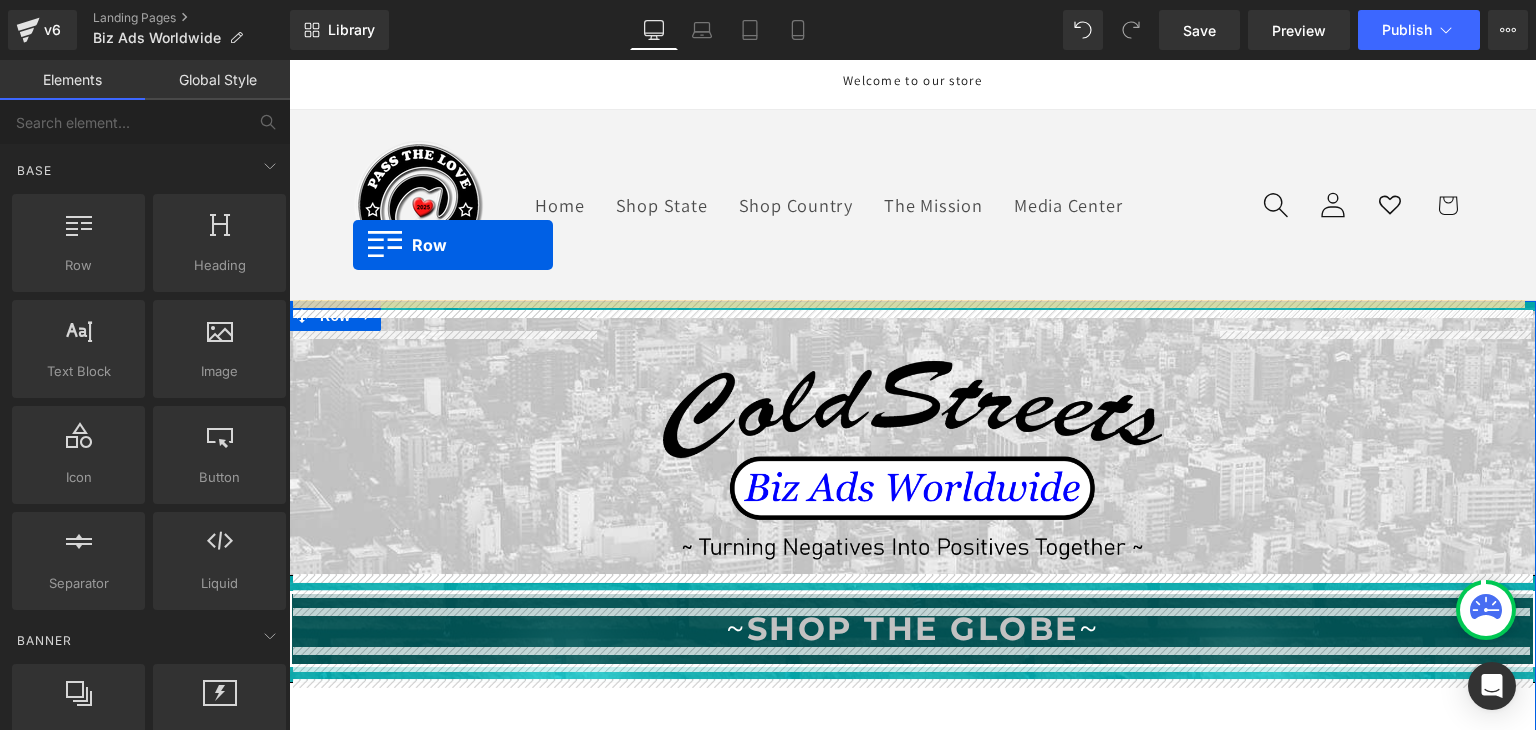 drag, startPoint x: 317, startPoint y: 329, endPoint x: 353, endPoint y: 245, distance: 91.389275 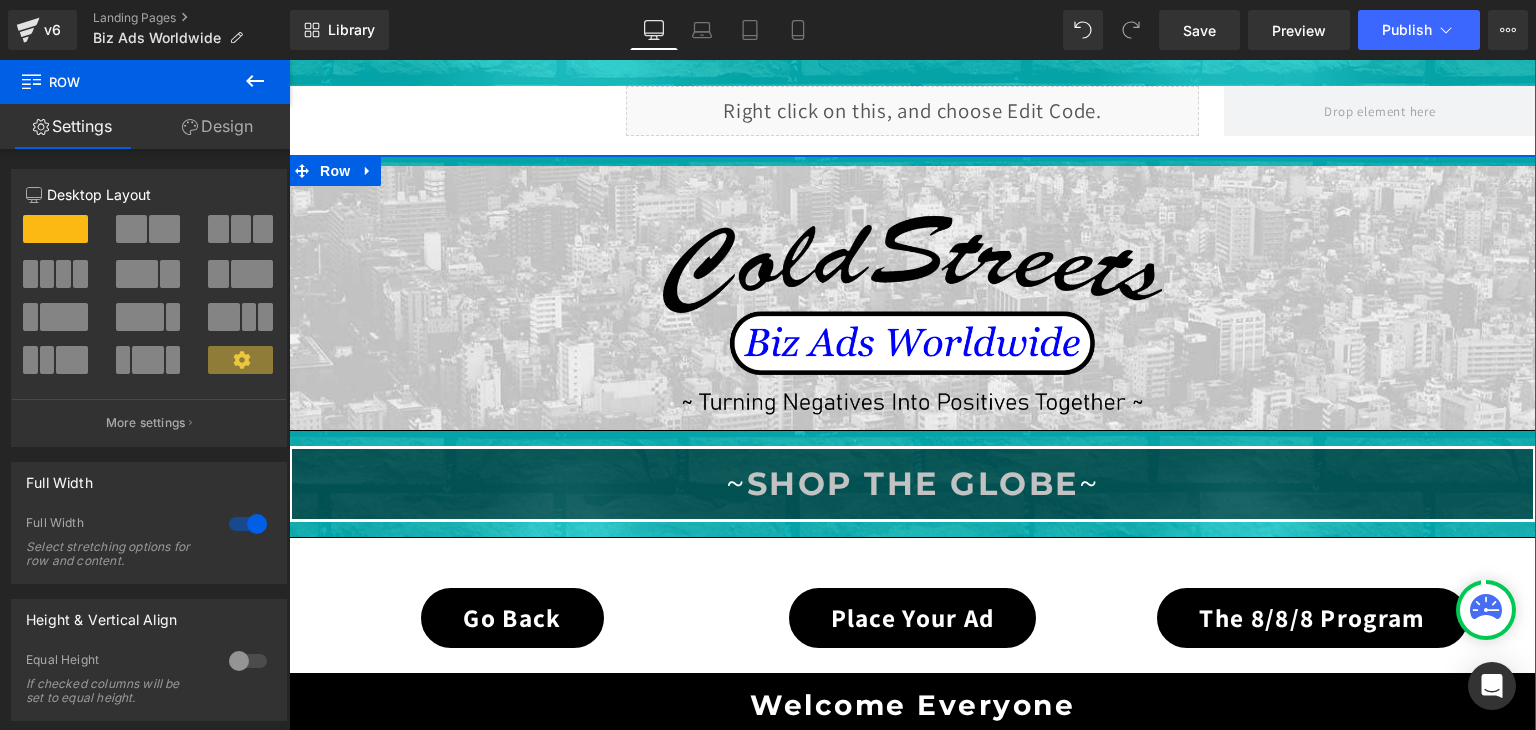 scroll, scrollTop: 1300, scrollLeft: 0, axis: vertical 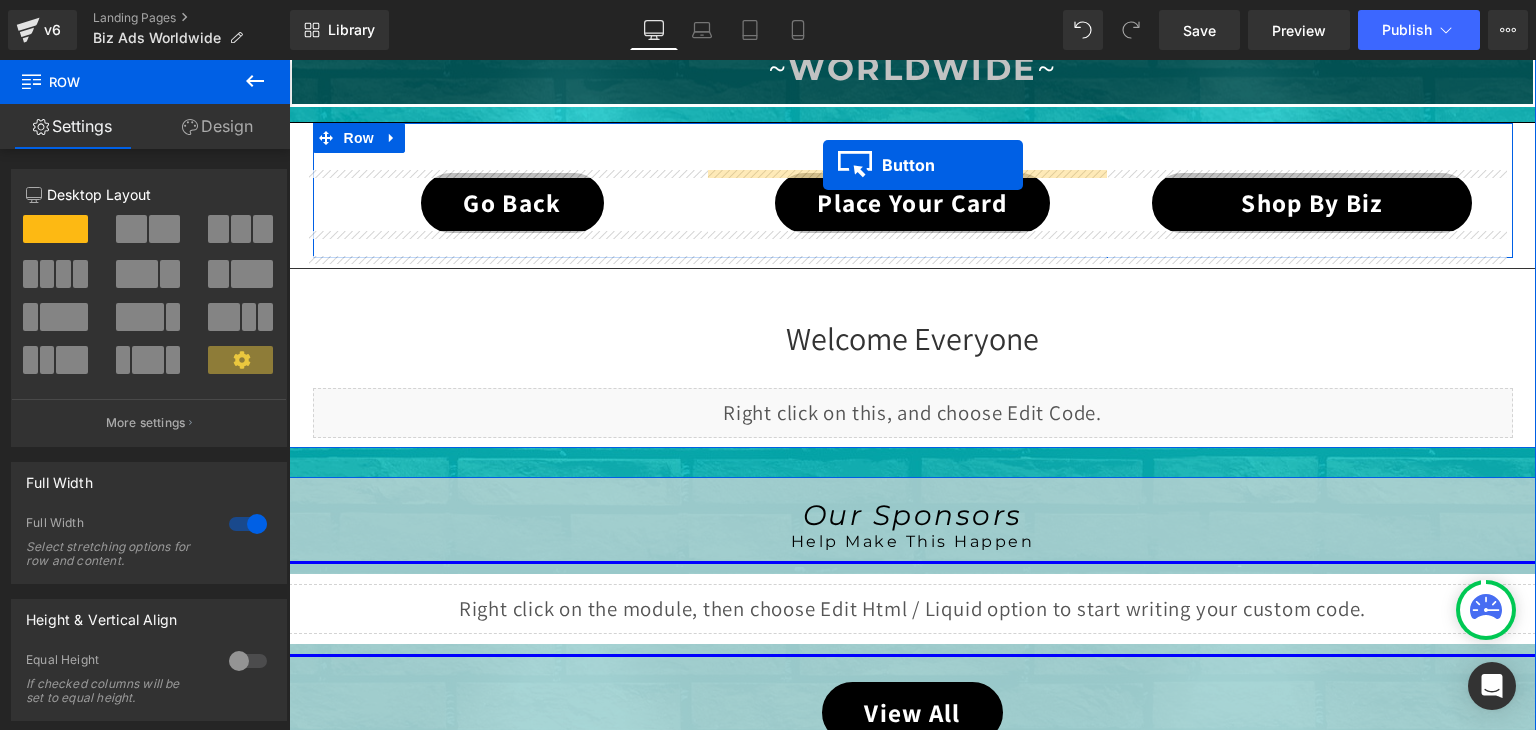 drag, startPoint x: 870, startPoint y: 581, endPoint x: 823, endPoint y: 165, distance: 418.64664 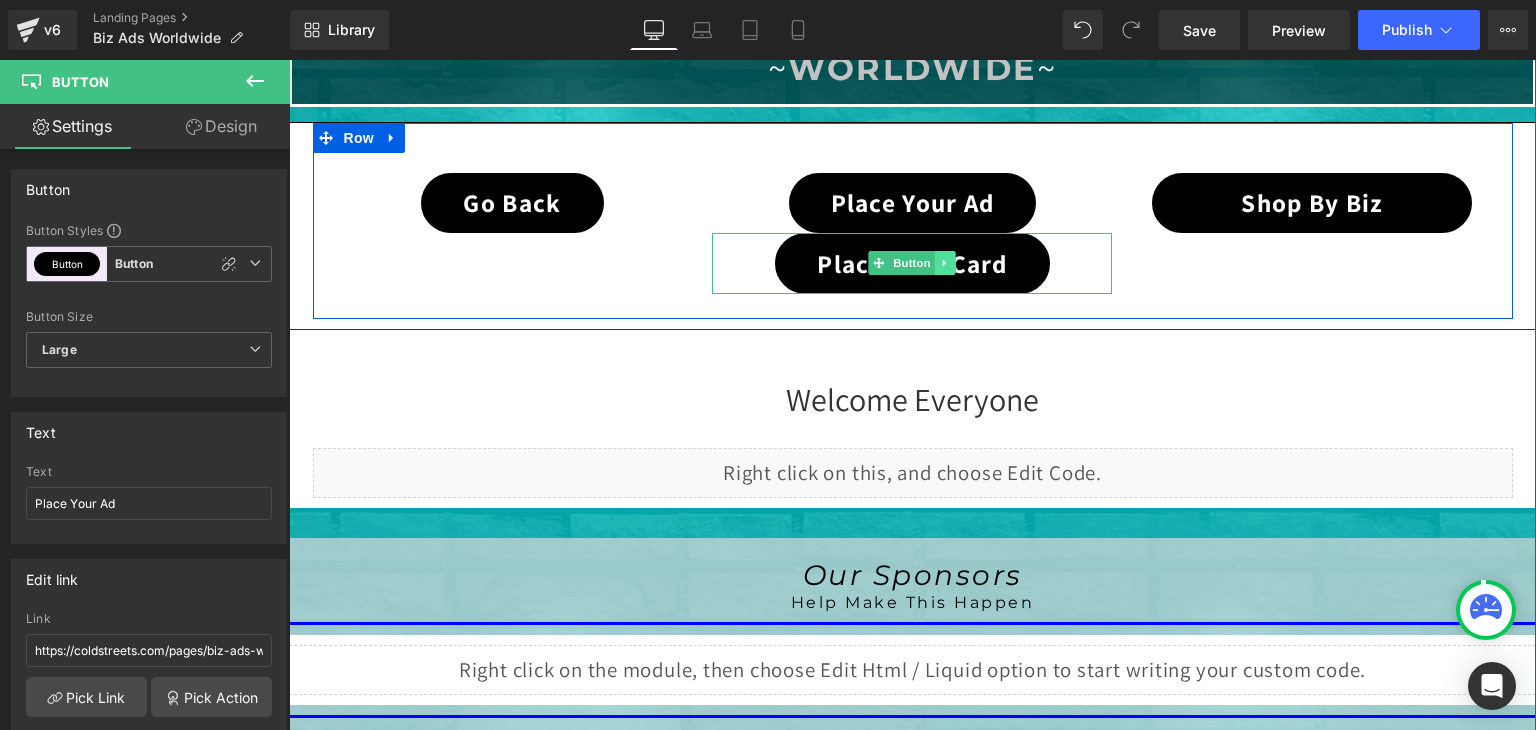 click 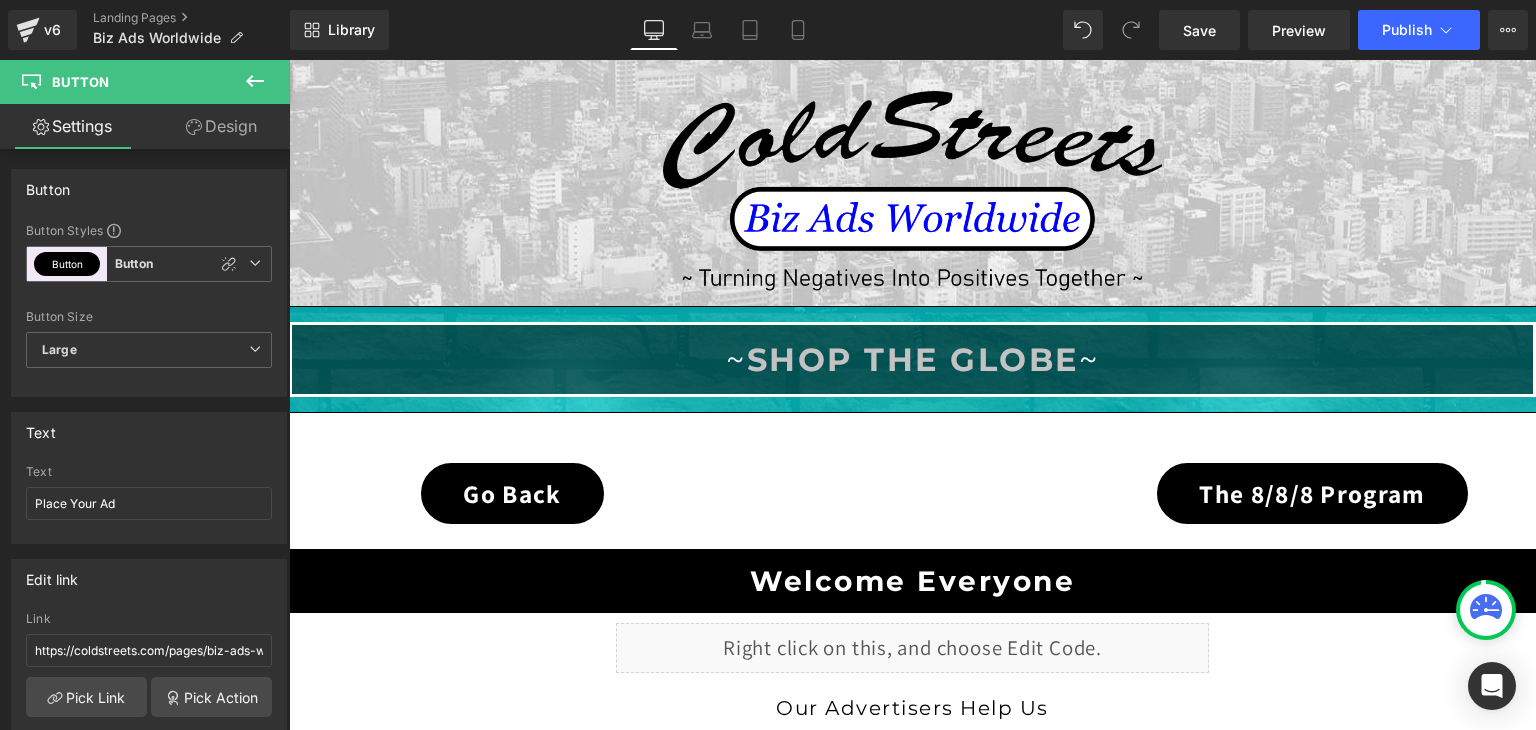 scroll, scrollTop: 1460, scrollLeft: 0, axis: vertical 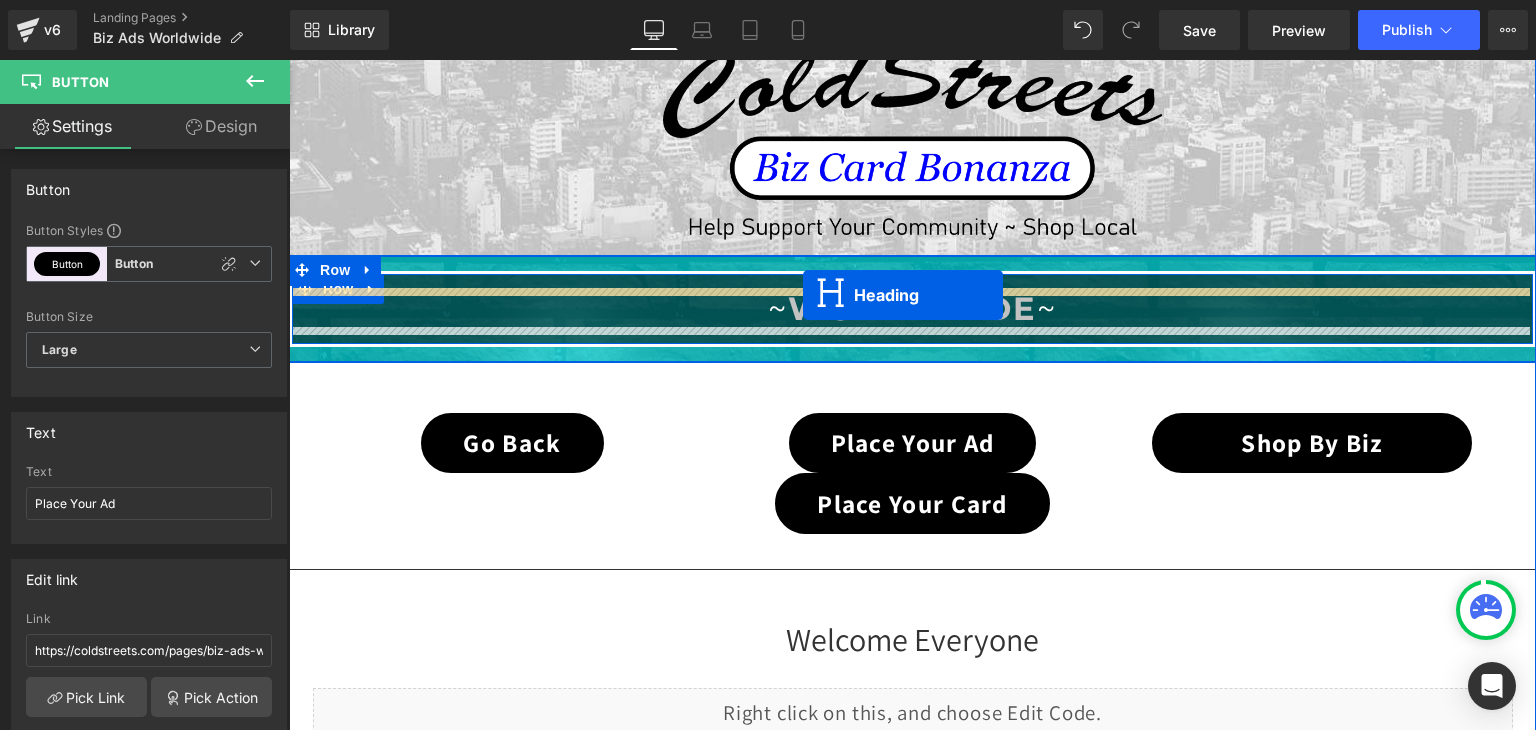 drag, startPoint x: 854, startPoint y: 344, endPoint x: 803, endPoint y: 295, distance: 70.724815 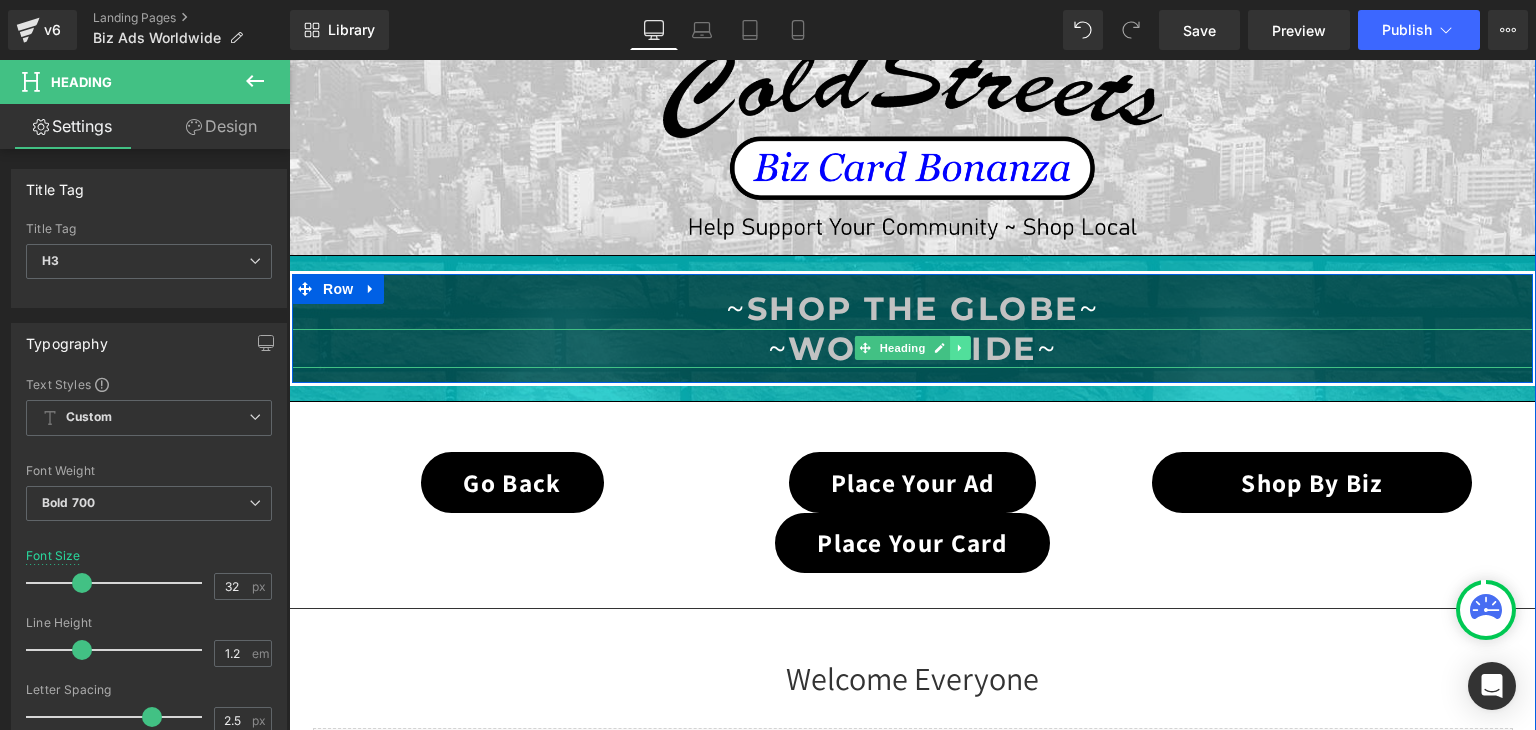click 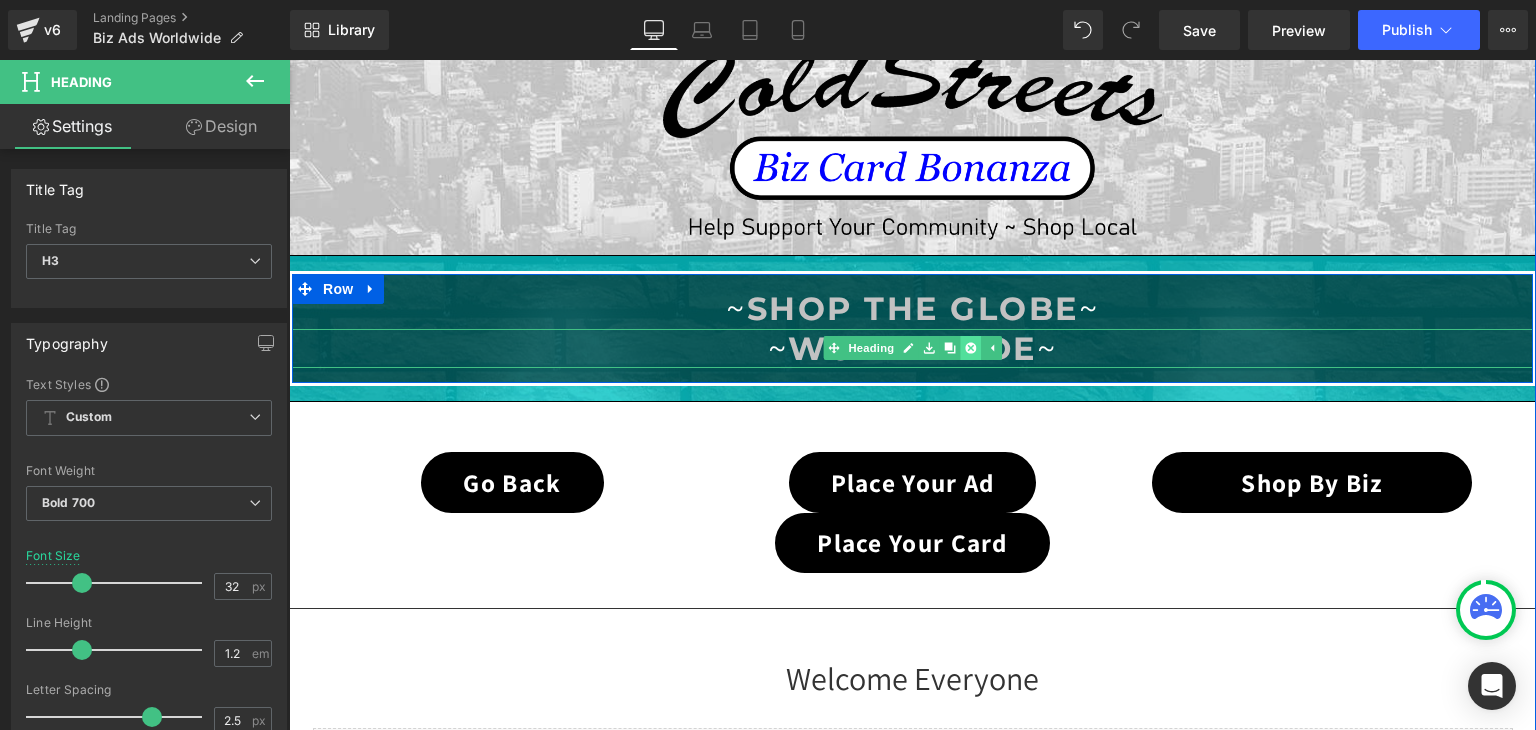 click 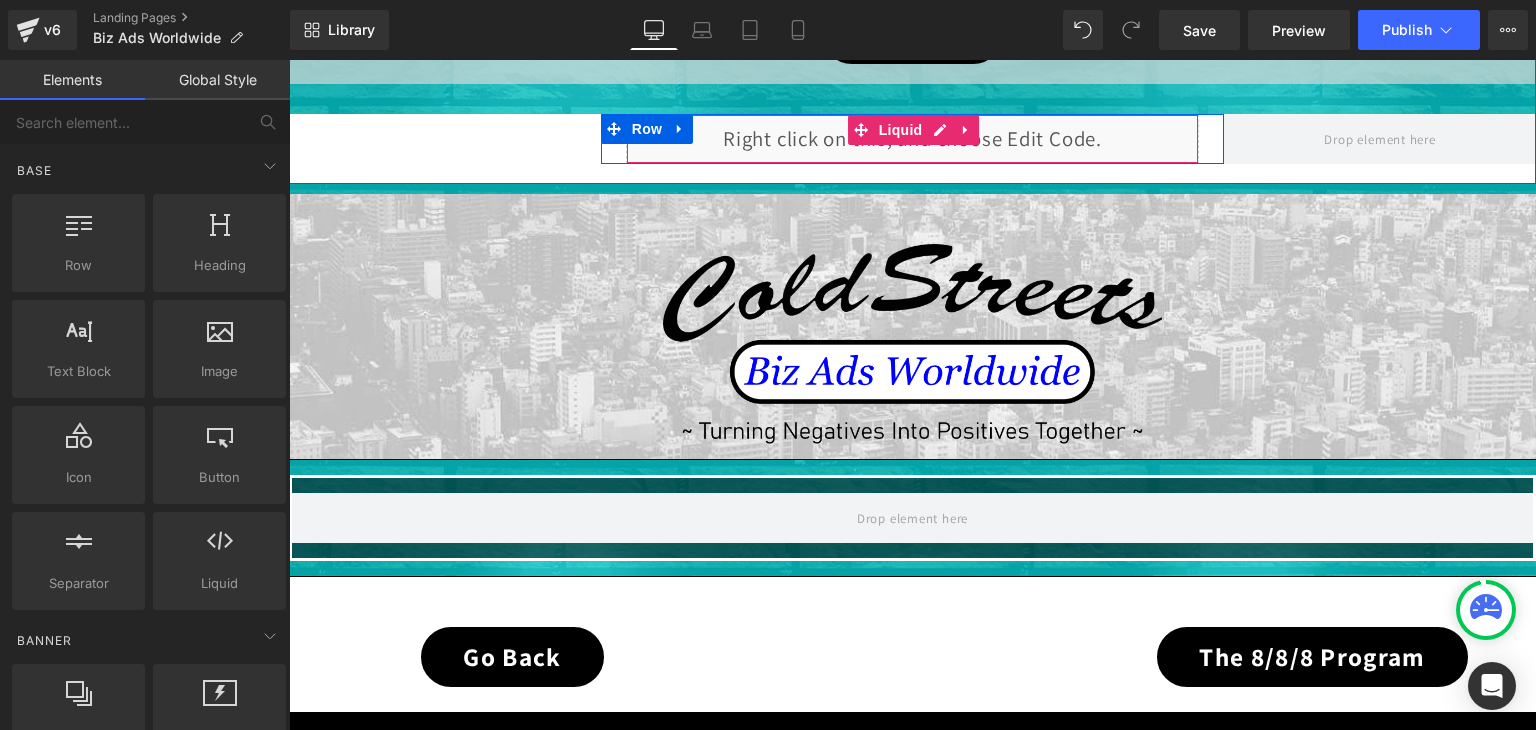 scroll, scrollTop: 1320, scrollLeft: 0, axis: vertical 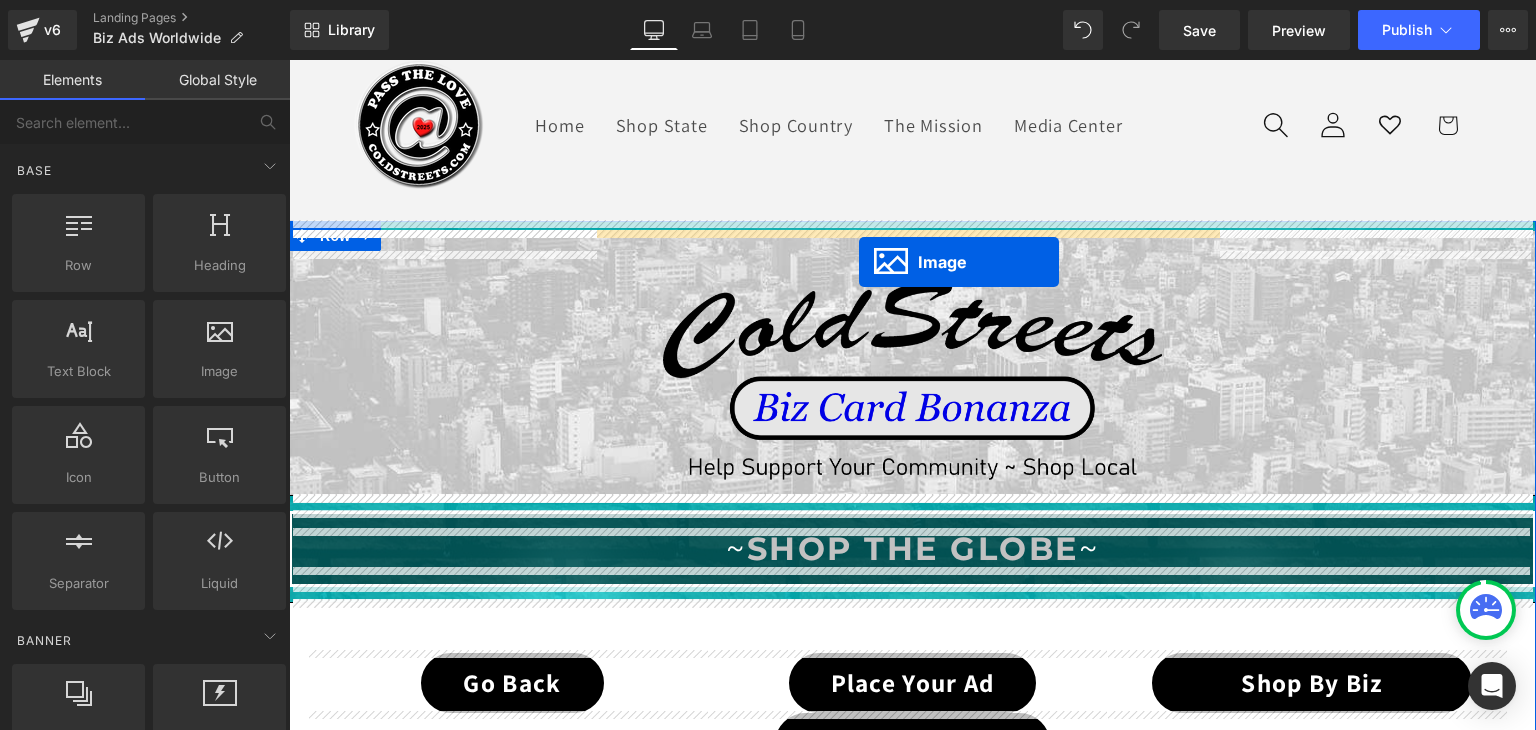 drag, startPoint x: 872, startPoint y: 297, endPoint x: 859, endPoint y: 262, distance: 37.336308 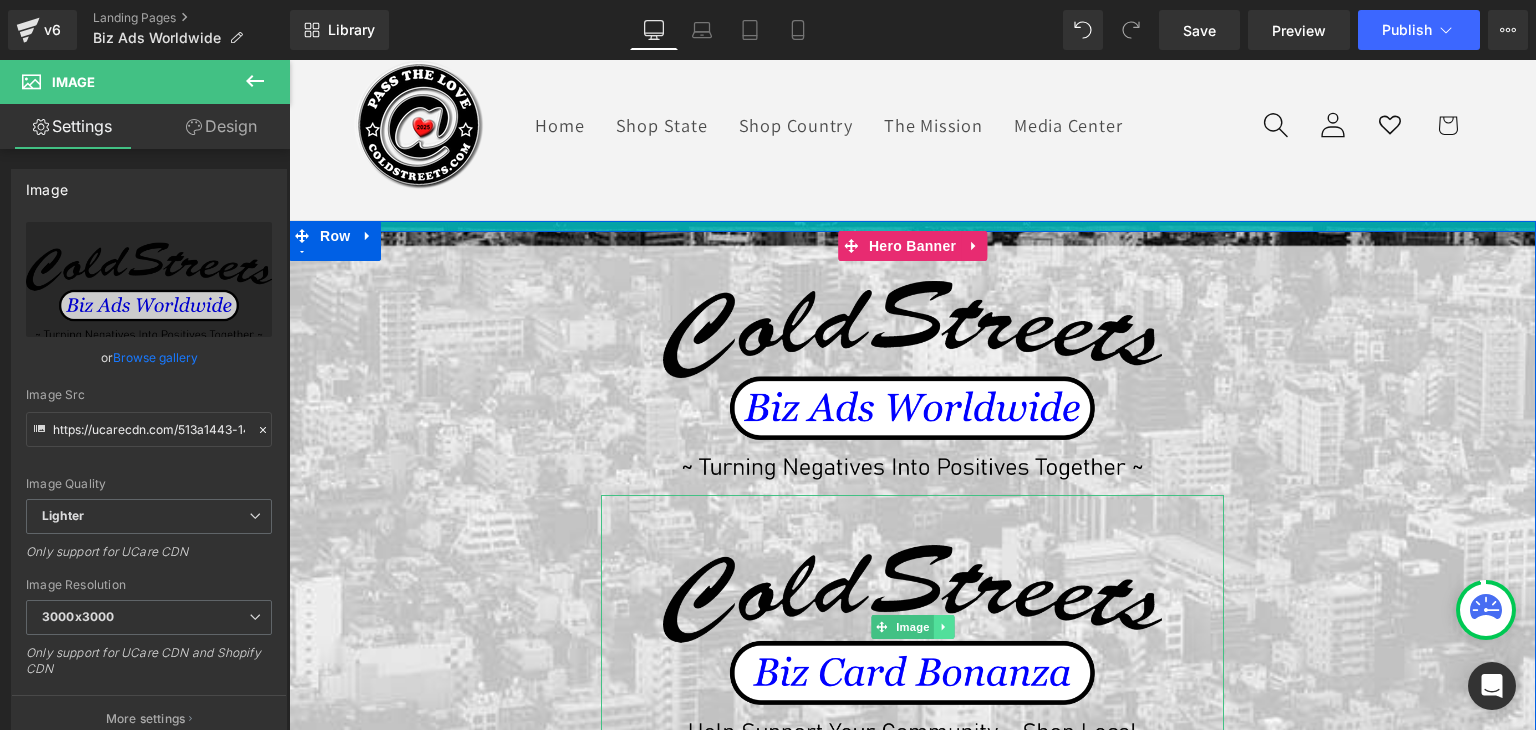 click 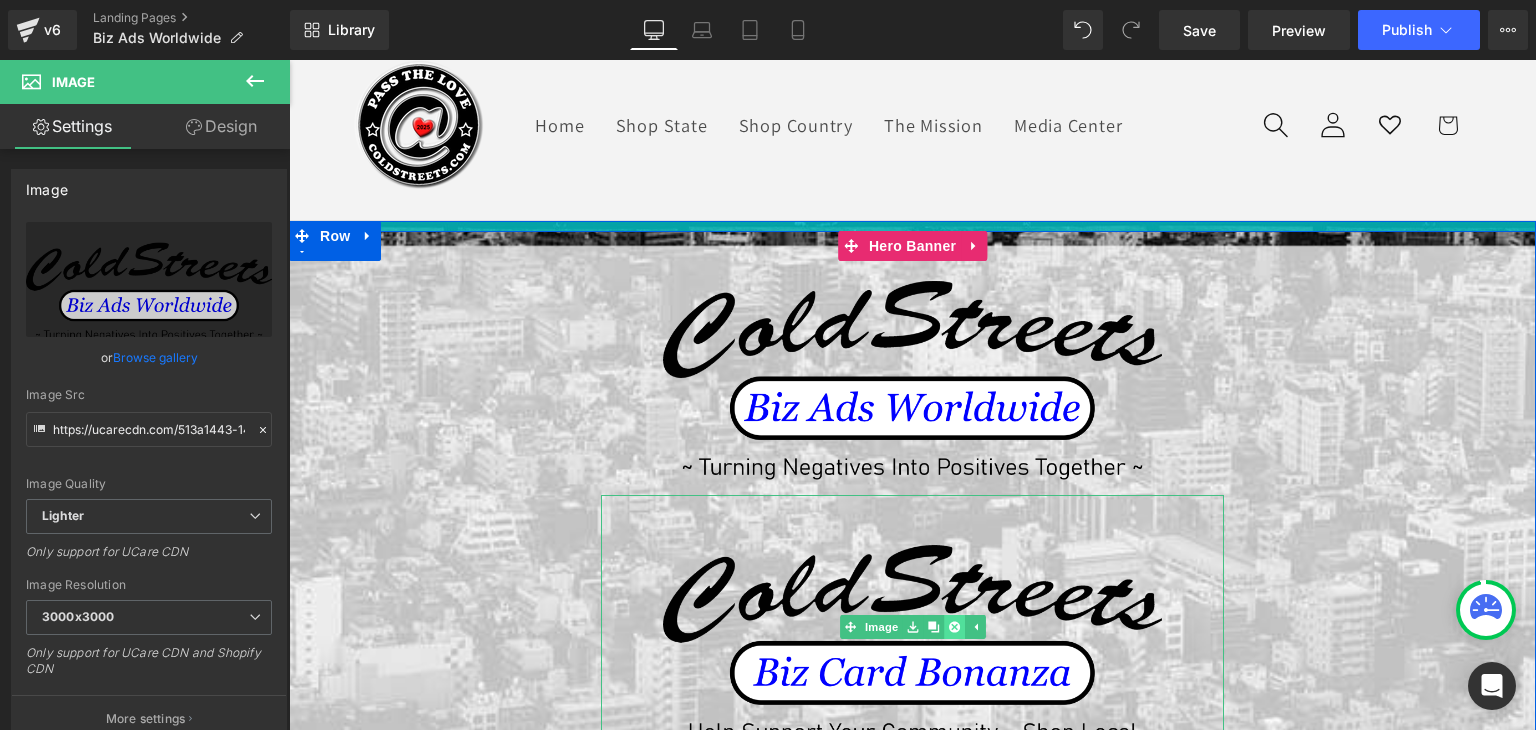click 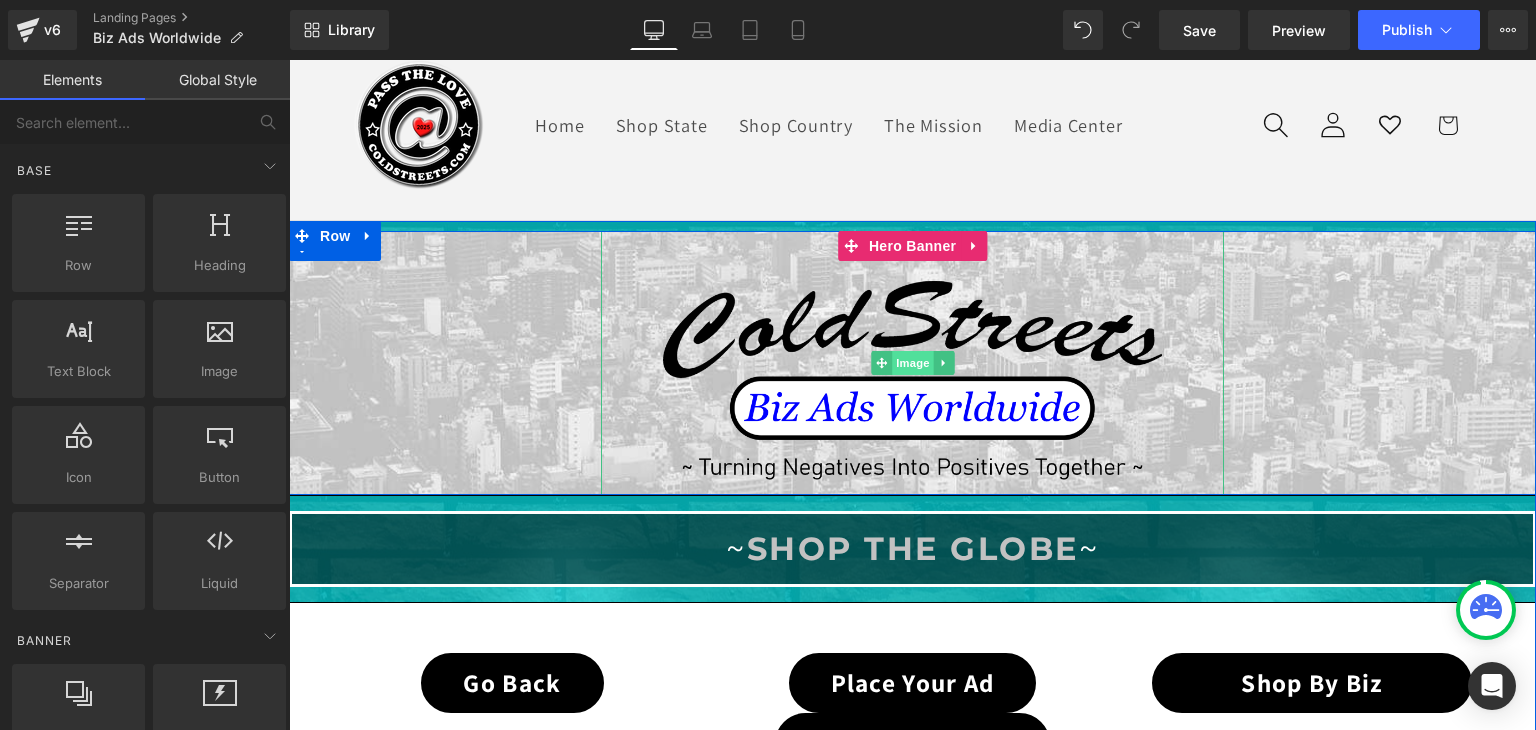 click on "Image" at bounding box center [913, 363] 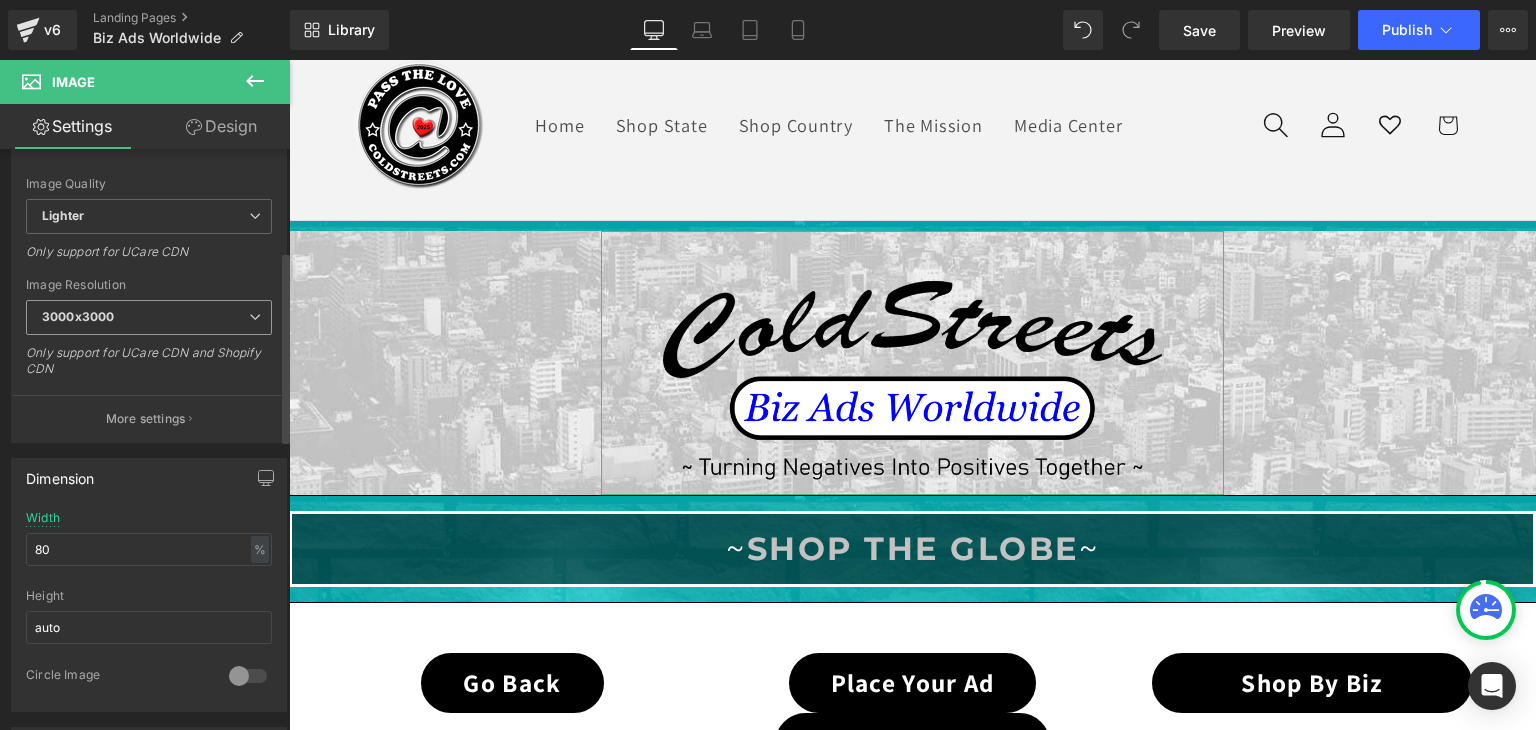 scroll, scrollTop: 500, scrollLeft: 0, axis: vertical 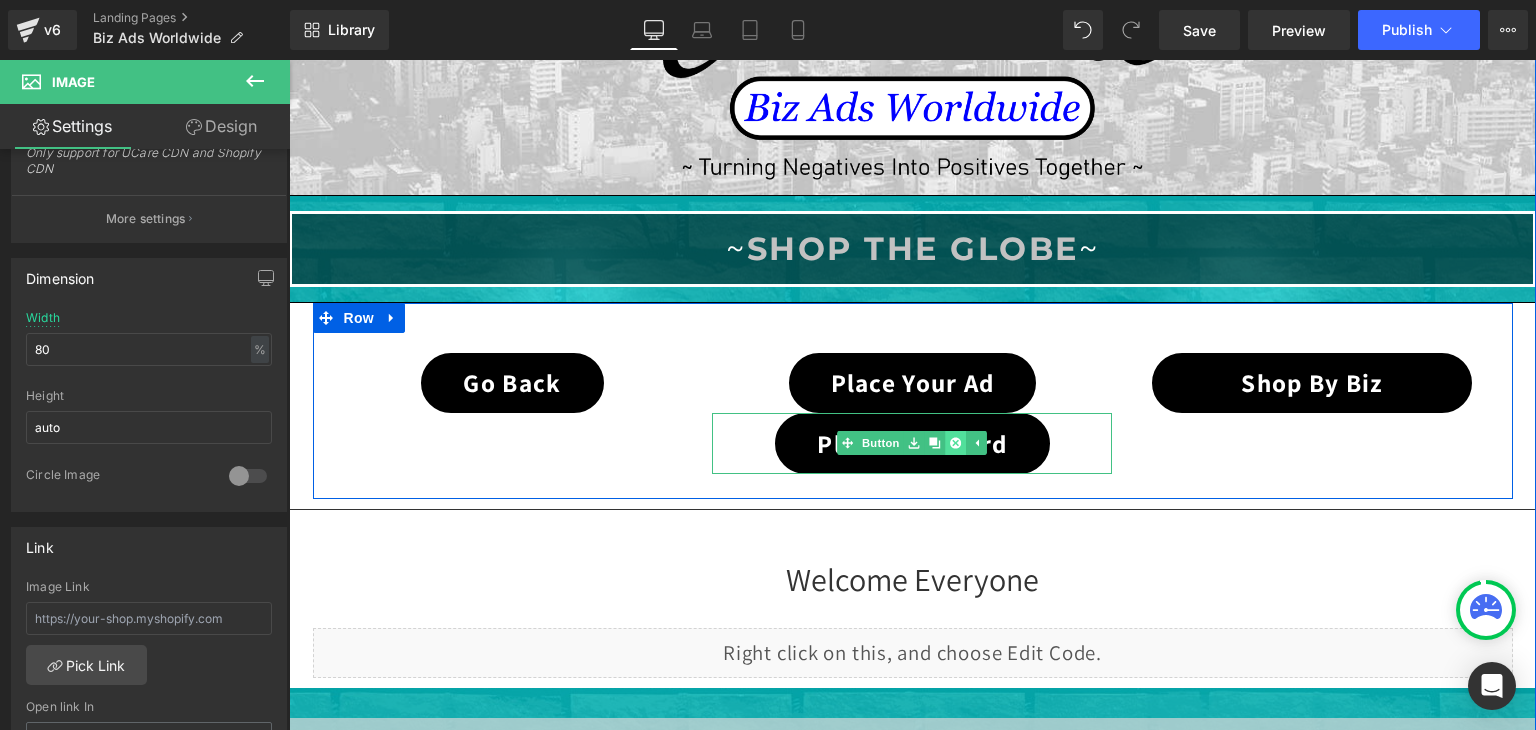 click 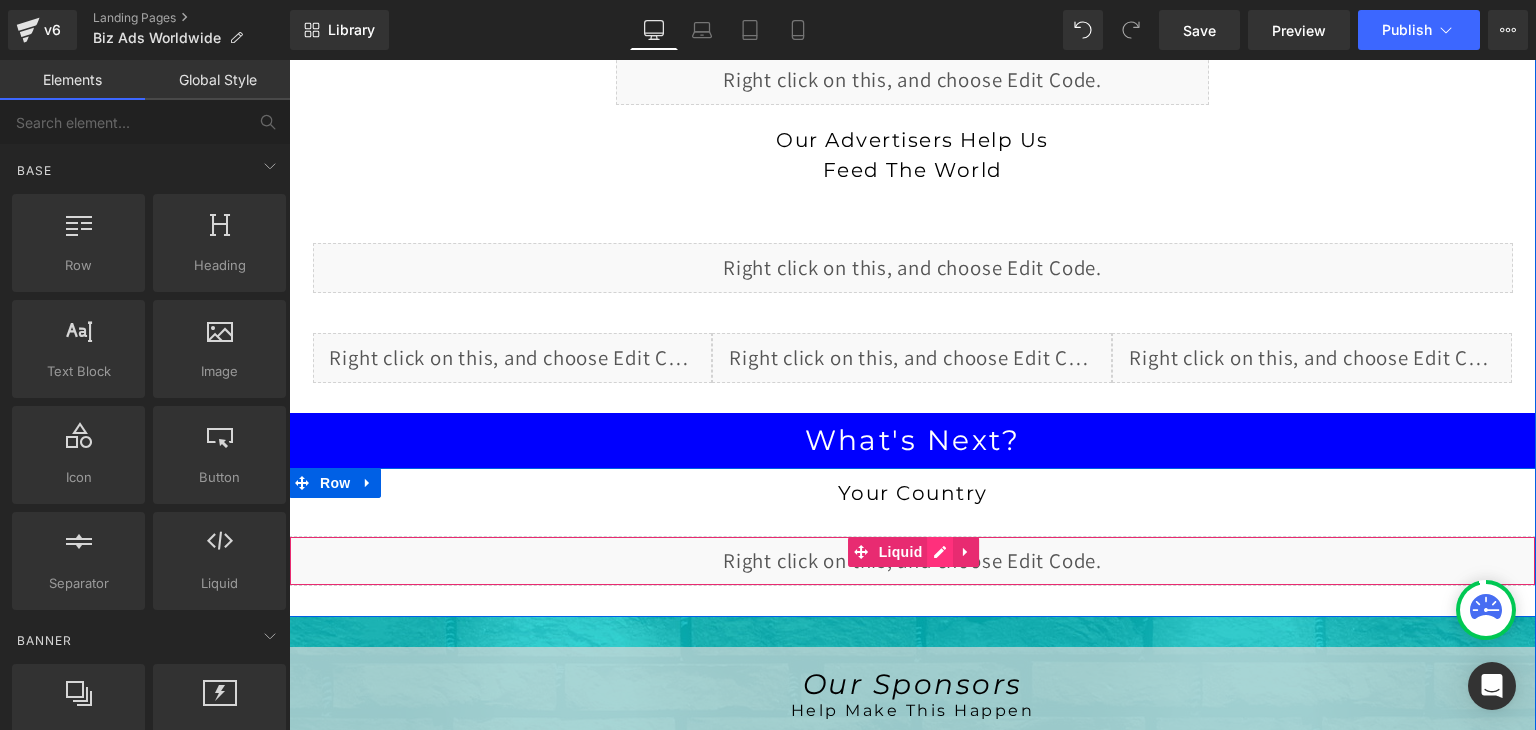 scroll, scrollTop: 1680, scrollLeft: 0, axis: vertical 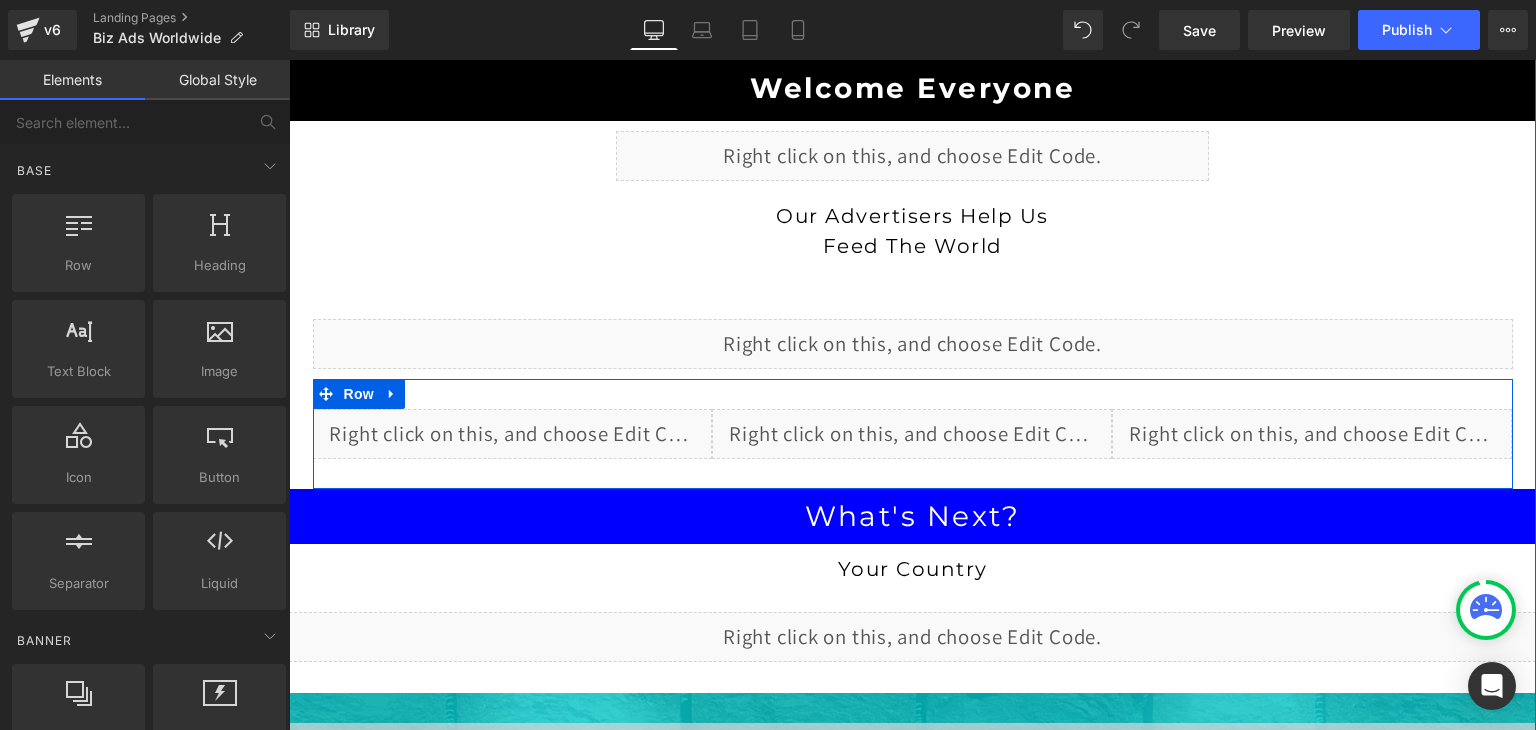 click on "Liquid" at bounding box center [1312, 434] 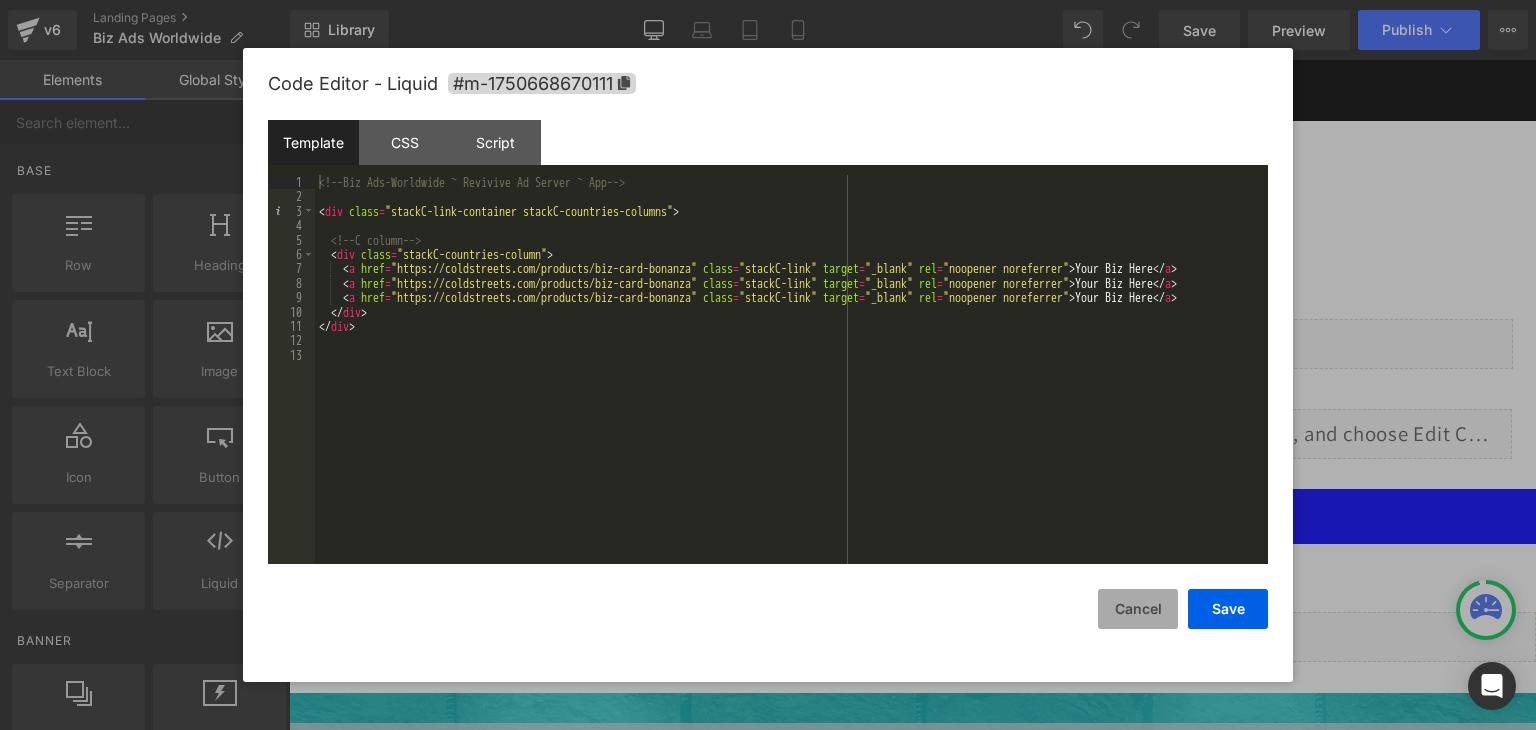 click on "Cancel" at bounding box center [1138, 609] 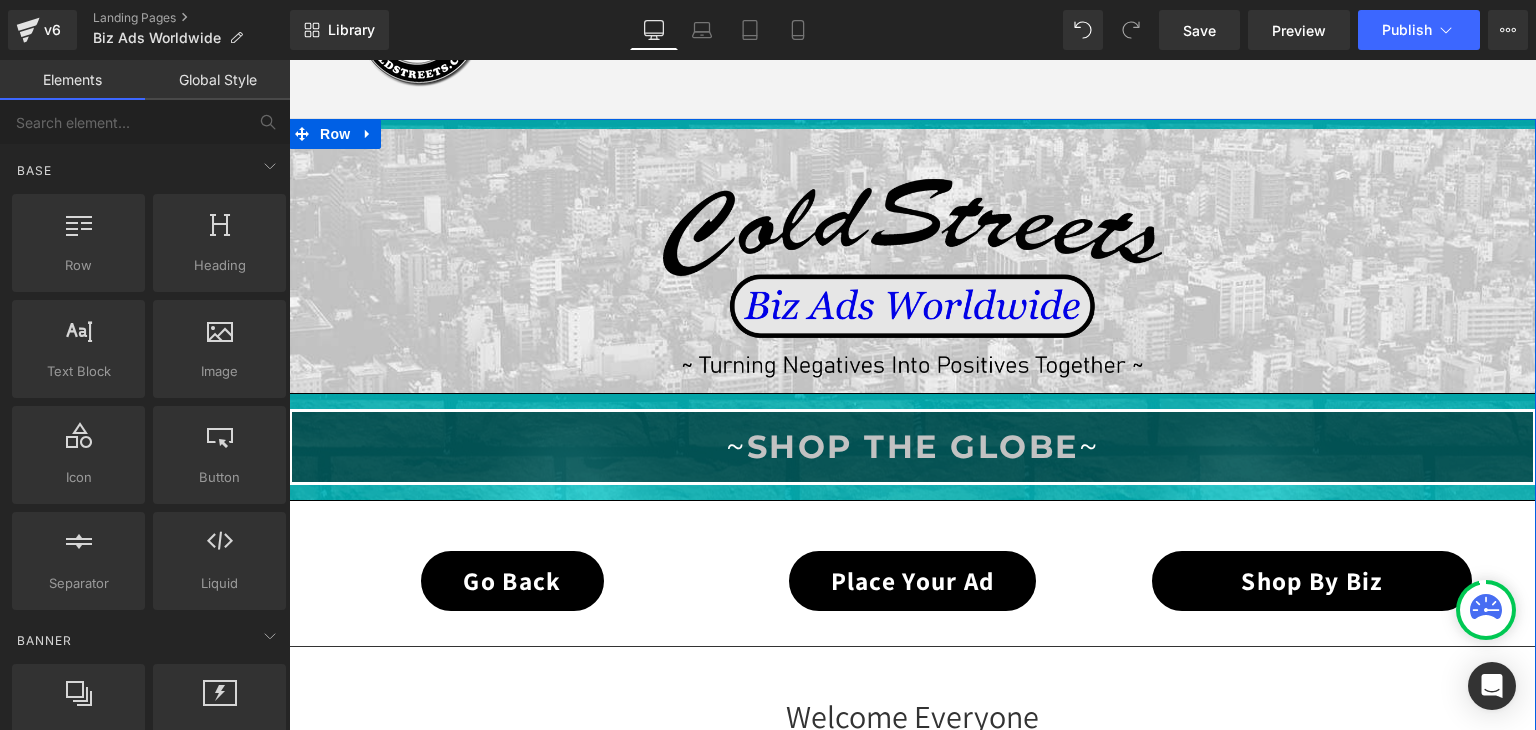 scroll, scrollTop: 0, scrollLeft: 0, axis: both 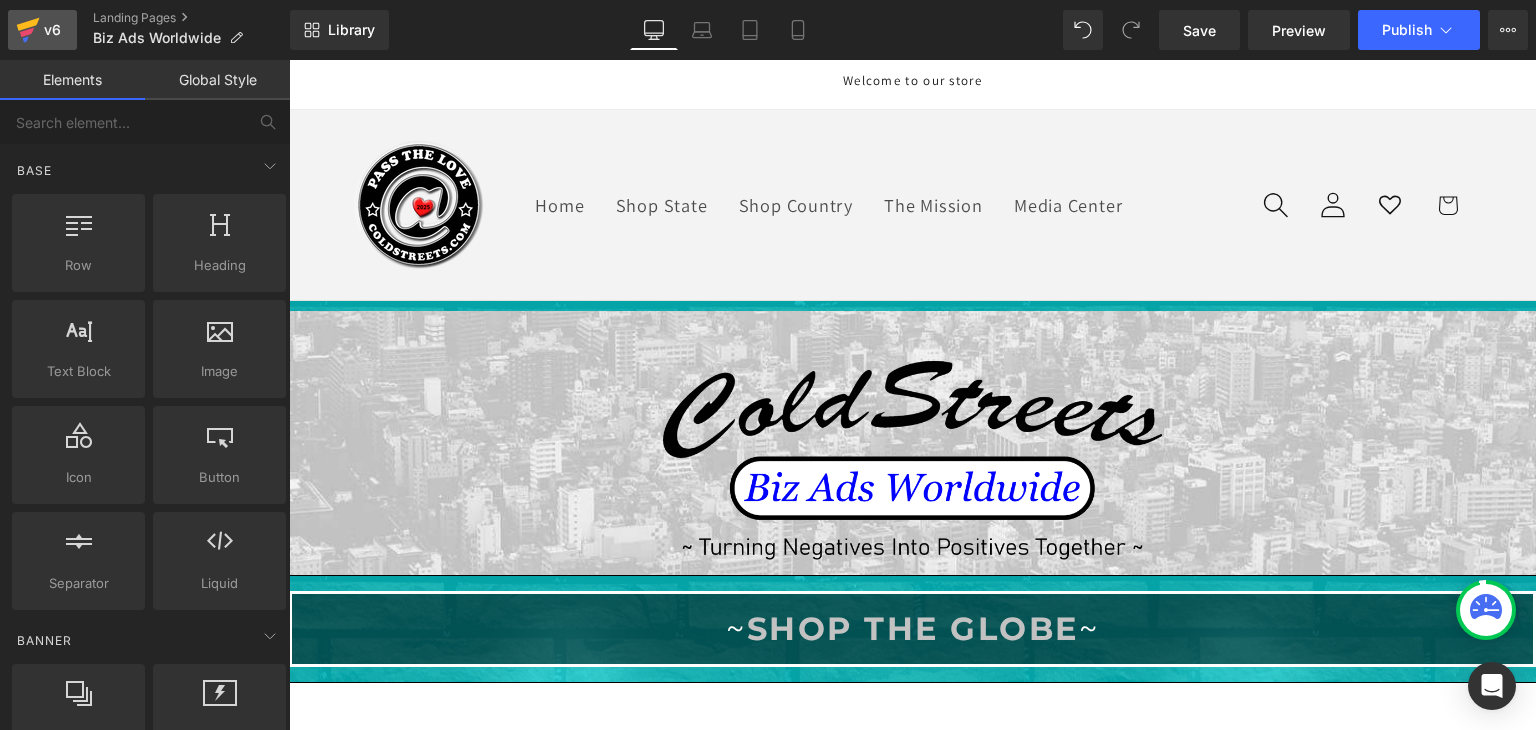 click 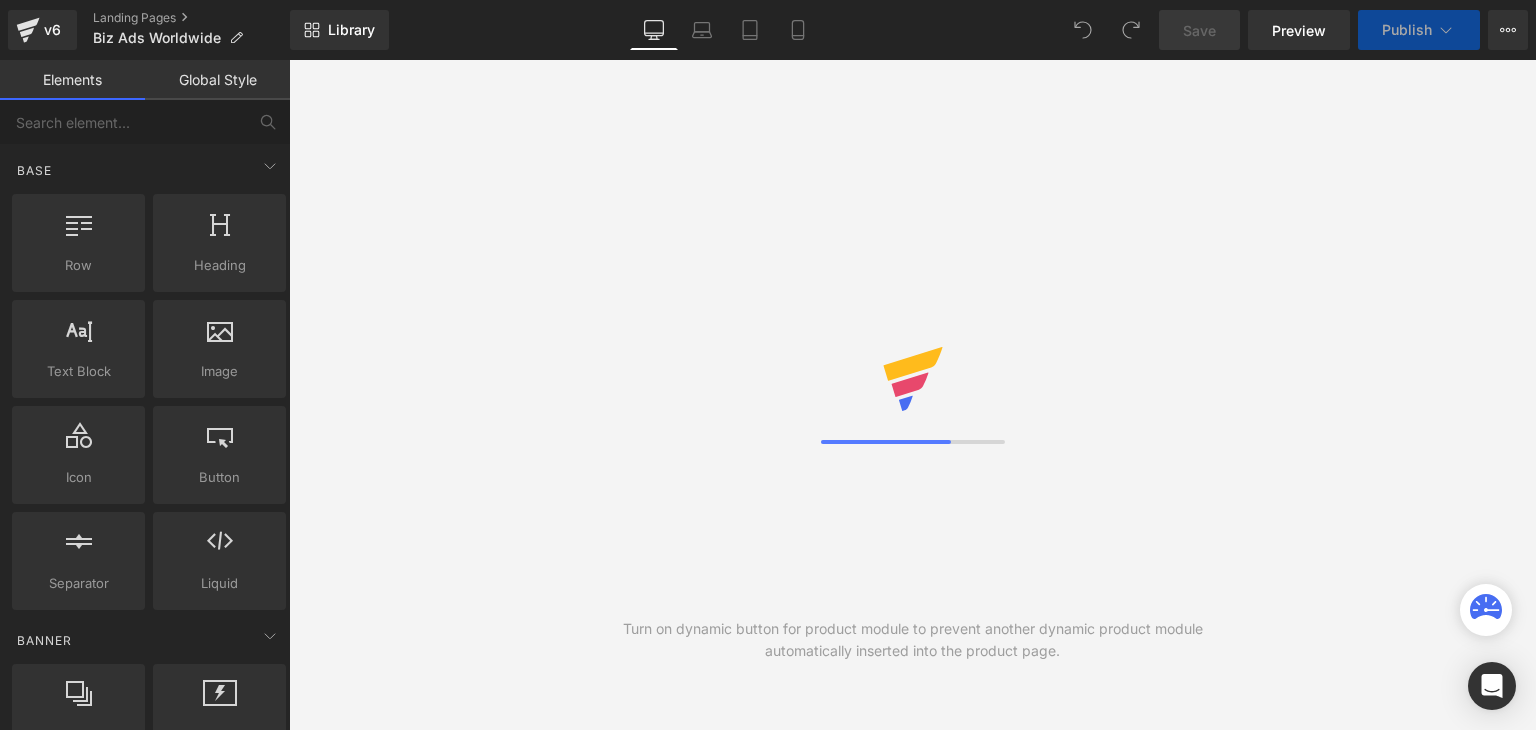 scroll, scrollTop: 0, scrollLeft: 0, axis: both 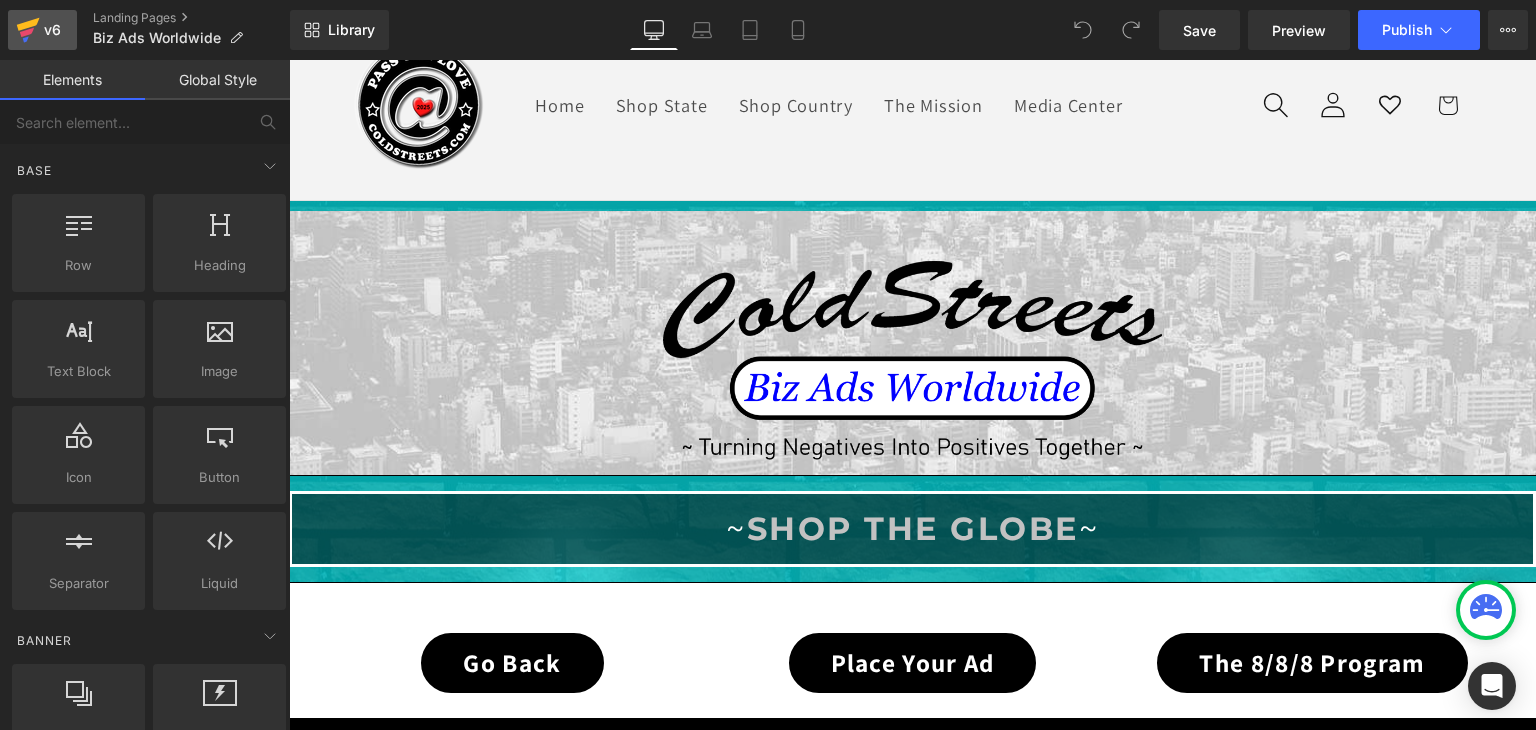 click 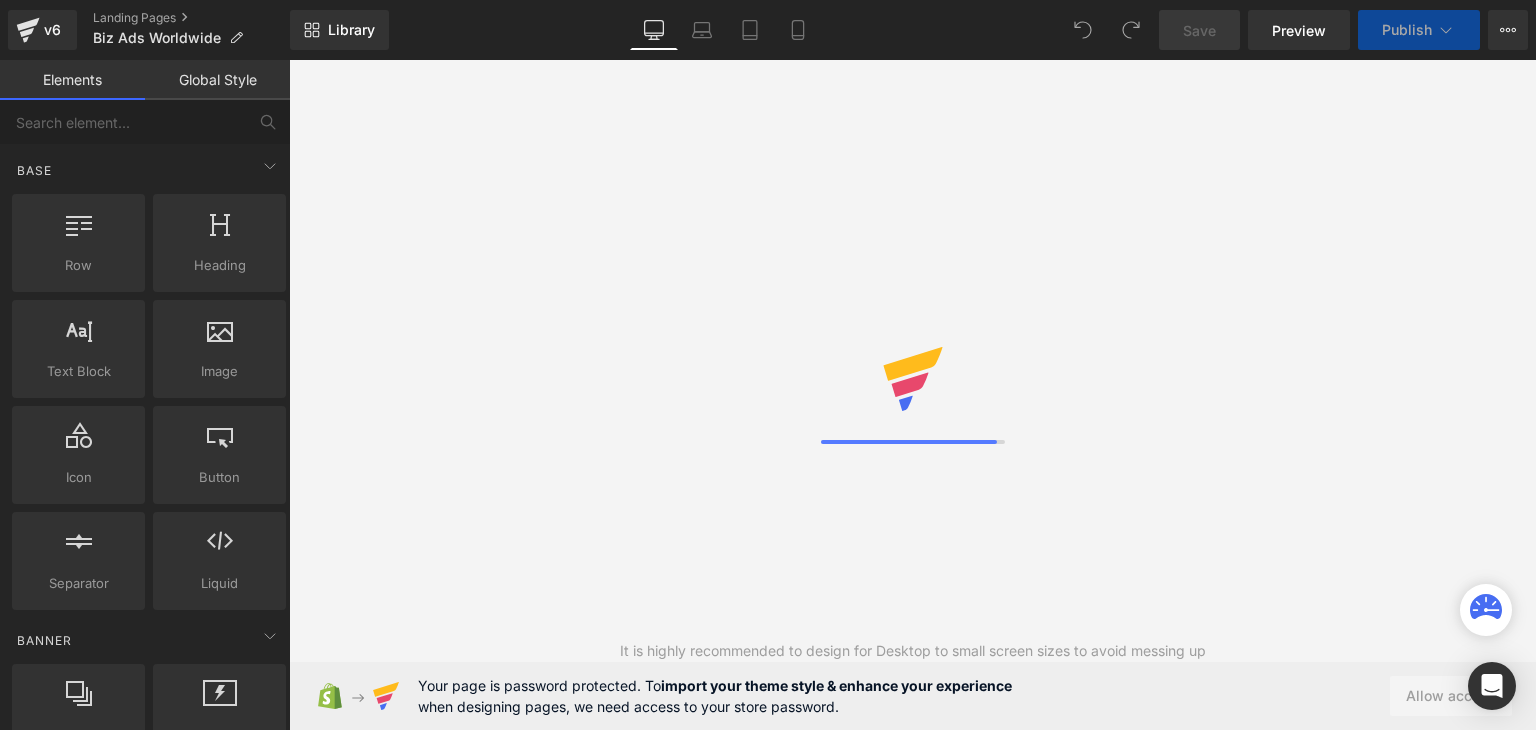 scroll, scrollTop: 0, scrollLeft: 0, axis: both 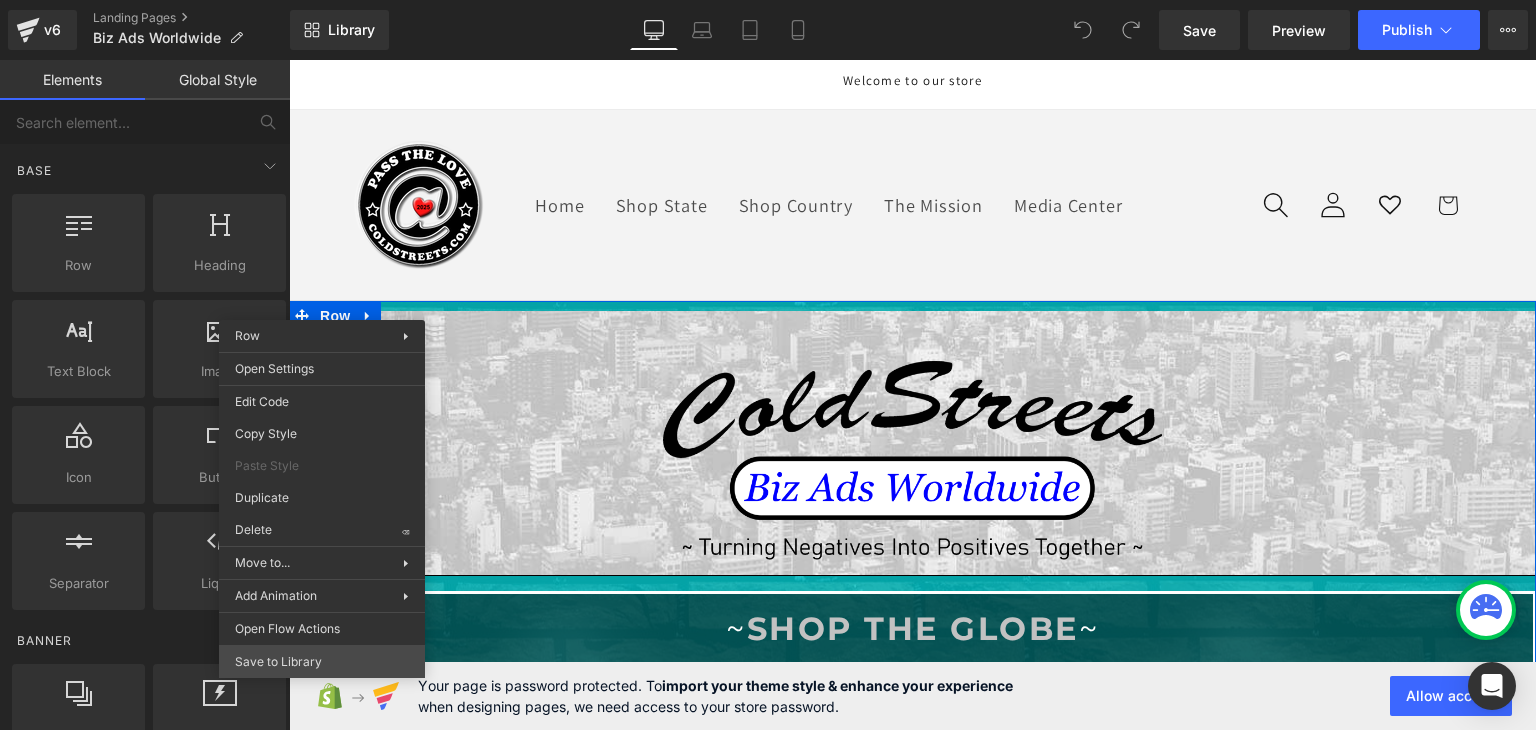 click on "You are previewing how the   will restyle your page. You can not edit Elements in Preset Preview Mode.  v6 Landing Pages Biz Ads Worldwide Library Desktop Desktop Laptop Tablet Mobile Save Preview Publish Scheduled View Live Page View with current Template Save Template to Library Schedule Publish  Optimize  Publish Settings Shortcuts  Your page can’t be published   You've reached the maximum number of published pages on your plan  (0/0).  You need to upgrade your plan or unpublish all your pages to get 1 publish slot.   Unpublish pages   Upgrade plan  Elements Global Style Base Row  rows, columns, layouts, div Heading  headings, titles, h1,h2,h3,h4,h5,h6 Text Block  texts, paragraphs, contents, blocks Image  images, photos, alts, uploads Icon  icons, symbols Button  button, call to action, cta Separator  separators, dividers, horizontal lines Liquid  liquid, custom code, html, javascript, css, reviews, apps, applications, embeded, iframe Banner Parallax  Hero Banner  Stack Tabs  Carousel  Pricing  List ok" at bounding box center (768, 382) 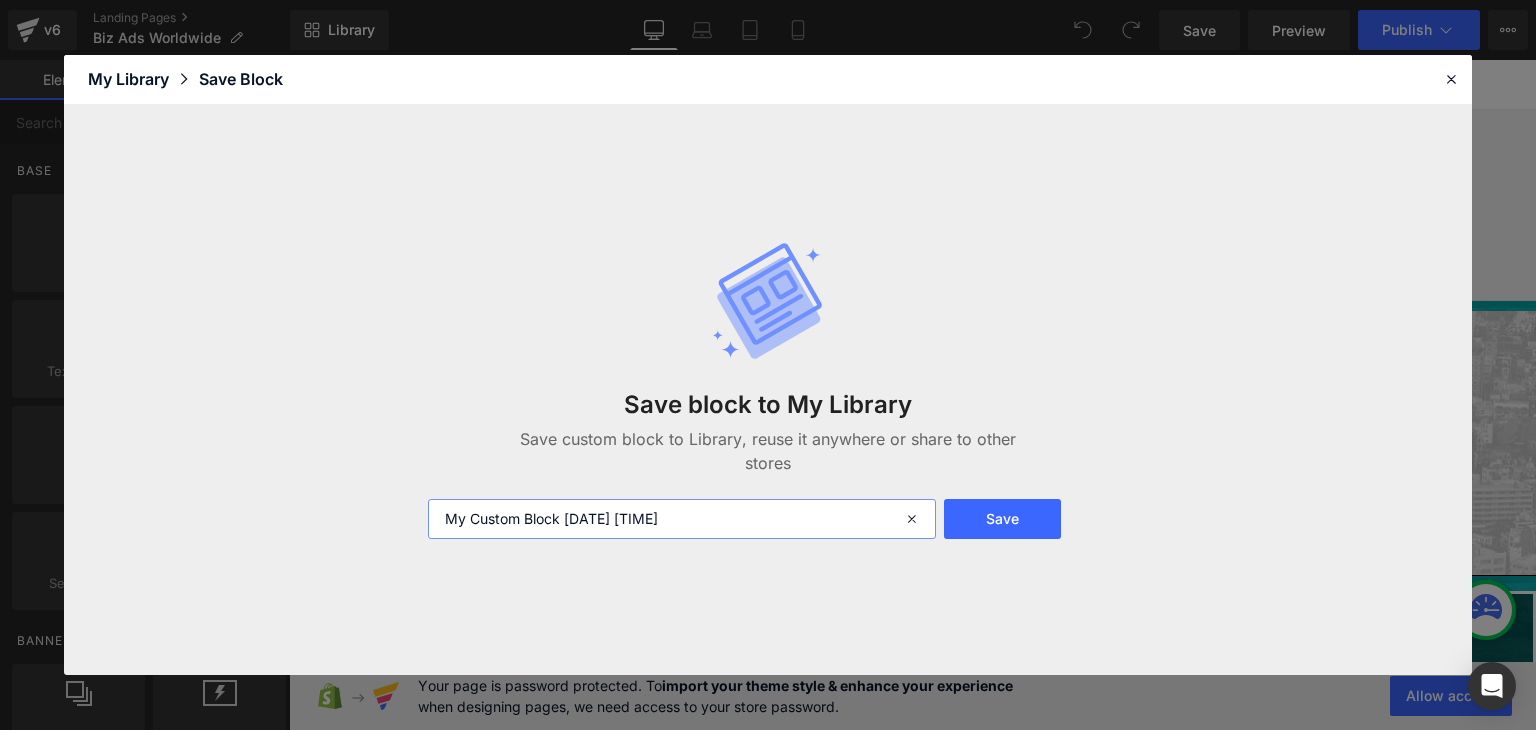 drag, startPoint x: 716, startPoint y: 519, endPoint x: 365, endPoint y: 529, distance: 351.14243 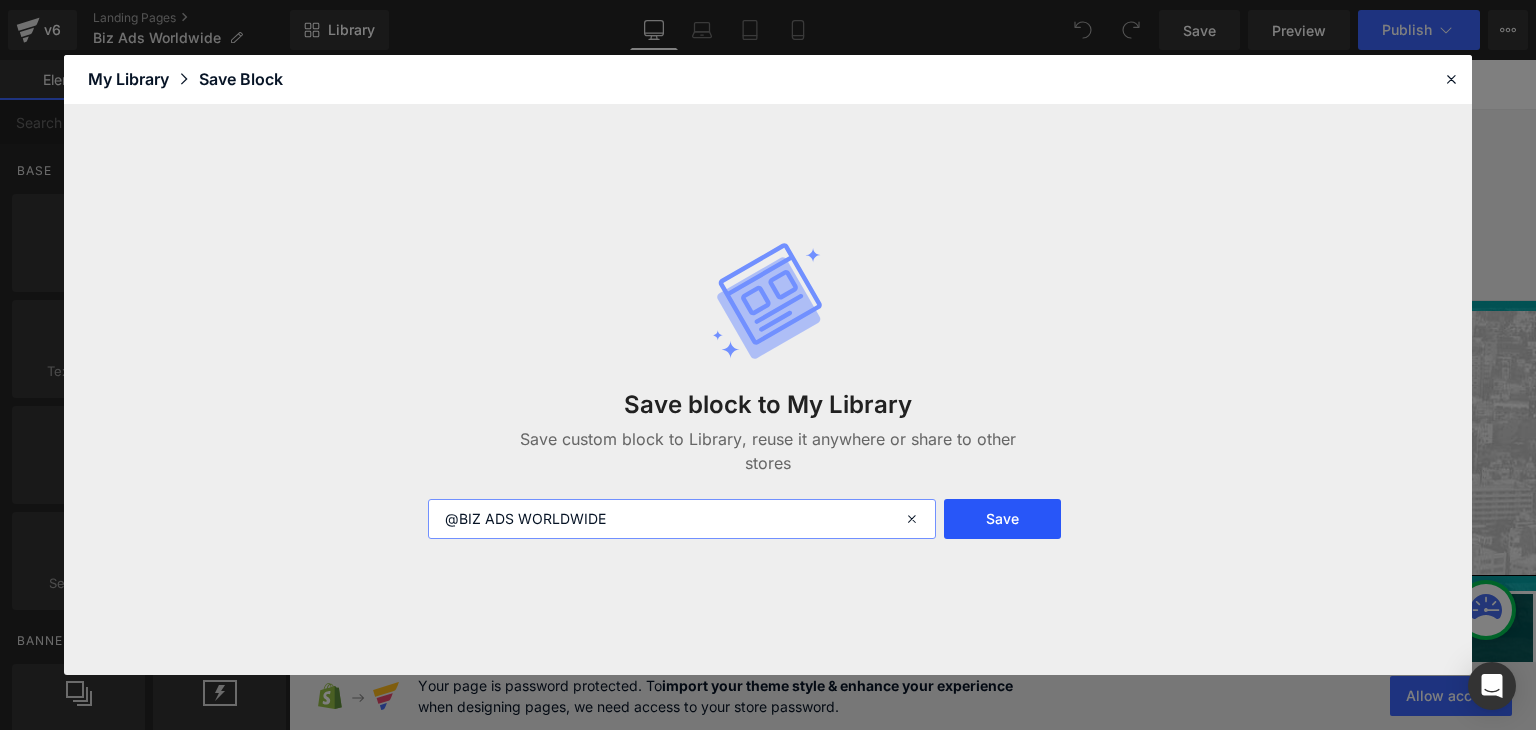 type on "@BIZ ADS WORLDWIDE" 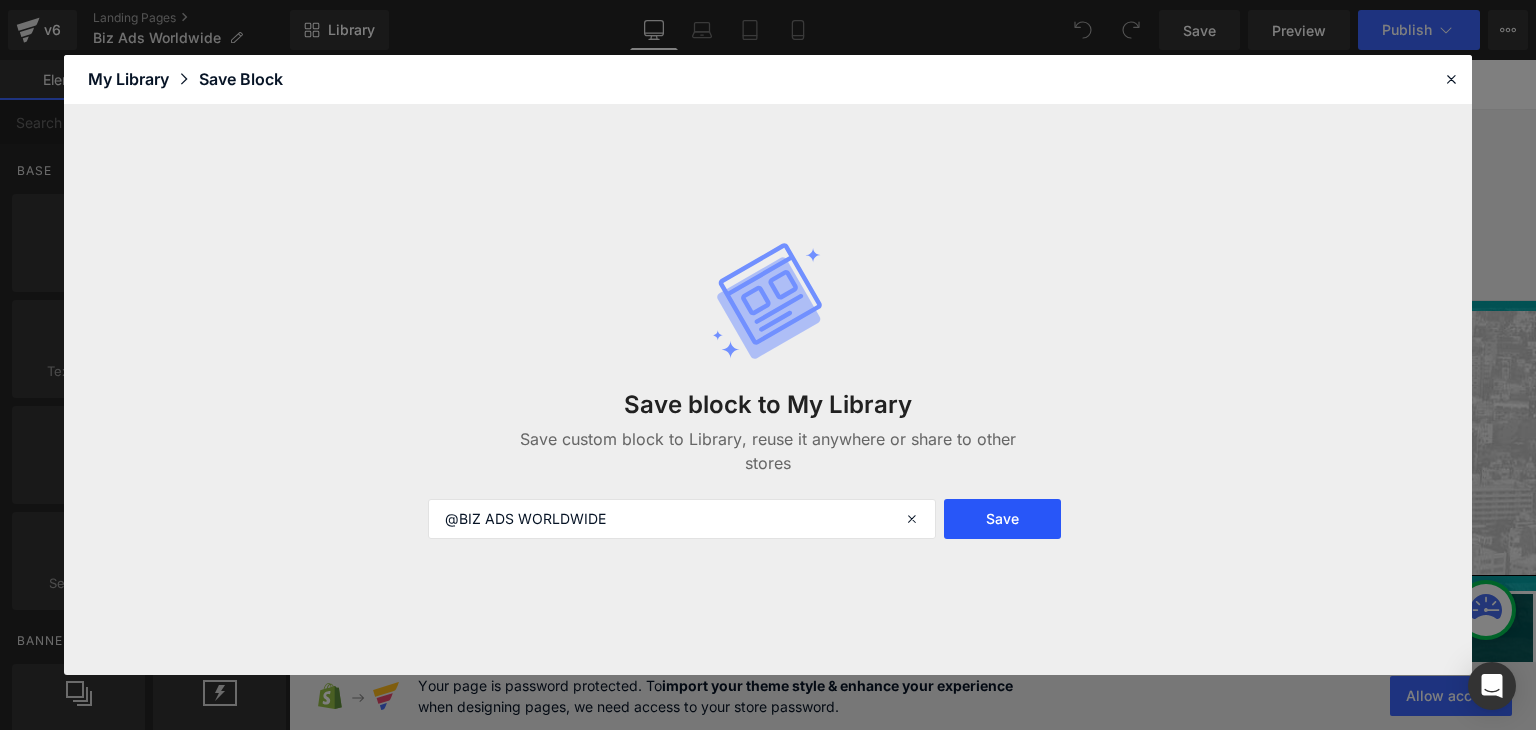 click on "Save" at bounding box center (1002, 519) 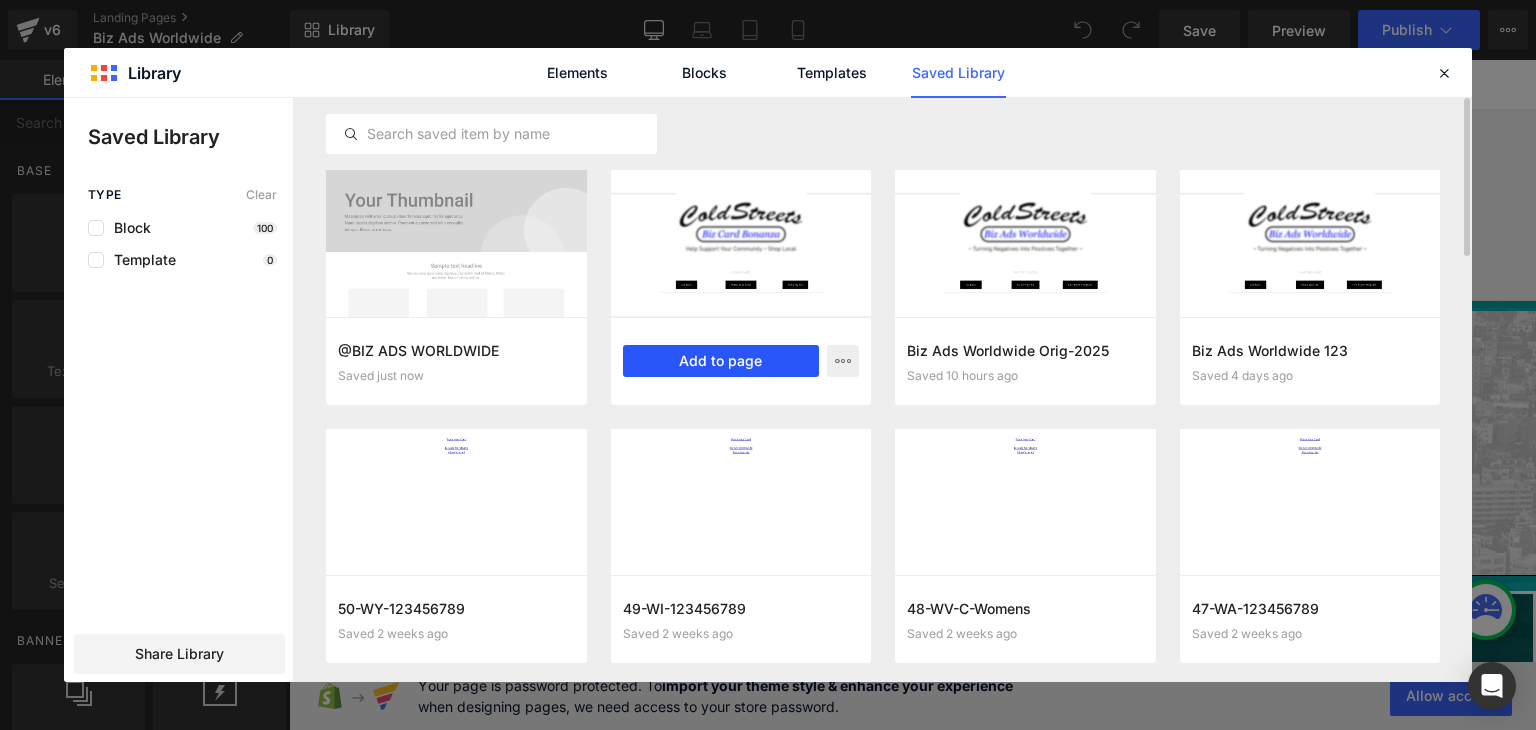 click on "Add to page" at bounding box center (721, 361) 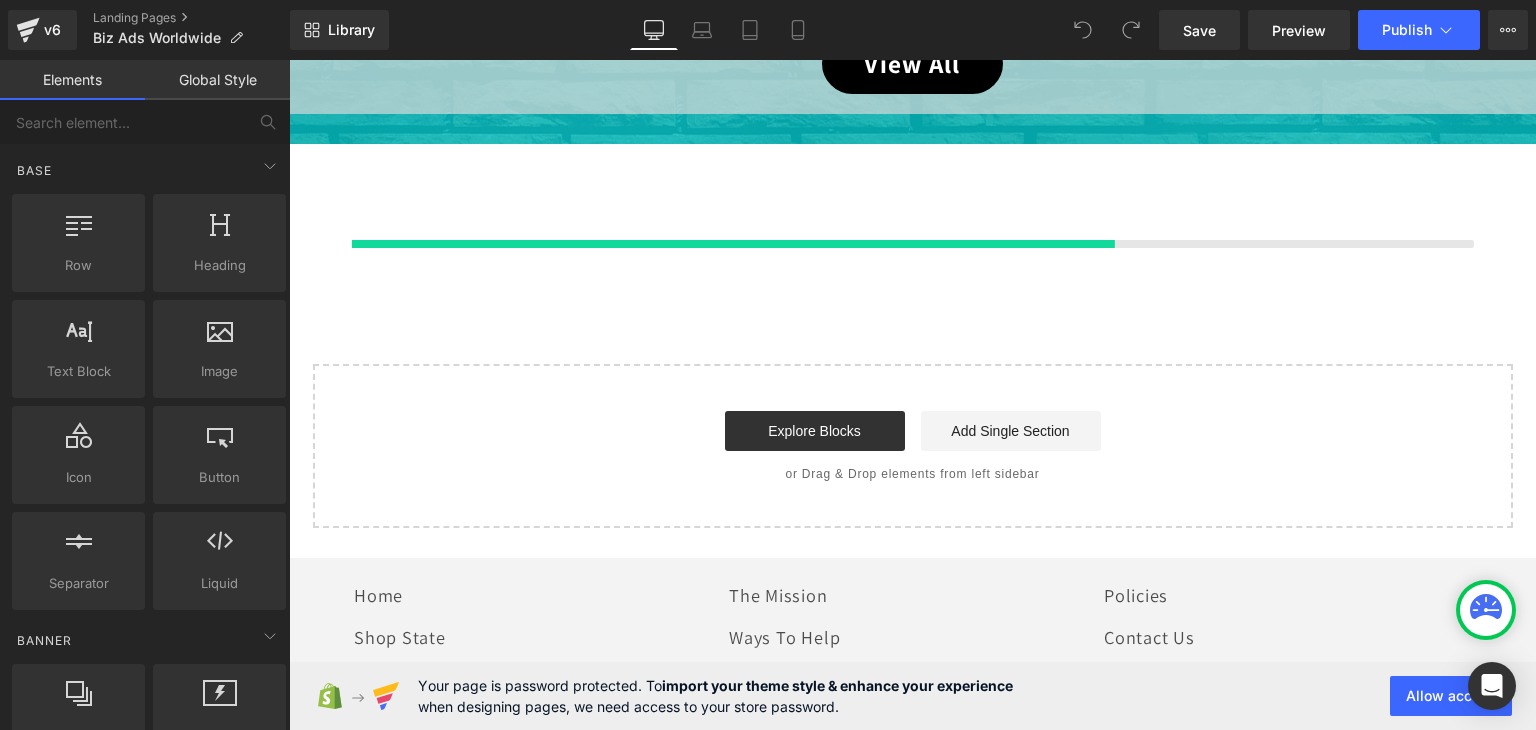 scroll, scrollTop: 1657, scrollLeft: 0, axis: vertical 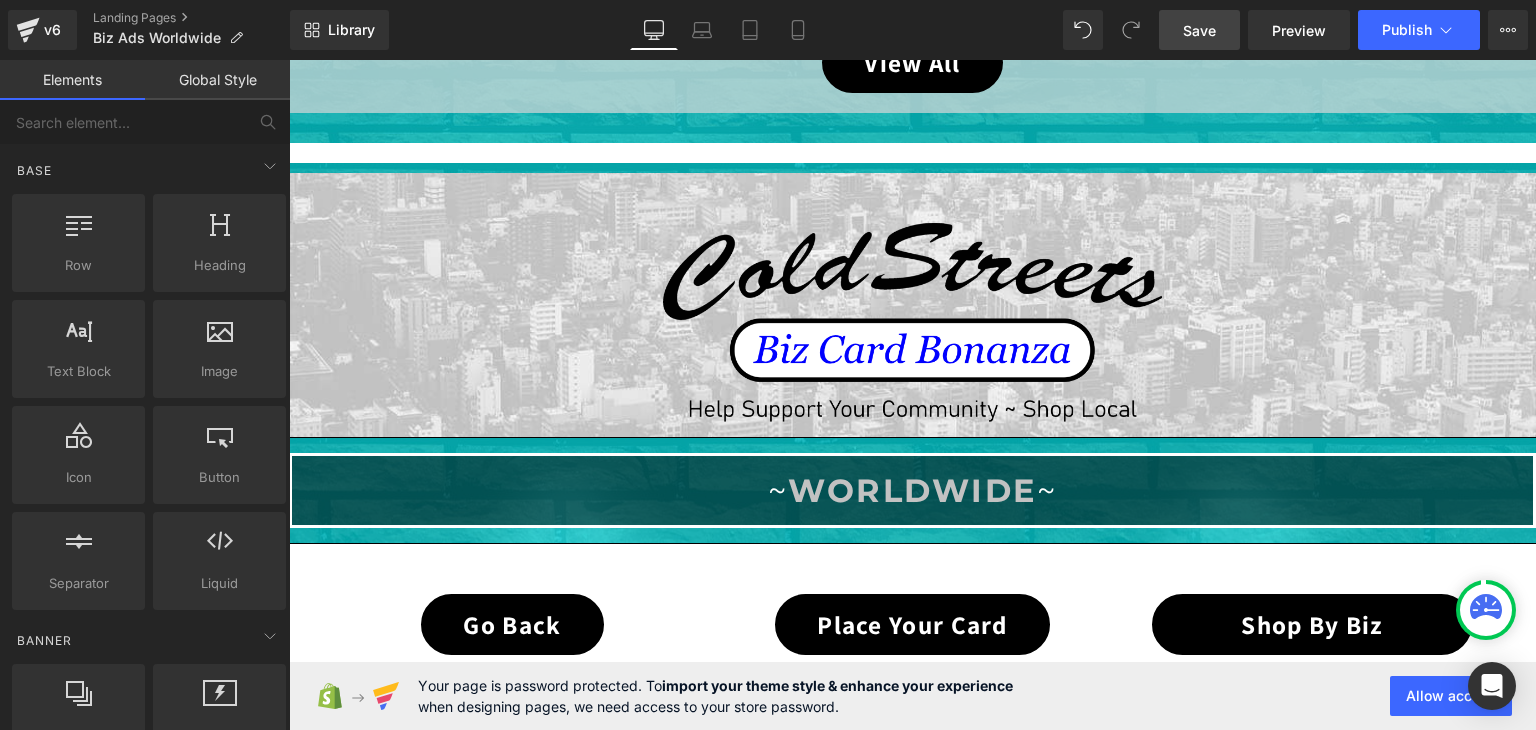 click on "Save" at bounding box center (1199, 30) 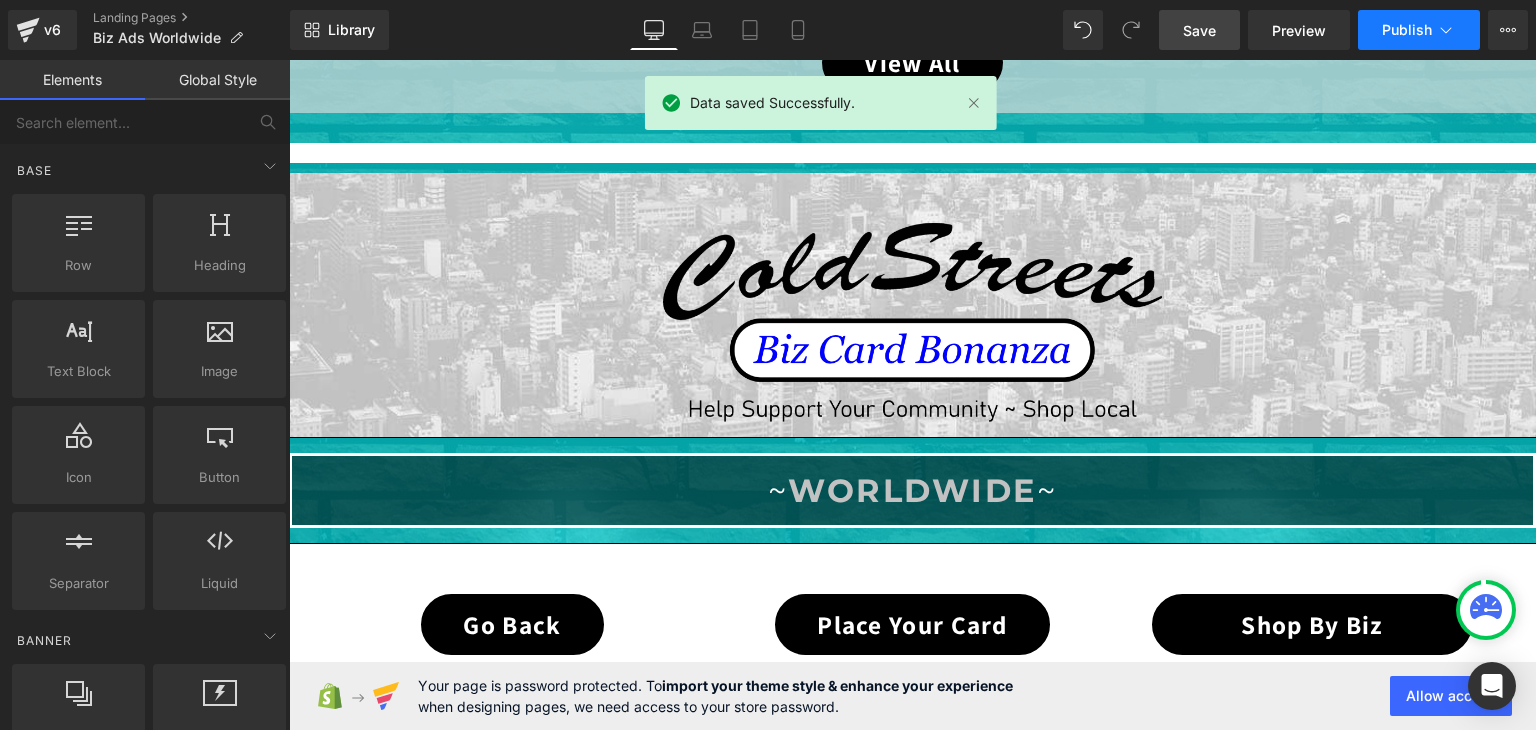 click 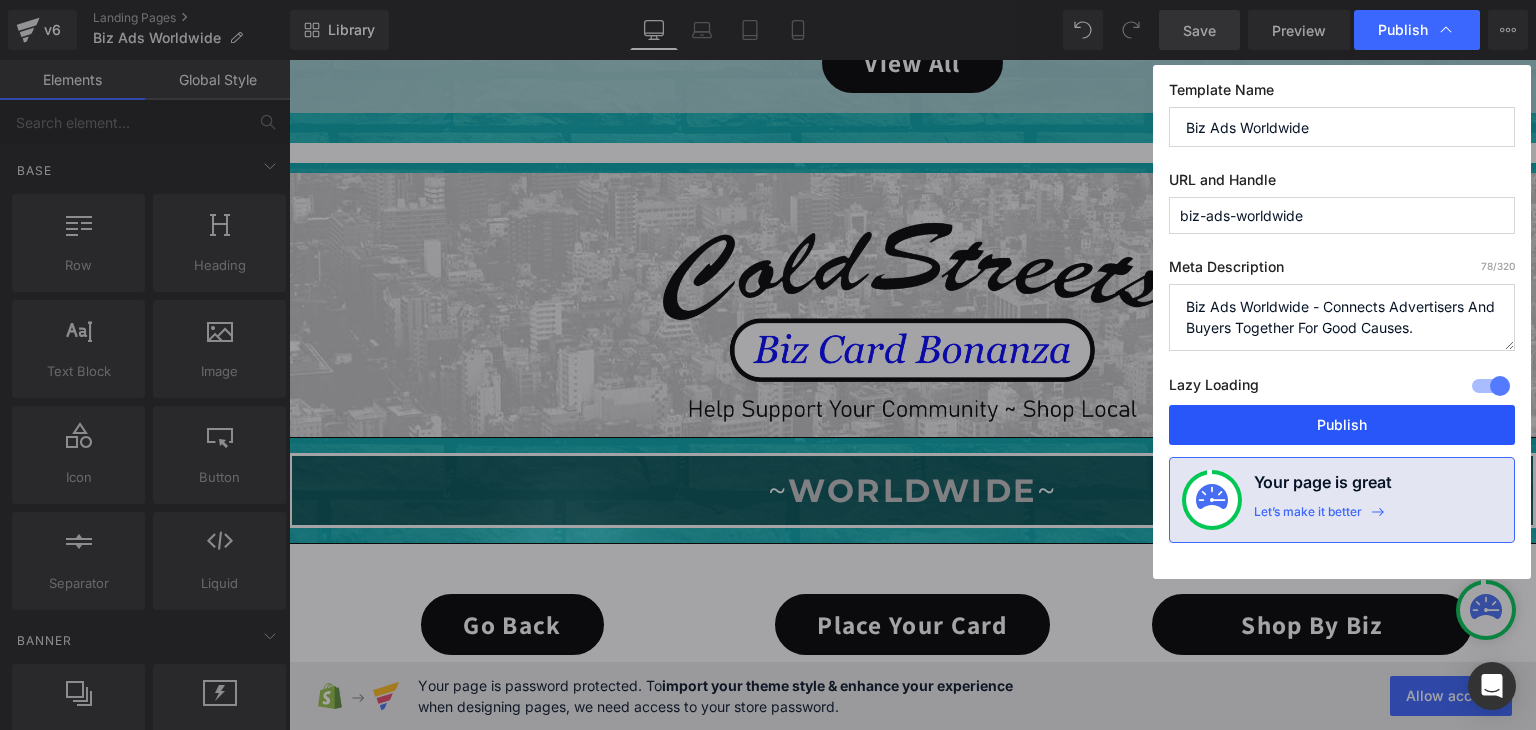 click on "Publish" at bounding box center [1342, 425] 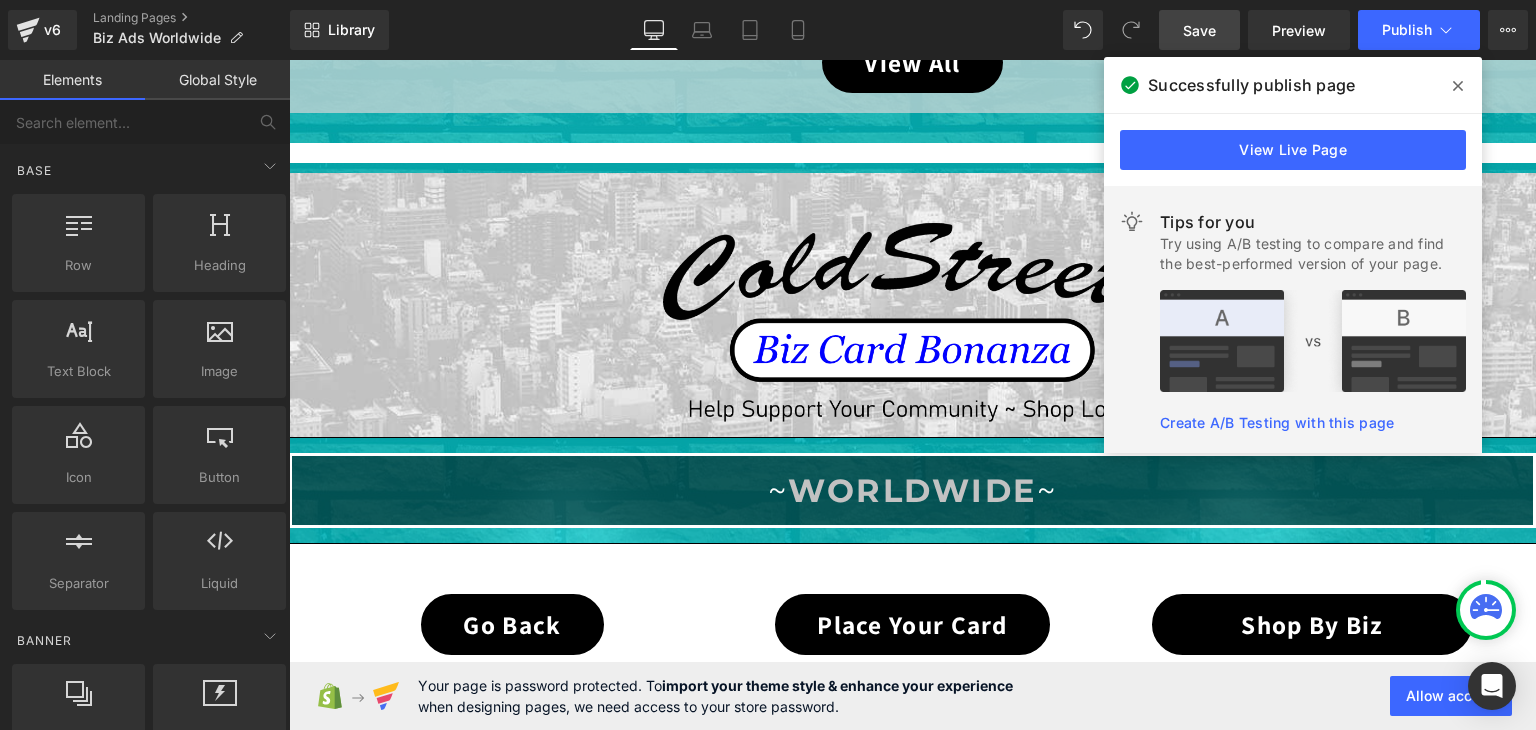 click at bounding box center [1458, 86] 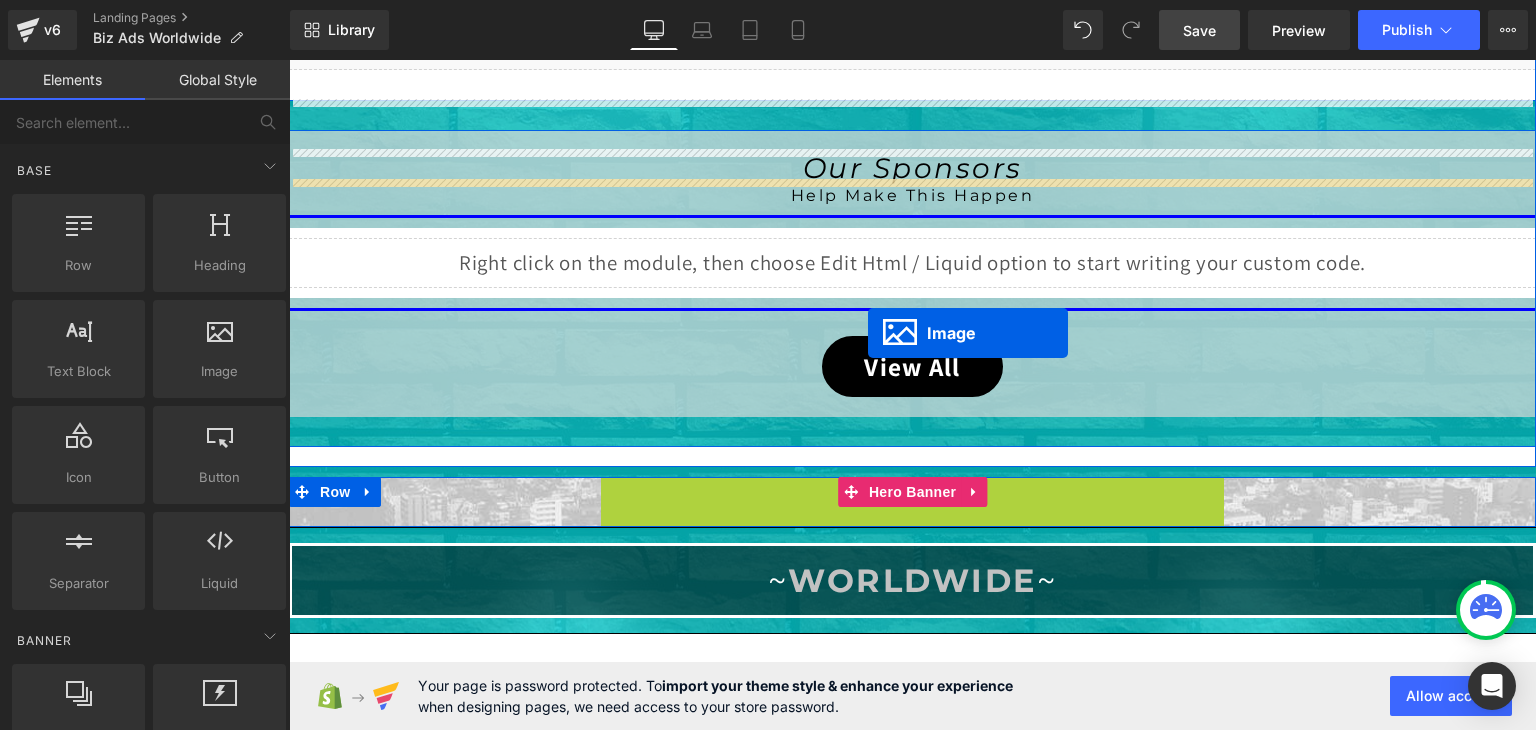 scroll, scrollTop: 1273, scrollLeft: 0, axis: vertical 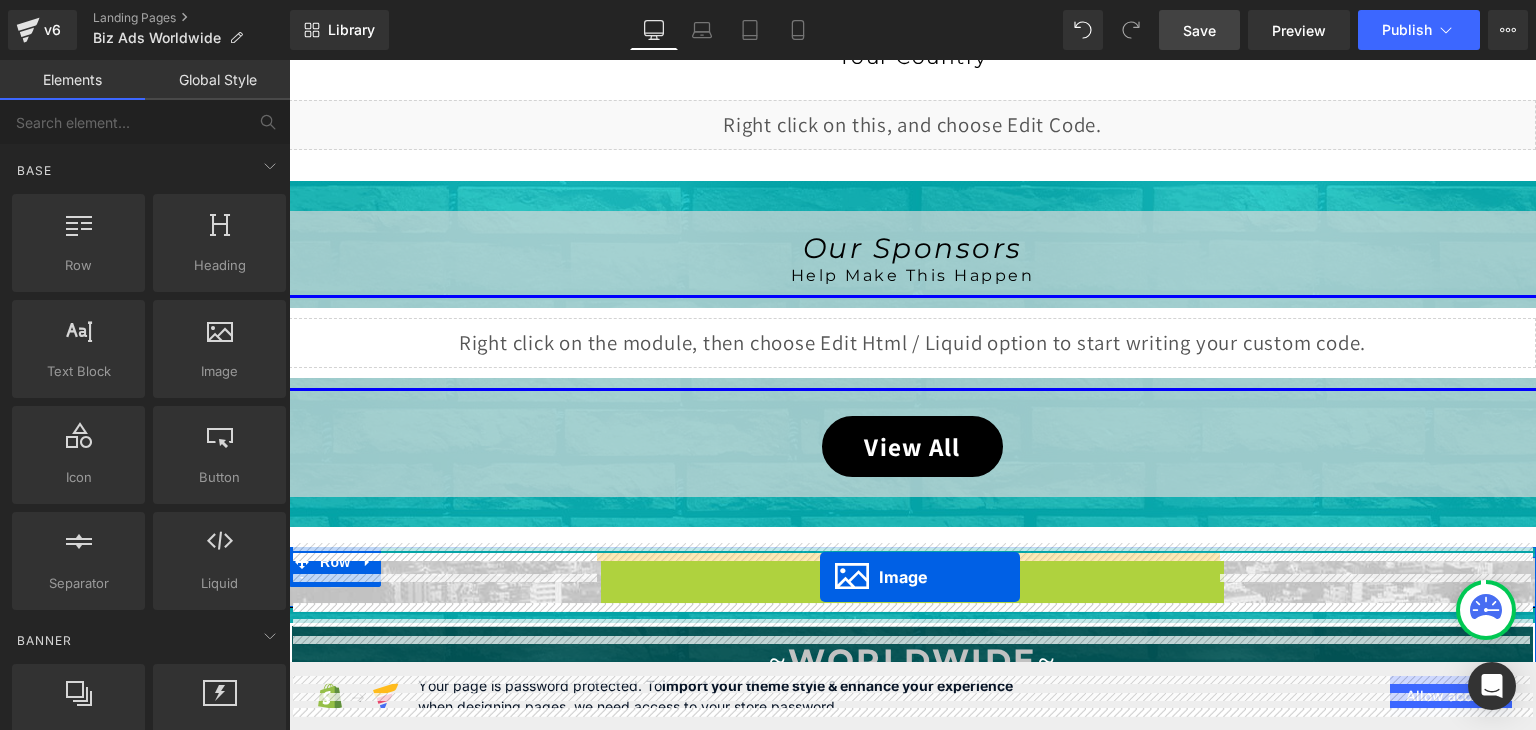 drag, startPoint x: 872, startPoint y: 302, endPoint x: 820, endPoint y: 577, distance: 279.8732 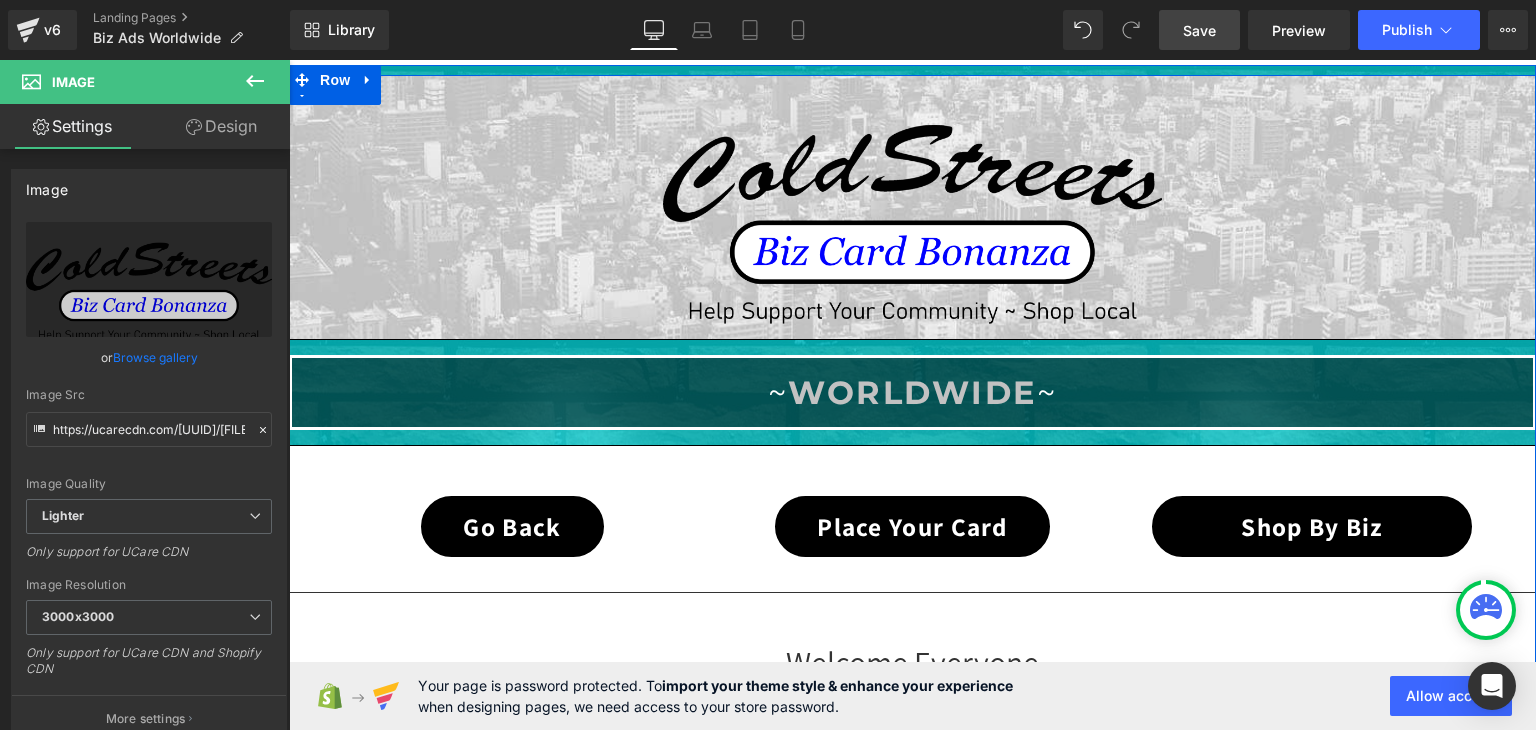 scroll, scrollTop: 1773, scrollLeft: 0, axis: vertical 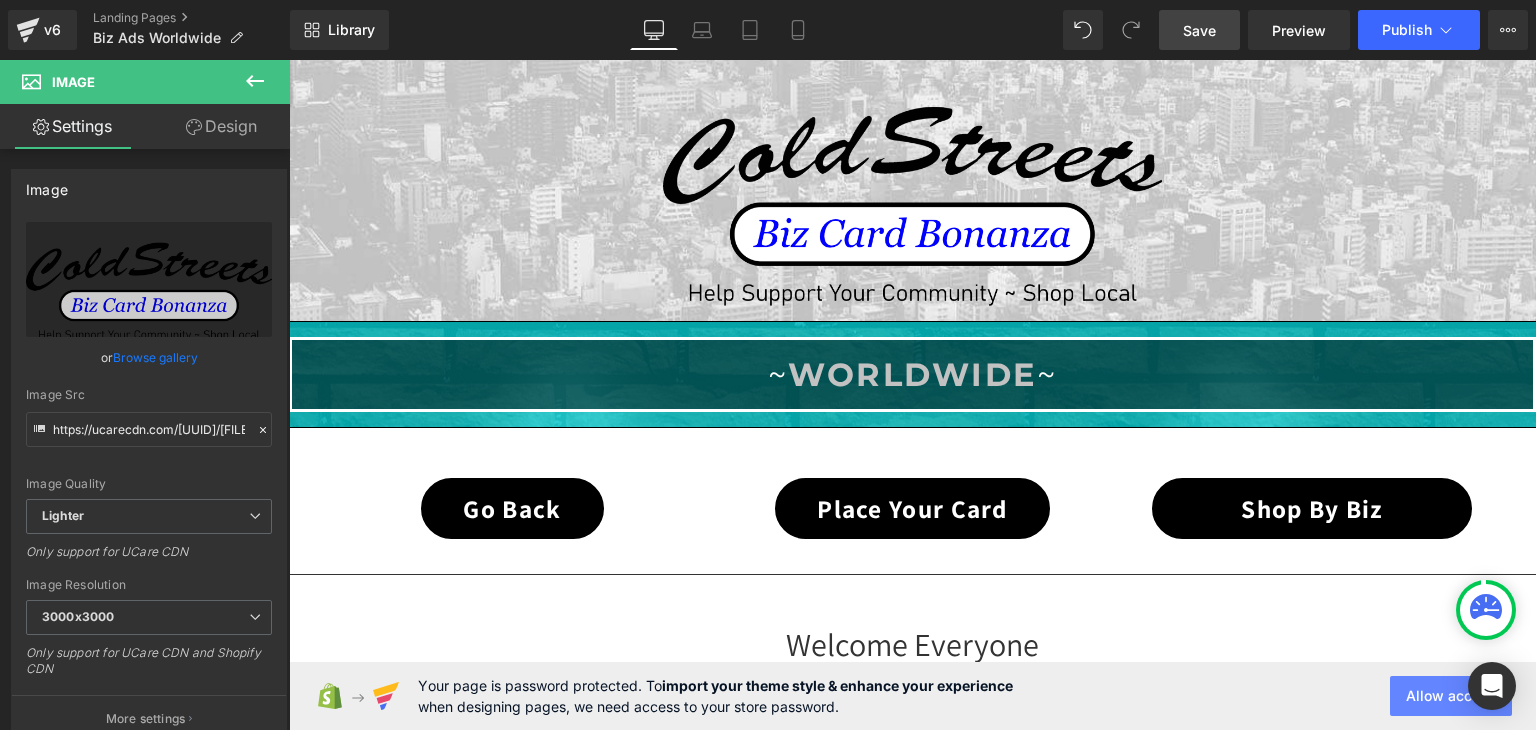 click on "Allow access" at bounding box center (1451, 696) 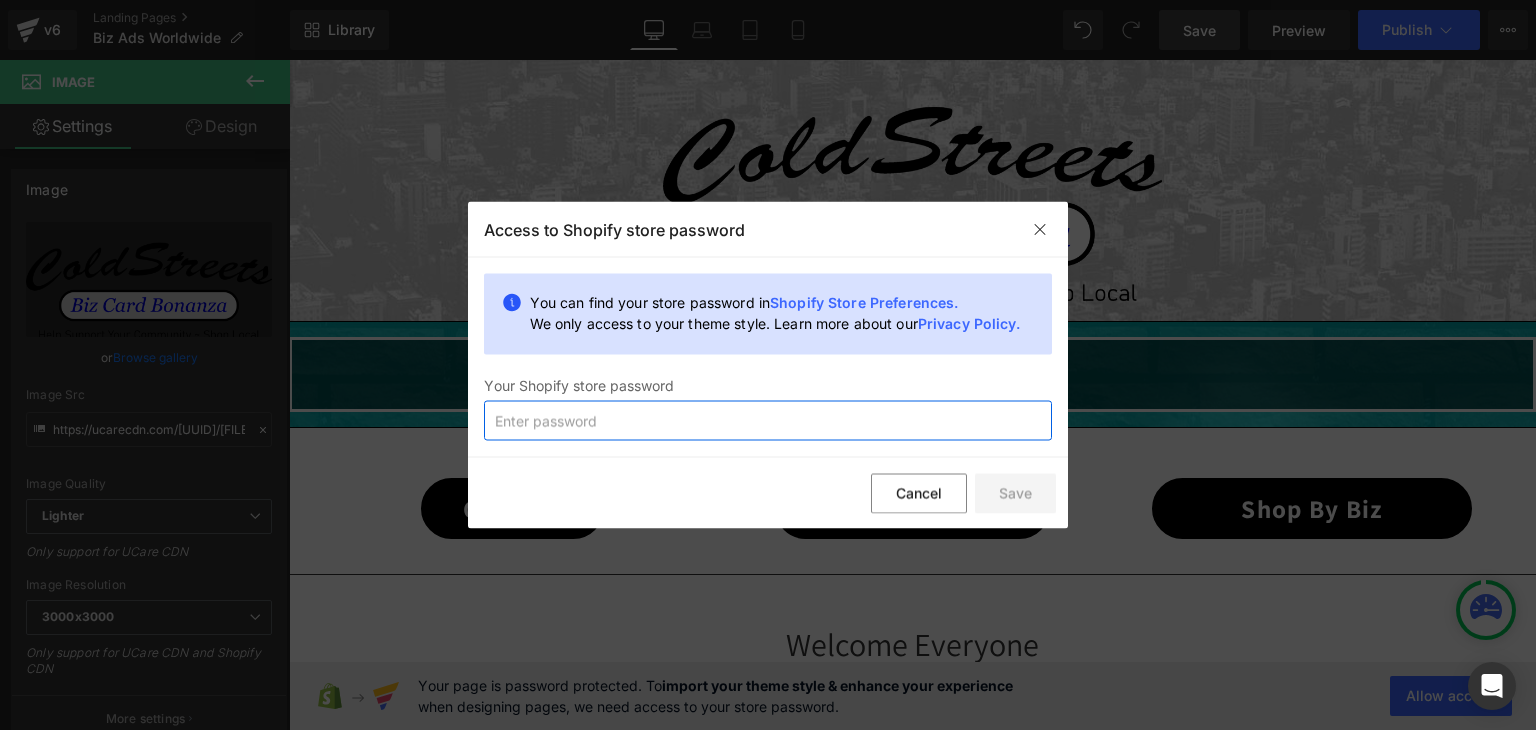 click at bounding box center (768, 421) 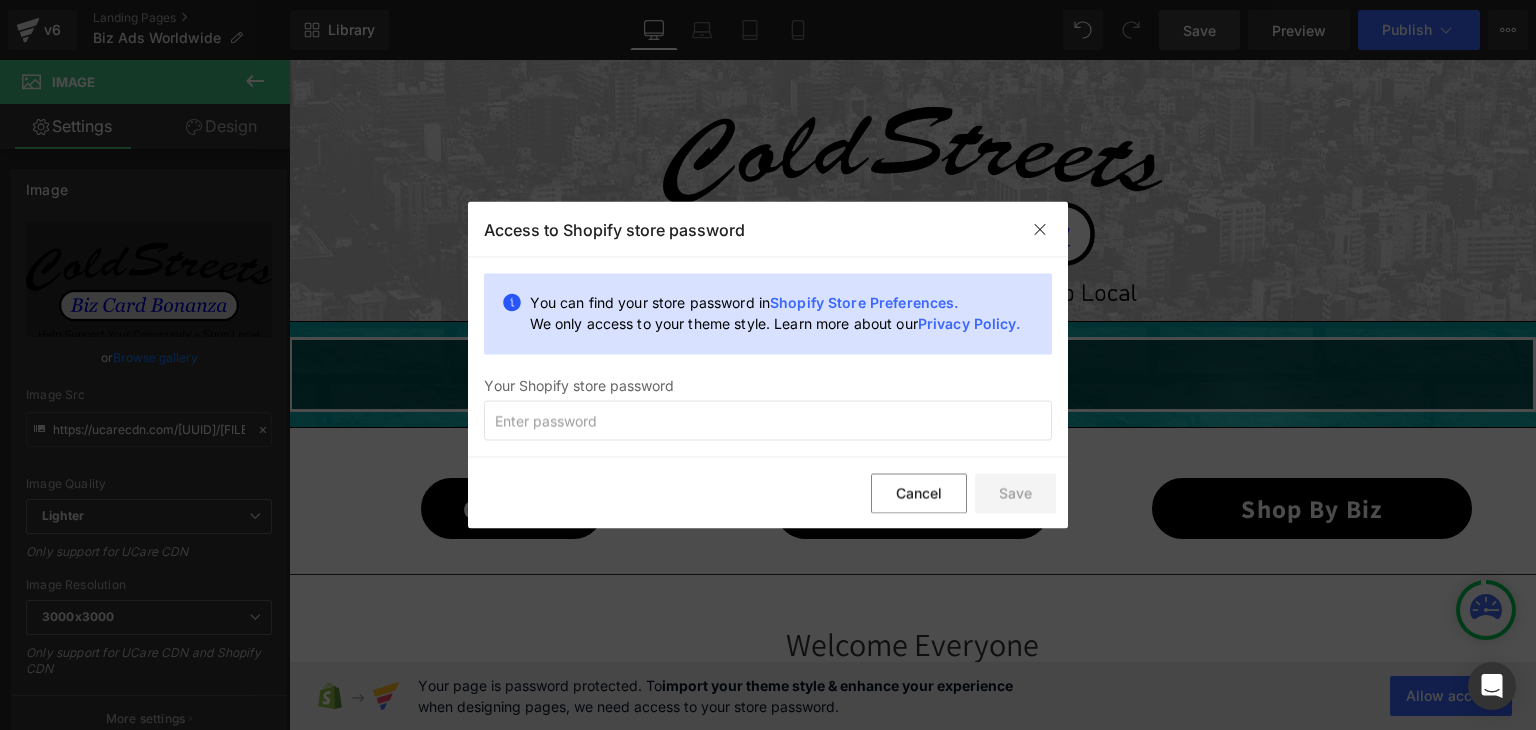 click on "Shopify Store Preferences." at bounding box center [864, 302] 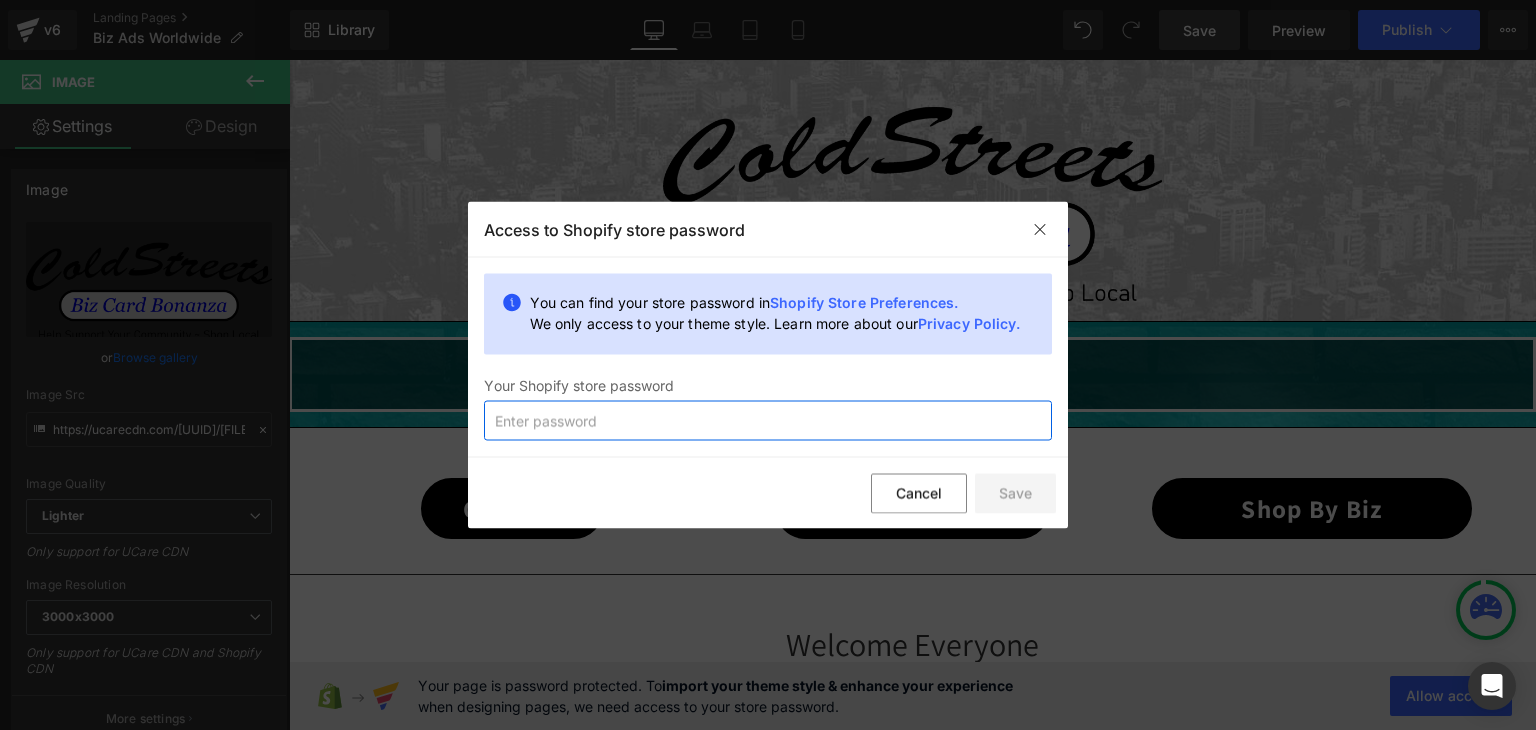 click at bounding box center (768, 421) 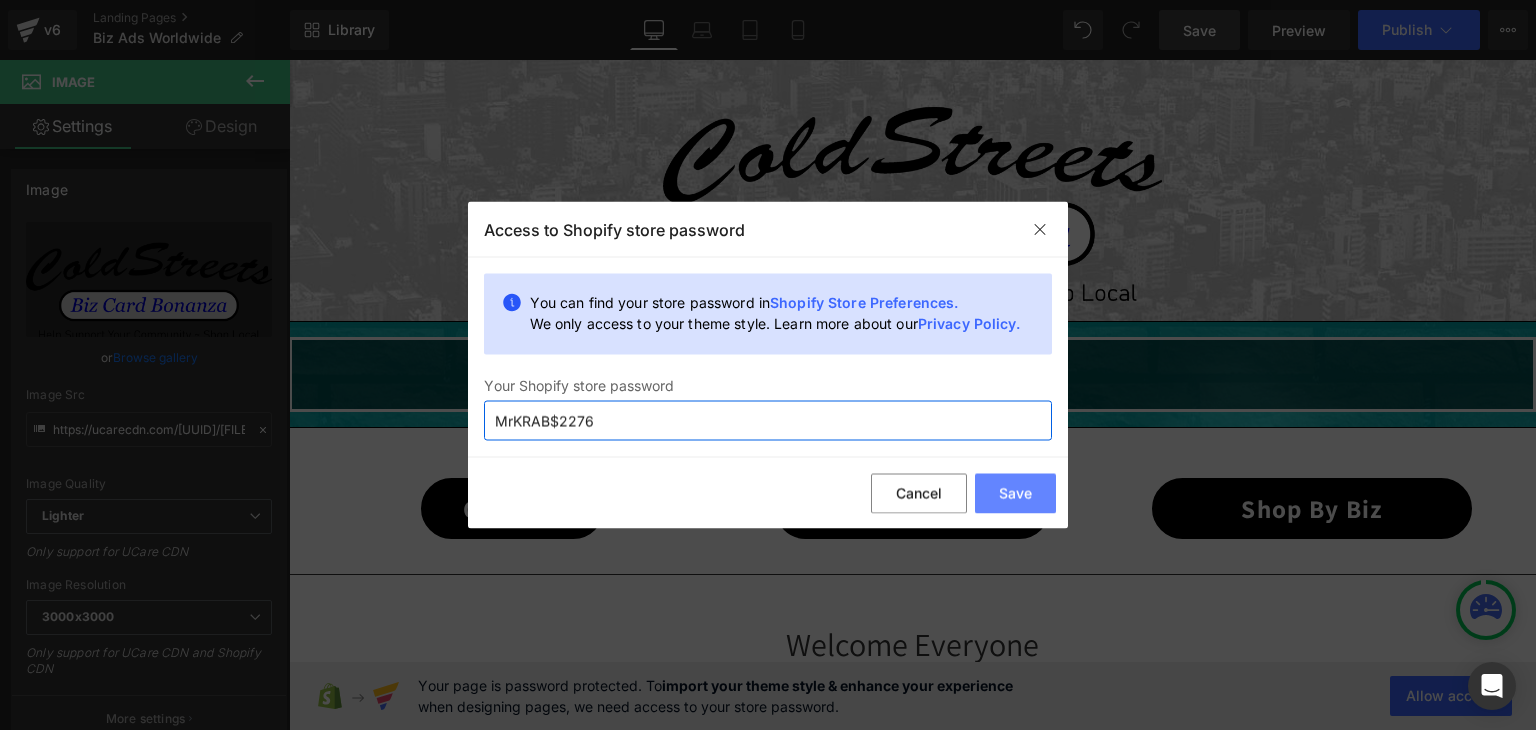 type on "MrKRAB$2276" 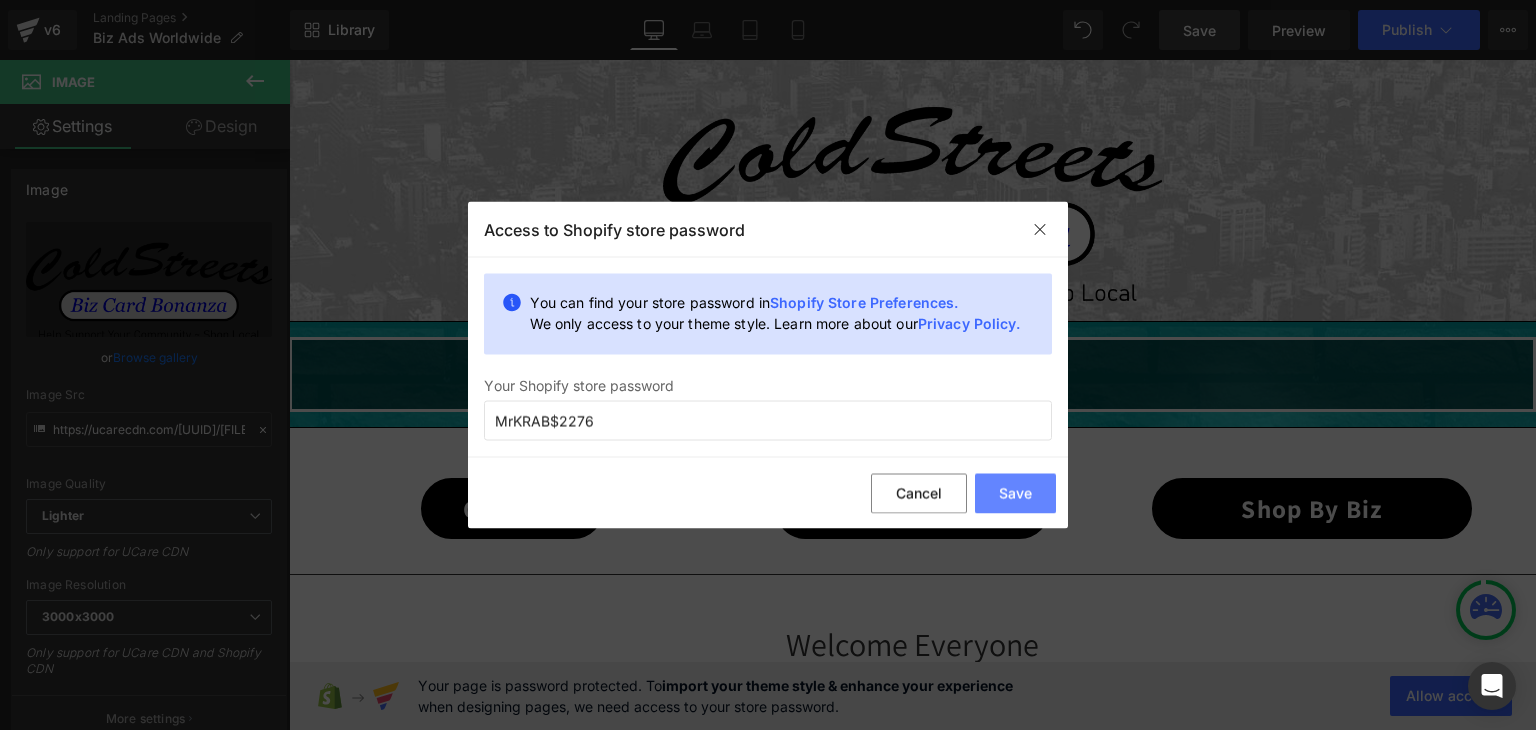 click on "Save" at bounding box center (1015, 493) 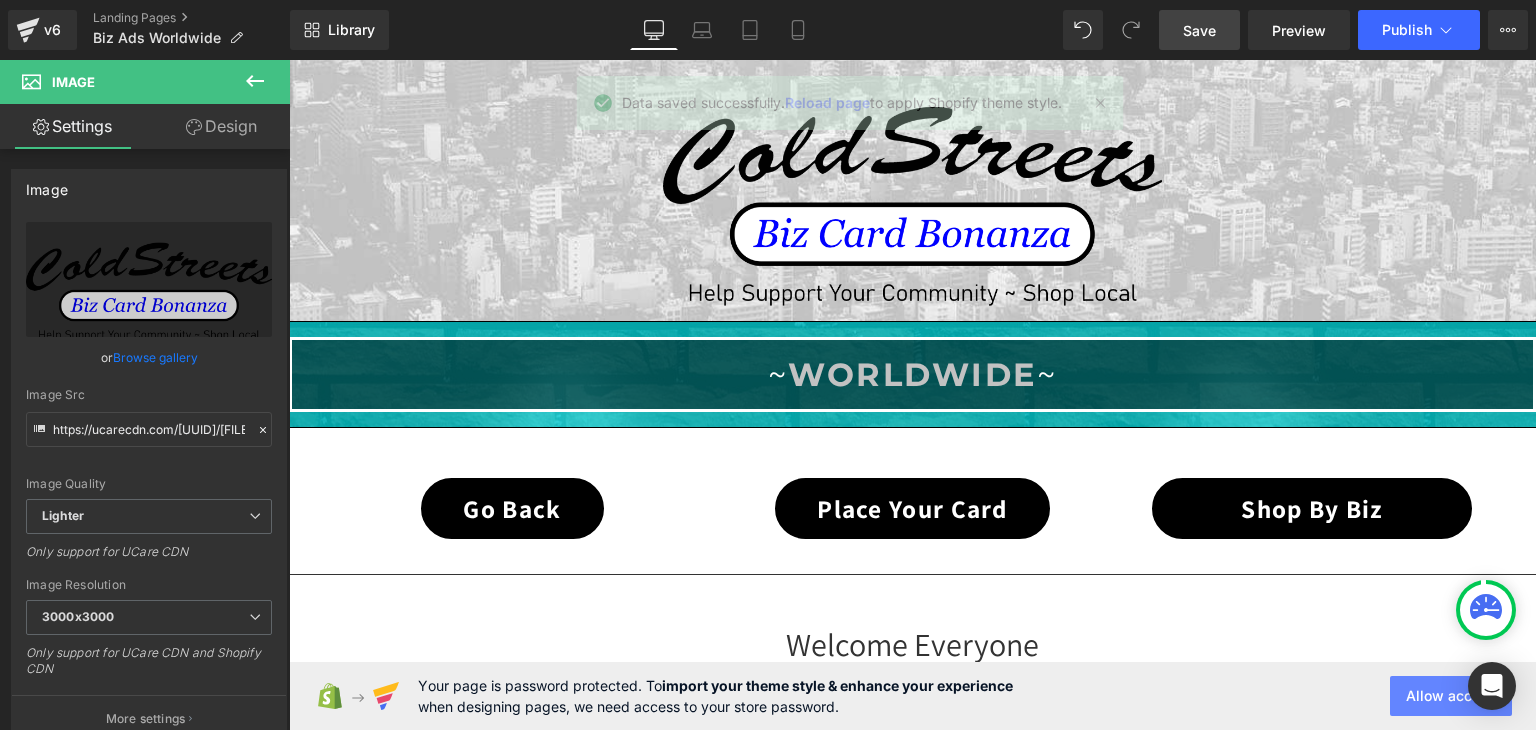 click on "Allow access" at bounding box center [1451, 696] 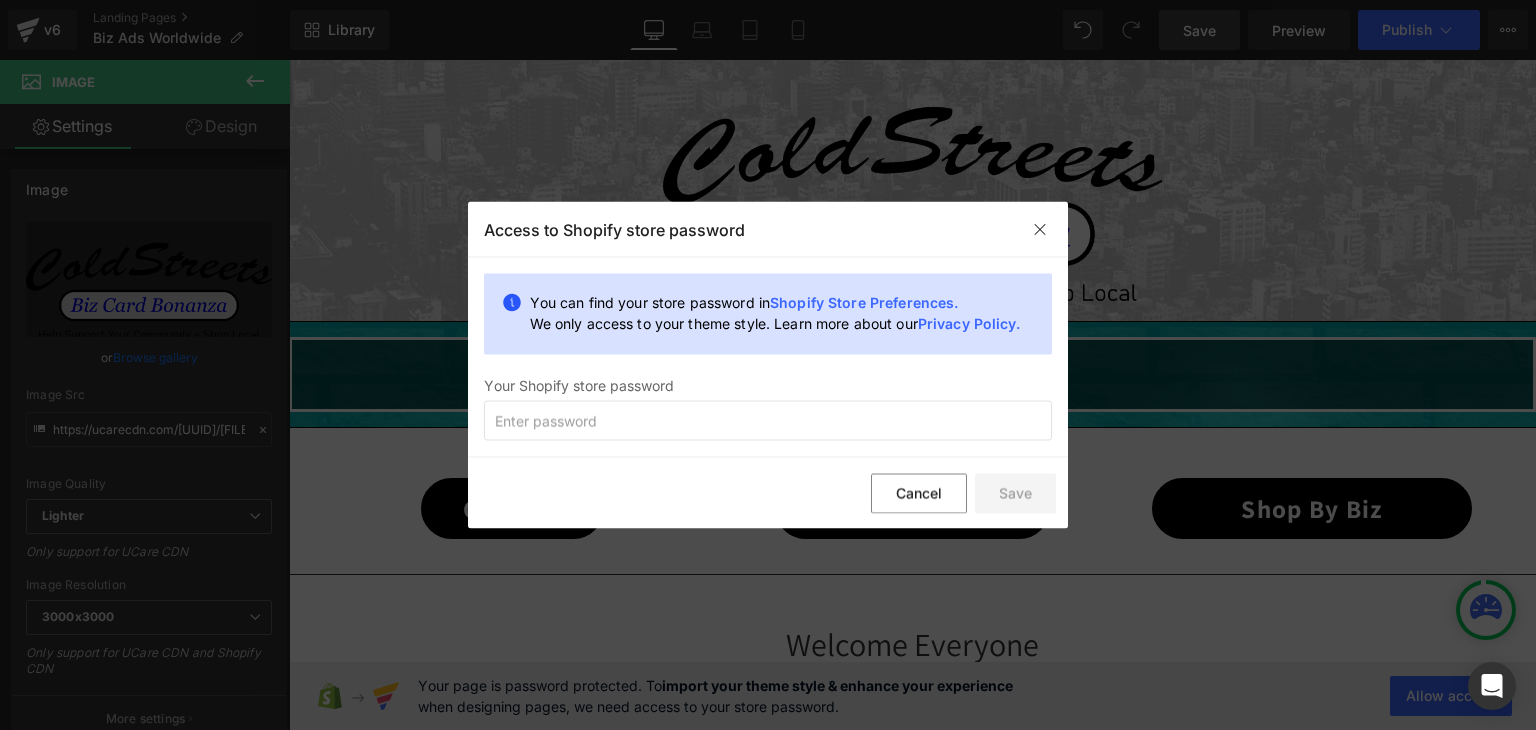 click on "Shopify Store Preferences." at bounding box center [864, 302] 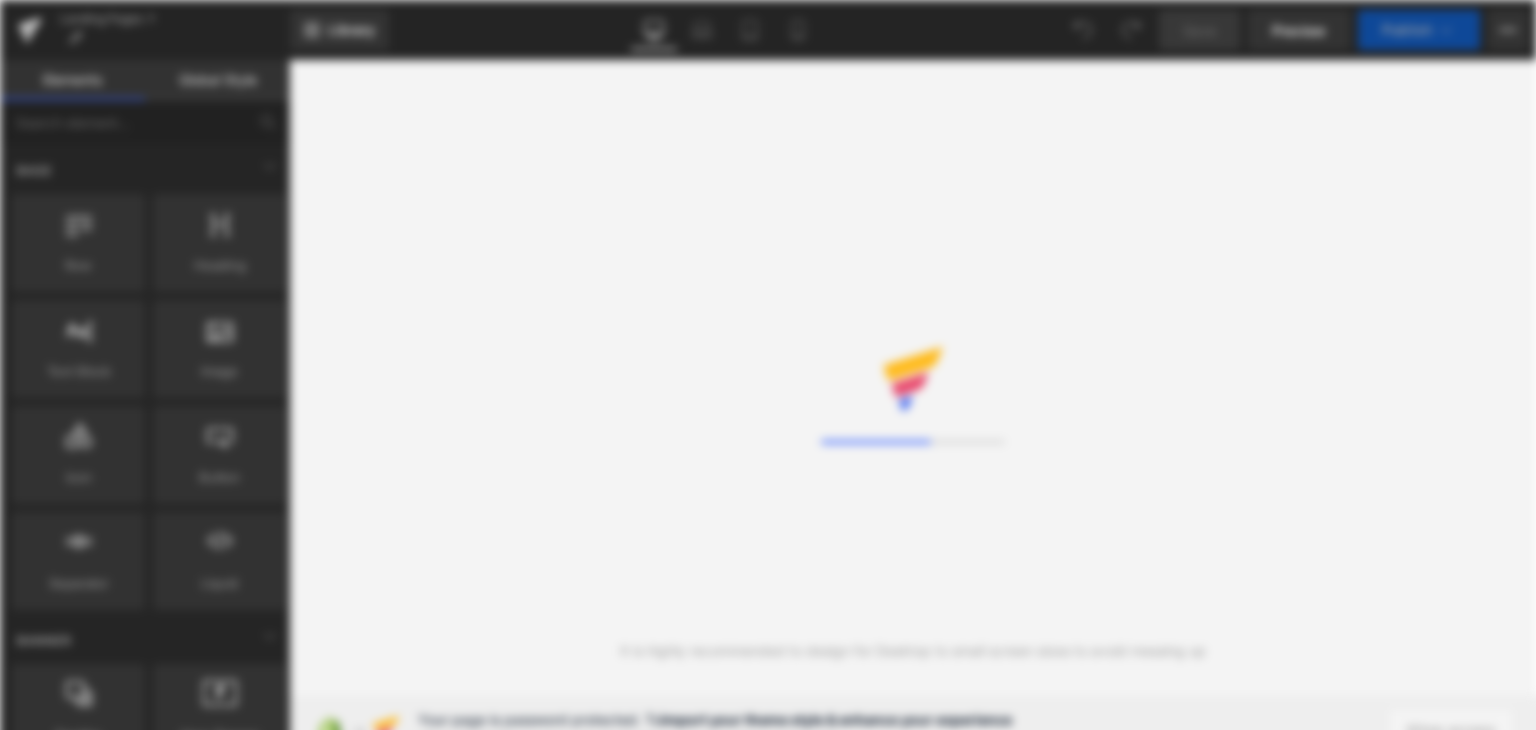 scroll, scrollTop: 0, scrollLeft: 0, axis: both 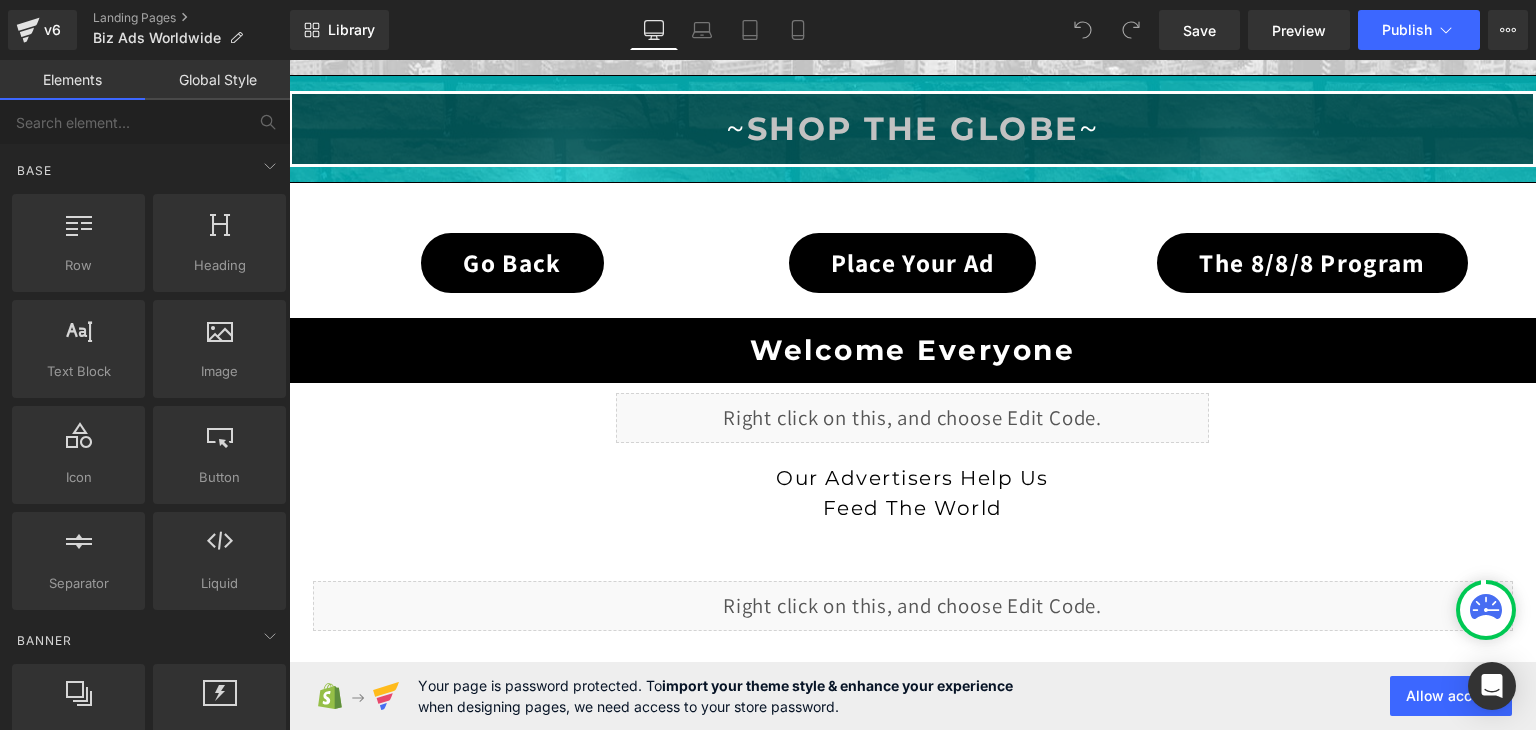 click 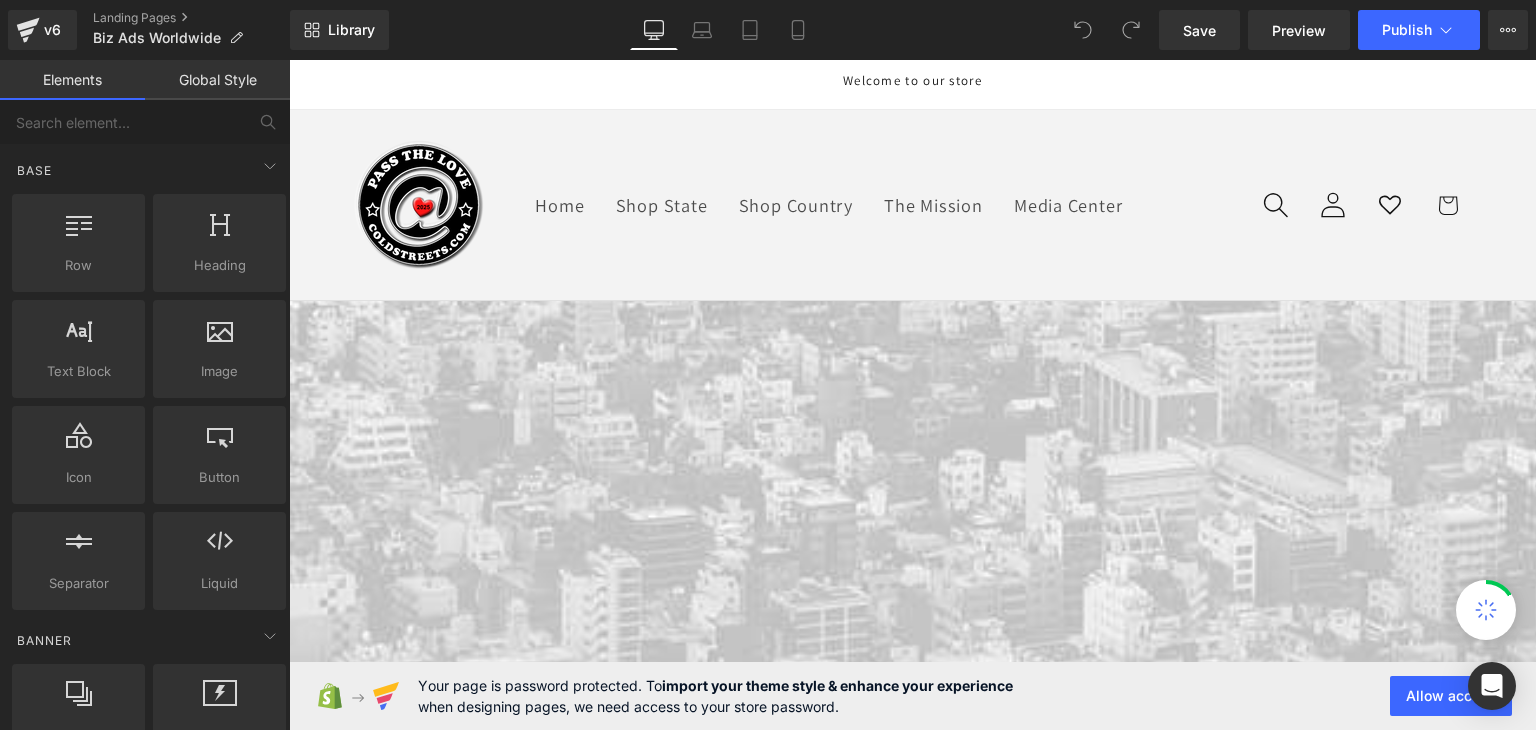 scroll, scrollTop: 0, scrollLeft: 0, axis: both 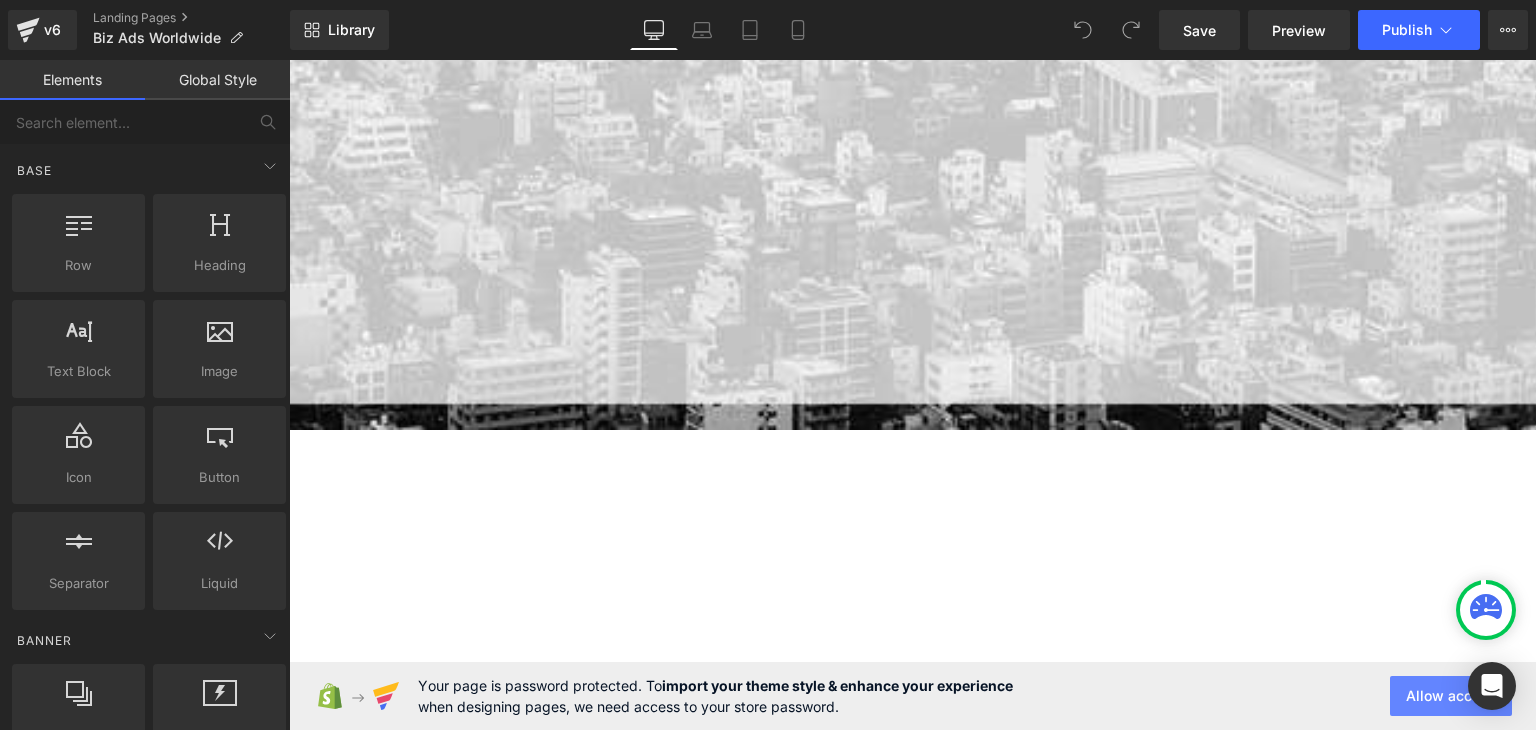 click on "Allow access" at bounding box center (1451, 696) 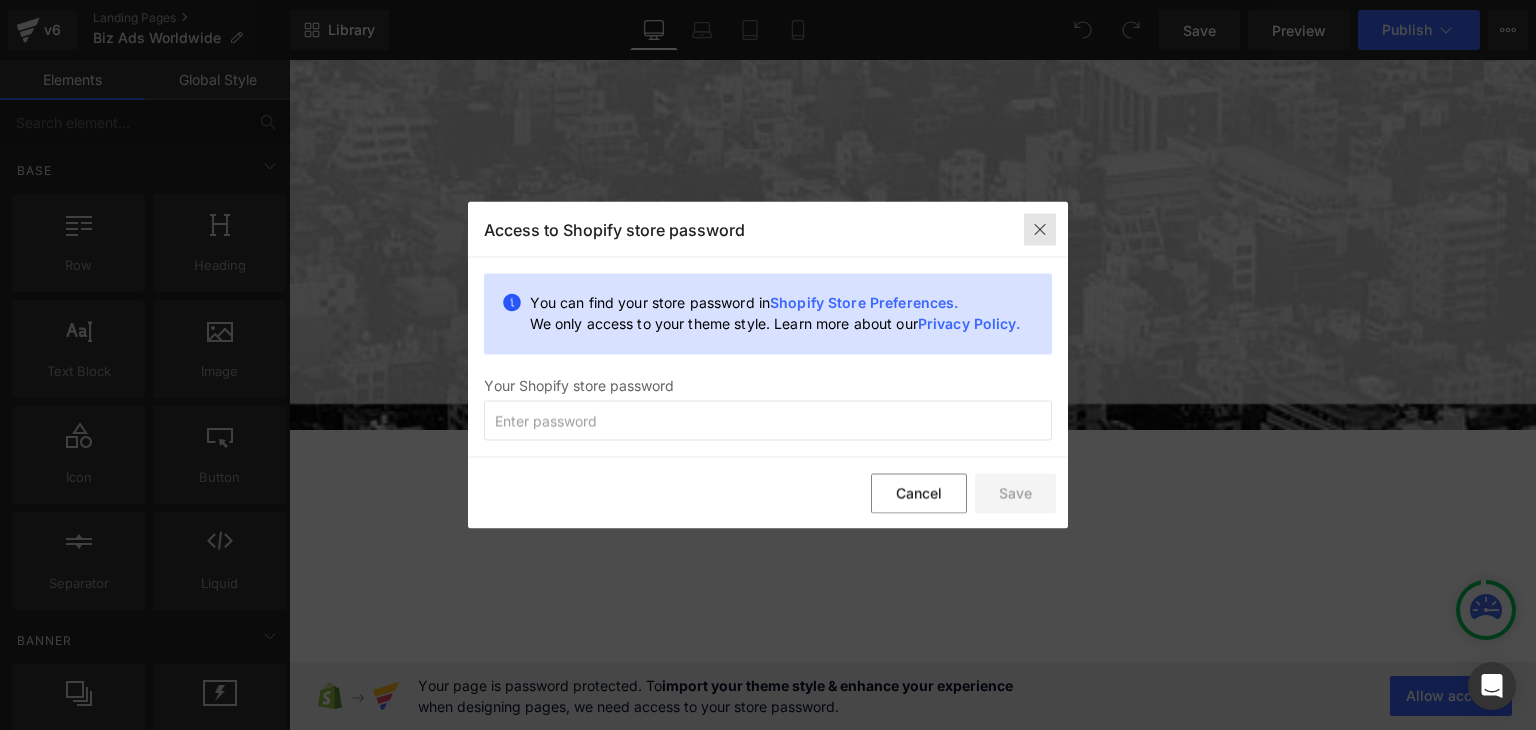 click at bounding box center [1040, 229] 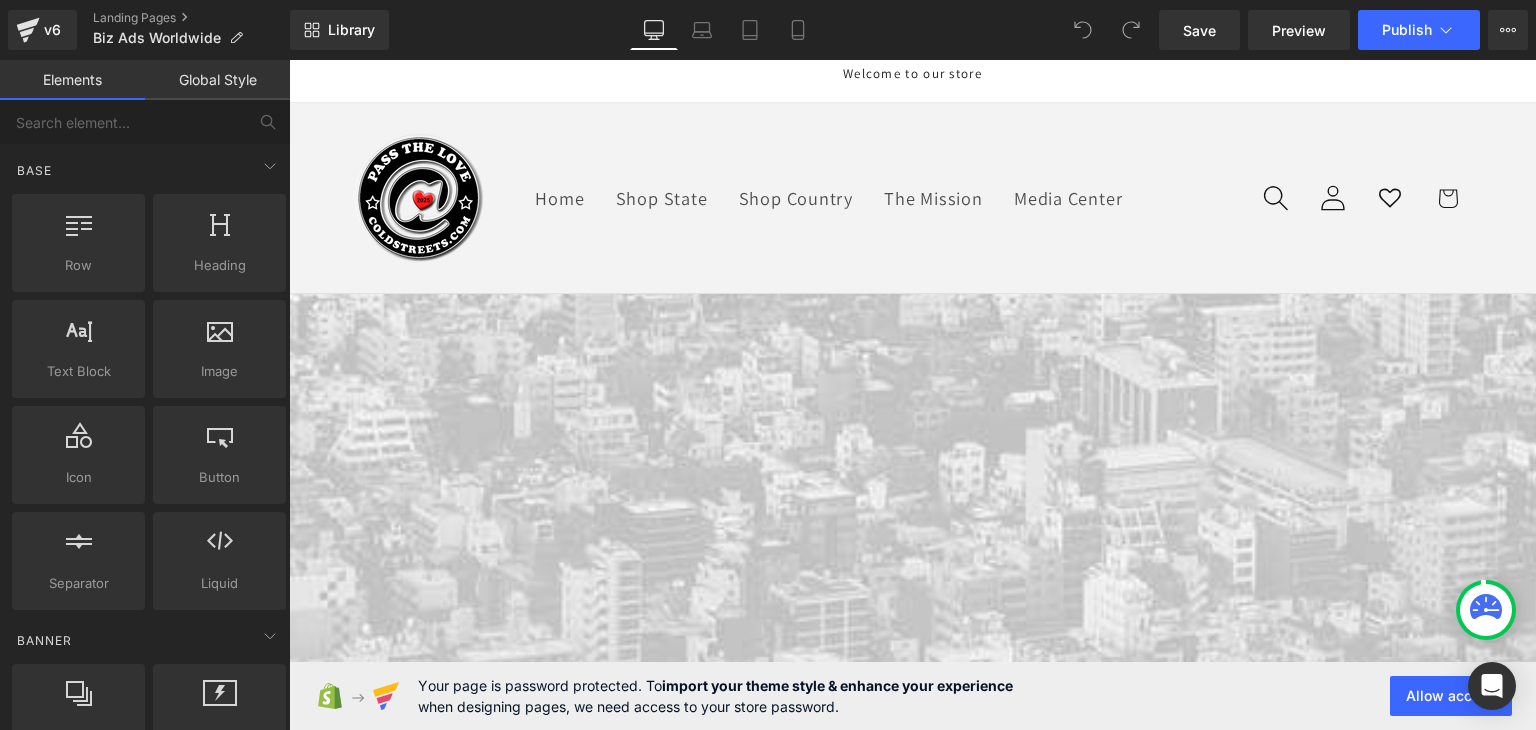 scroll, scrollTop: 0, scrollLeft: 0, axis: both 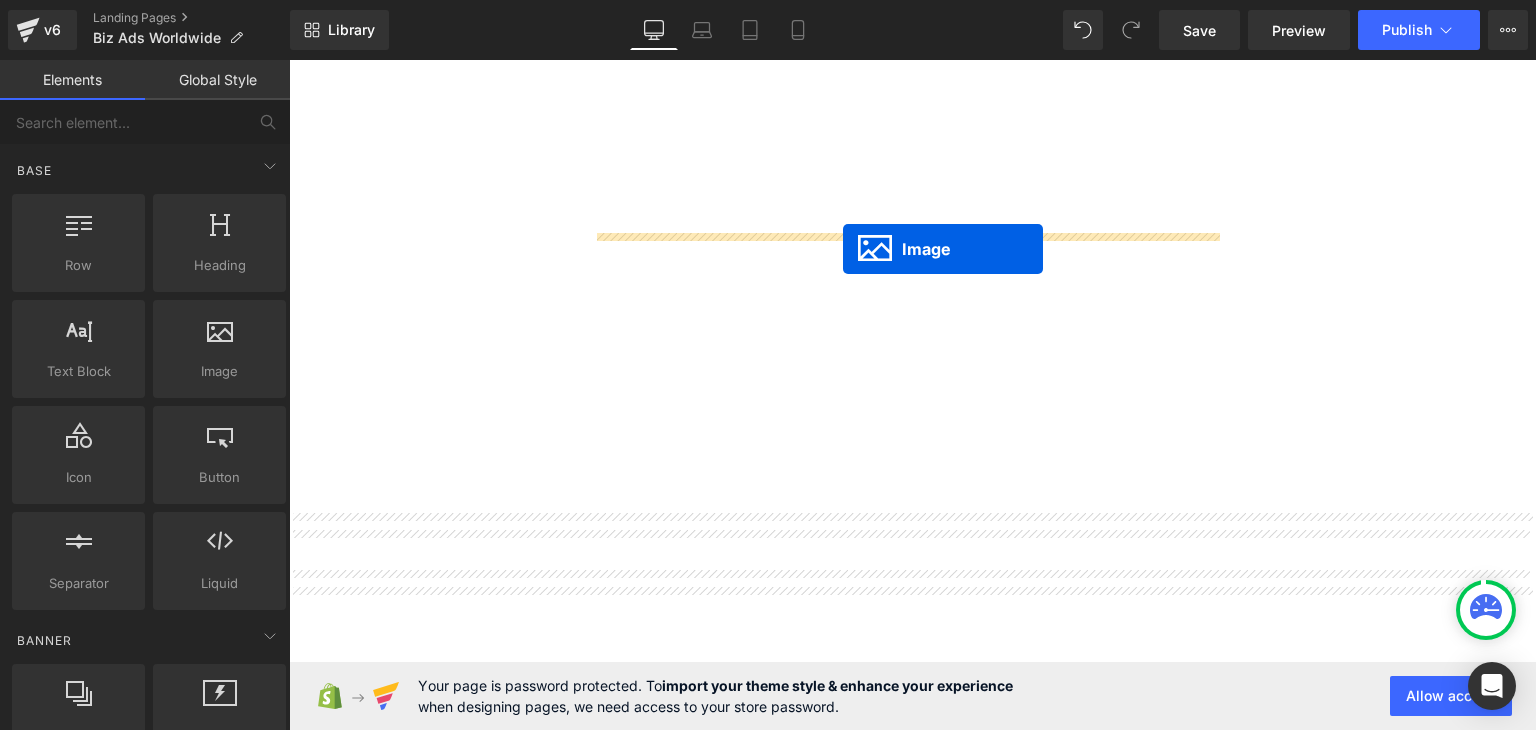 drag, startPoint x: 879, startPoint y: 442, endPoint x: 843, endPoint y: 249, distance: 196.32881 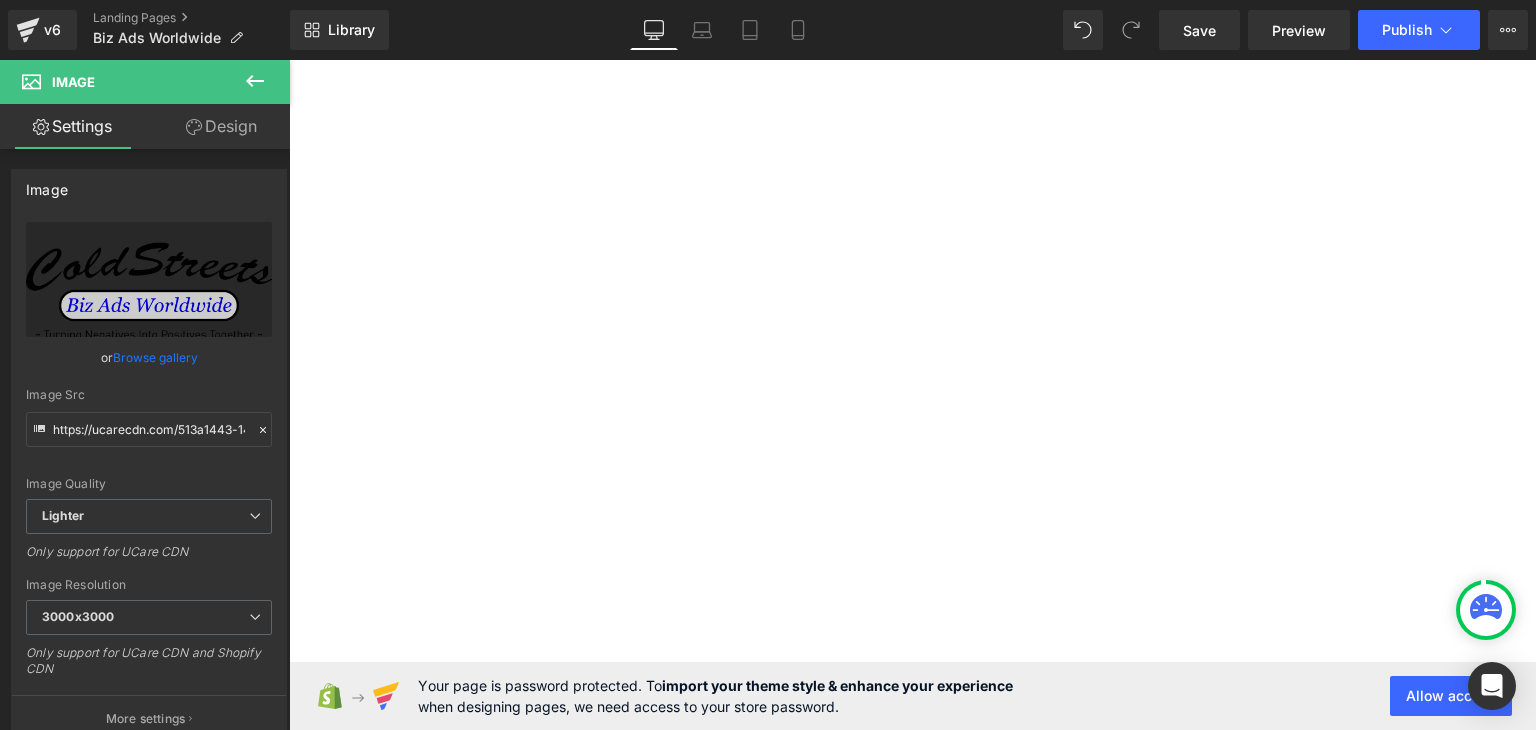 click 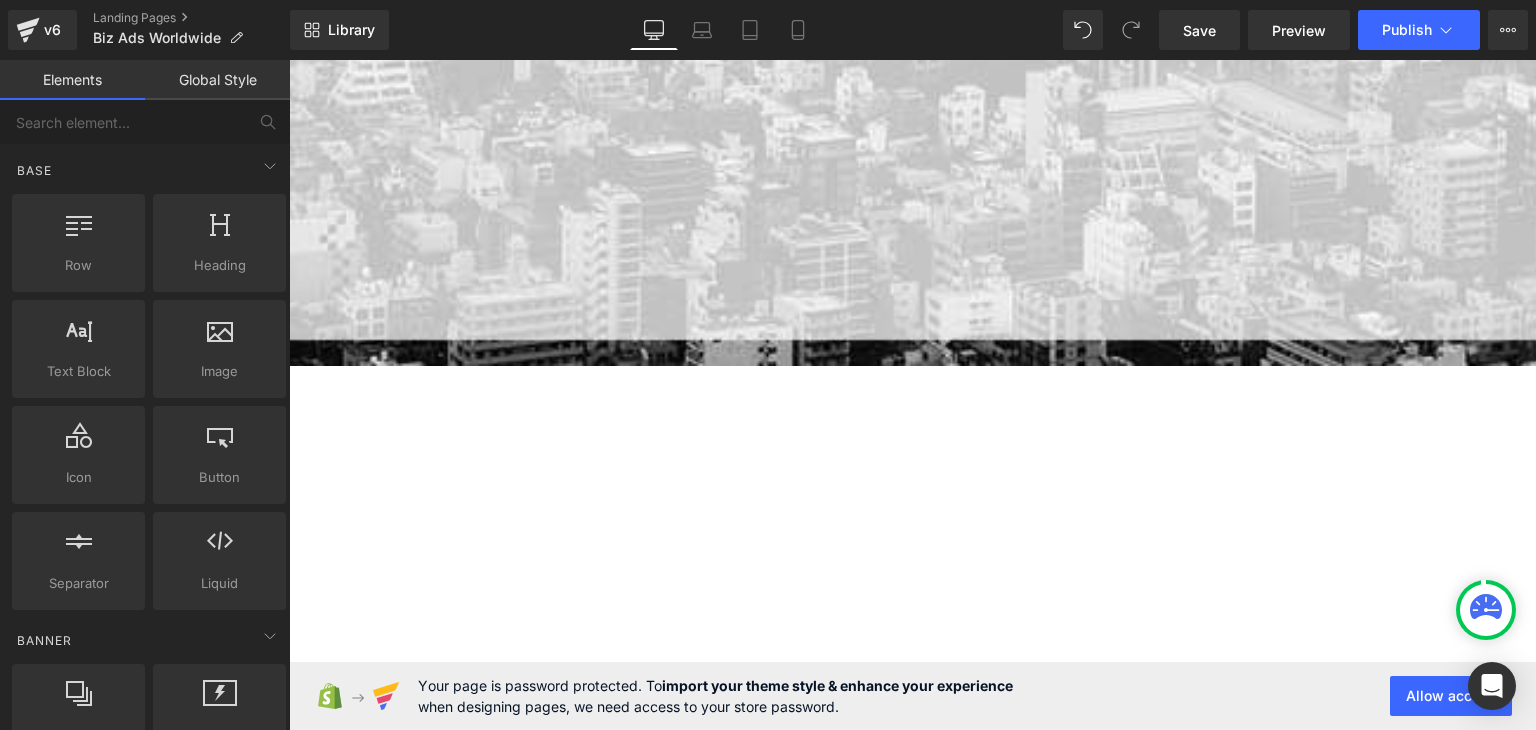 scroll, scrollTop: 0, scrollLeft: 0, axis: both 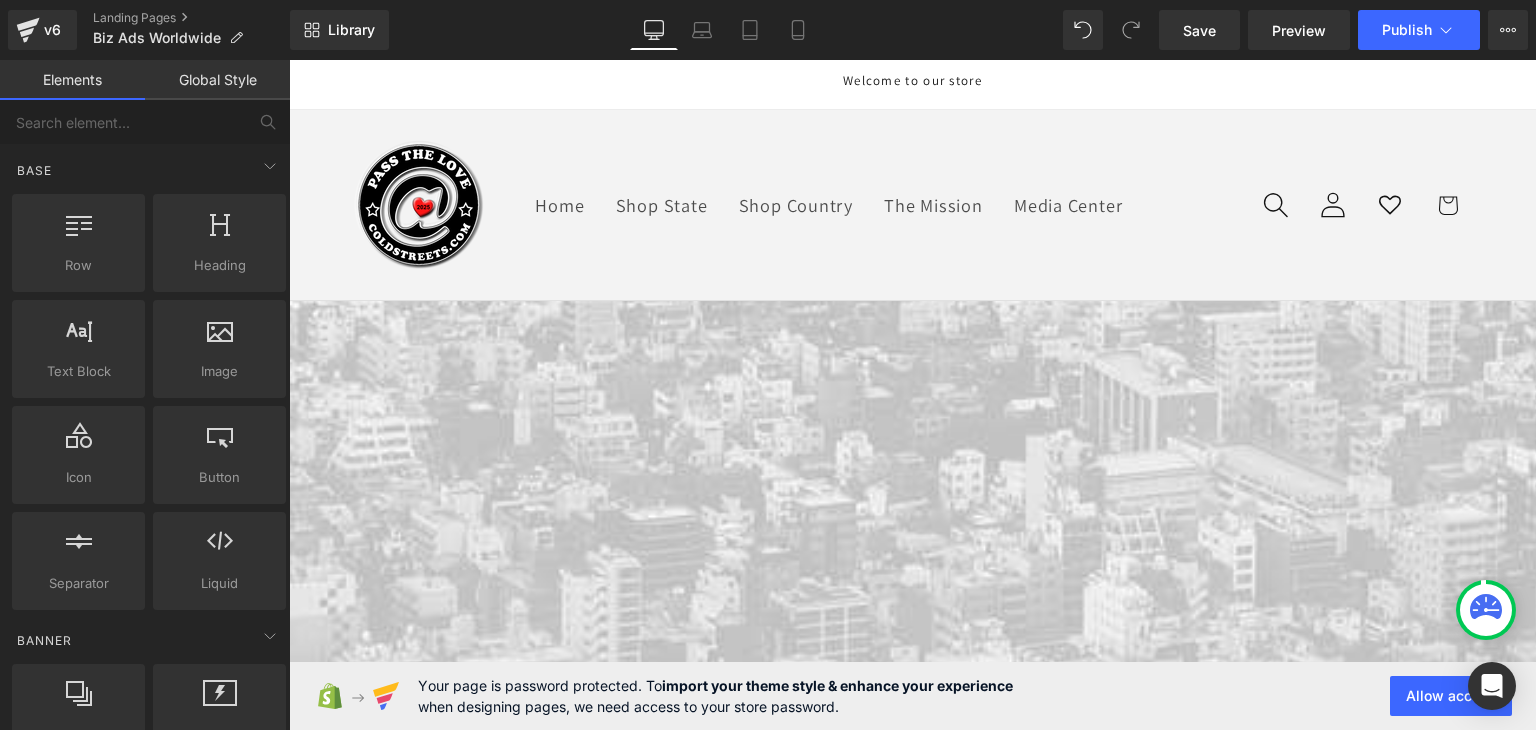 click on "SHOP THE GLOBE" at bounding box center (-4509, 594) 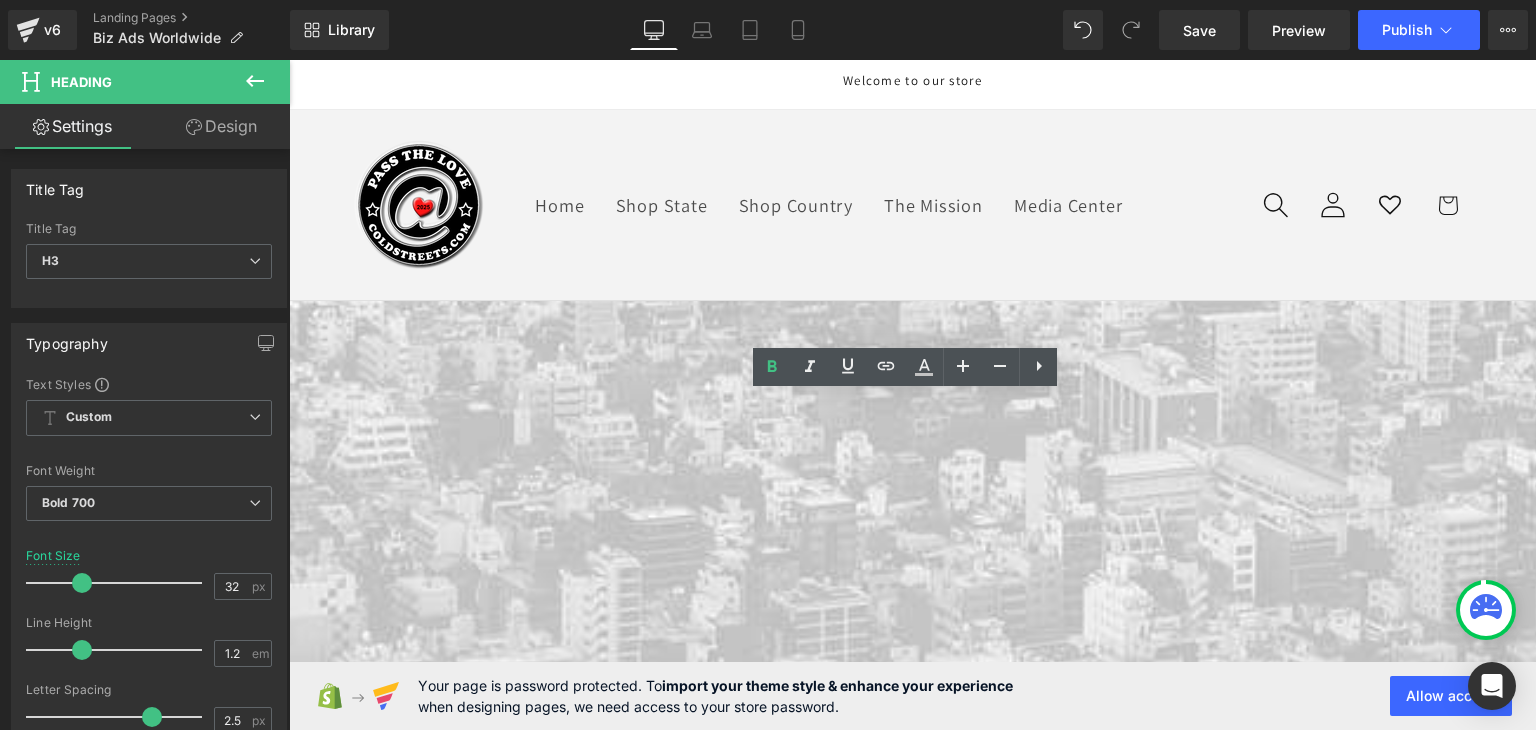 click on "Place Your Ad" at bounding box center (-1605, 905) 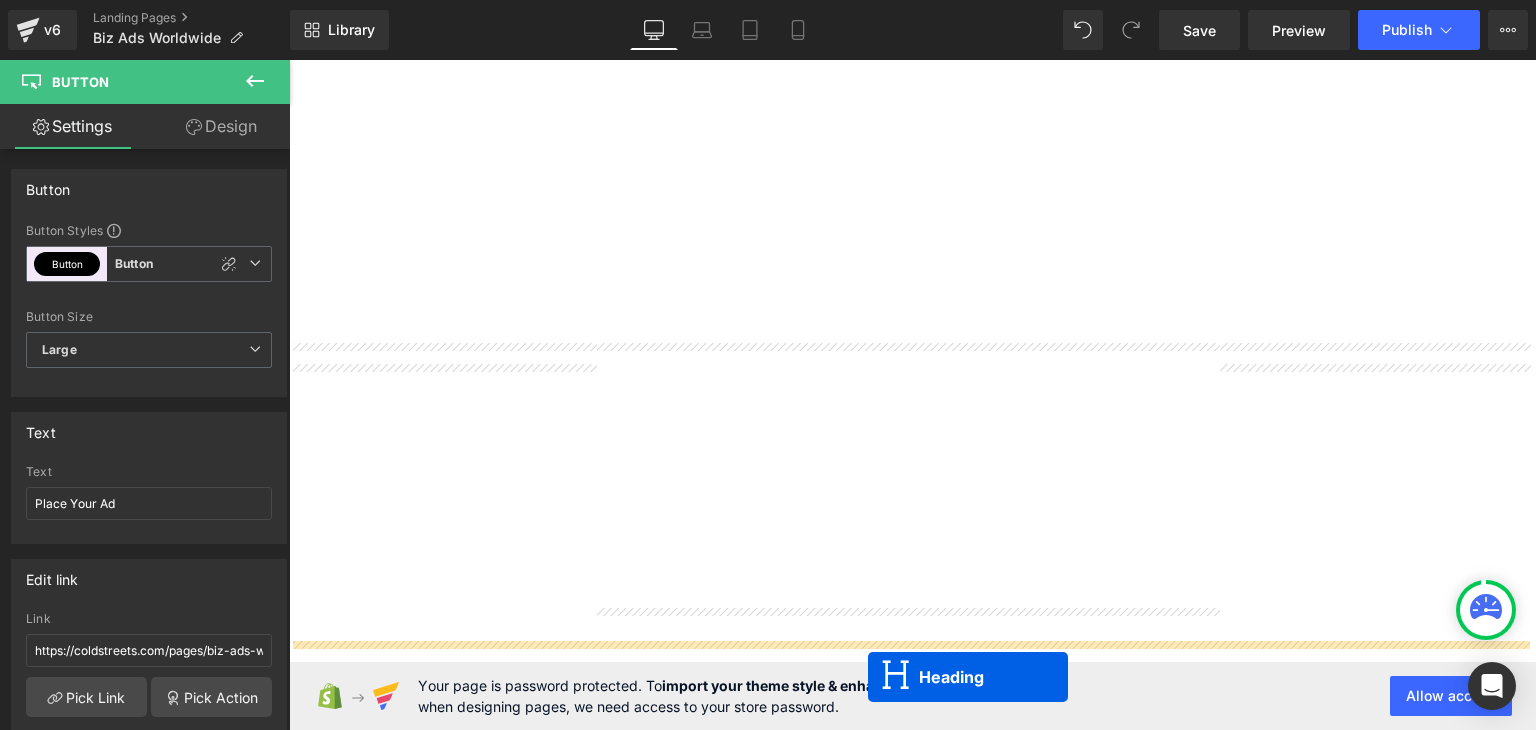 scroll, scrollTop: 1480, scrollLeft: 0, axis: vertical 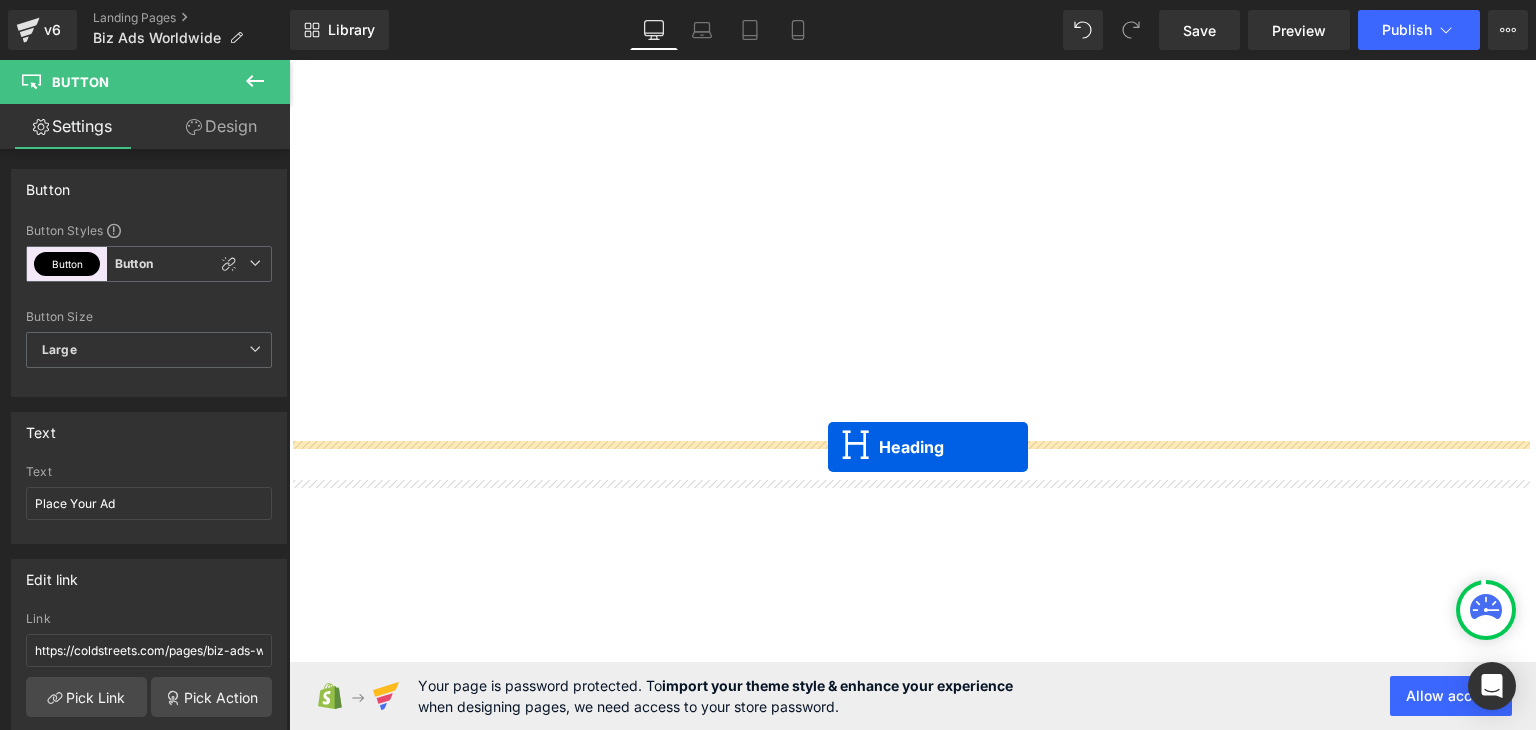 drag, startPoint x: 856, startPoint y: 414, endPoint x: 828, endPoint y: 447, distance: 43.27817 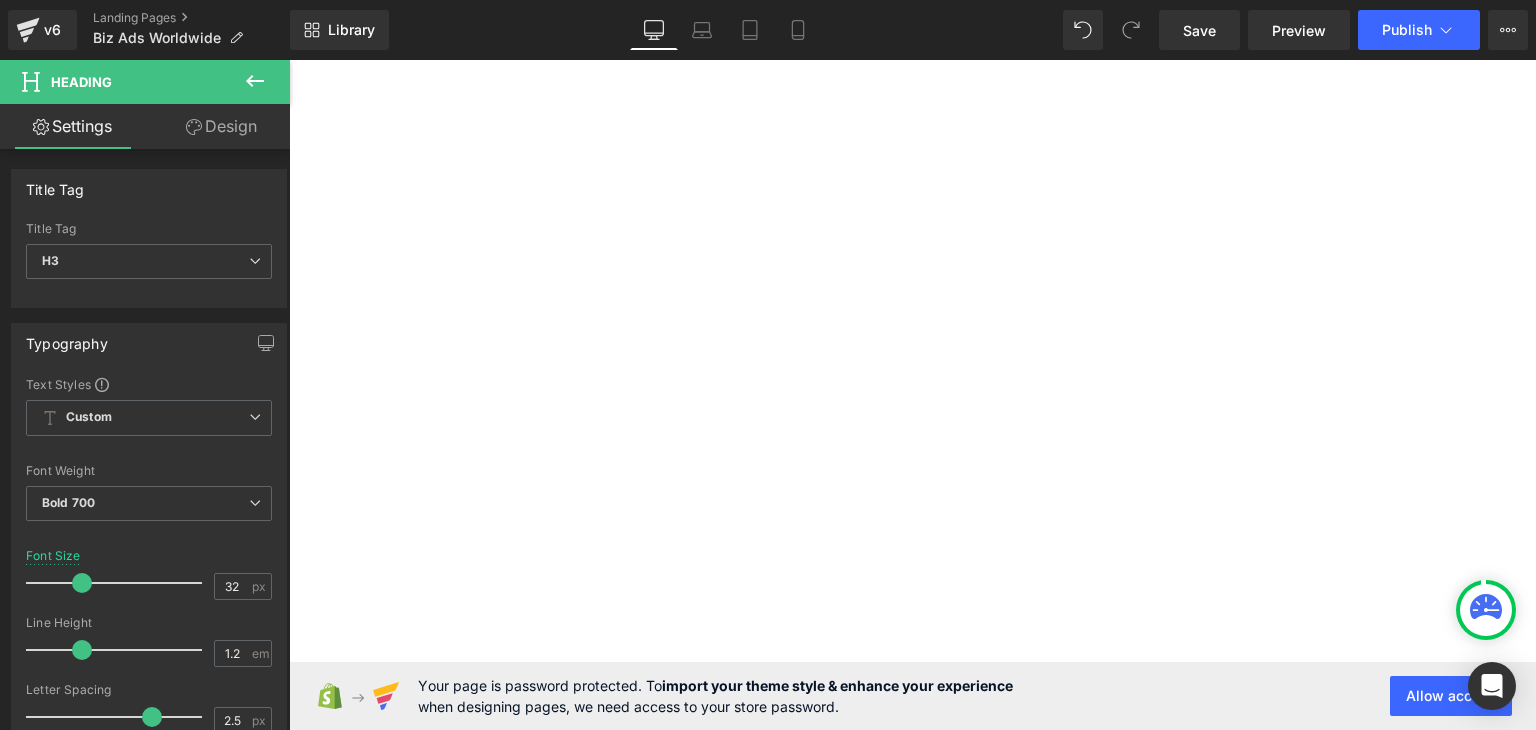 click 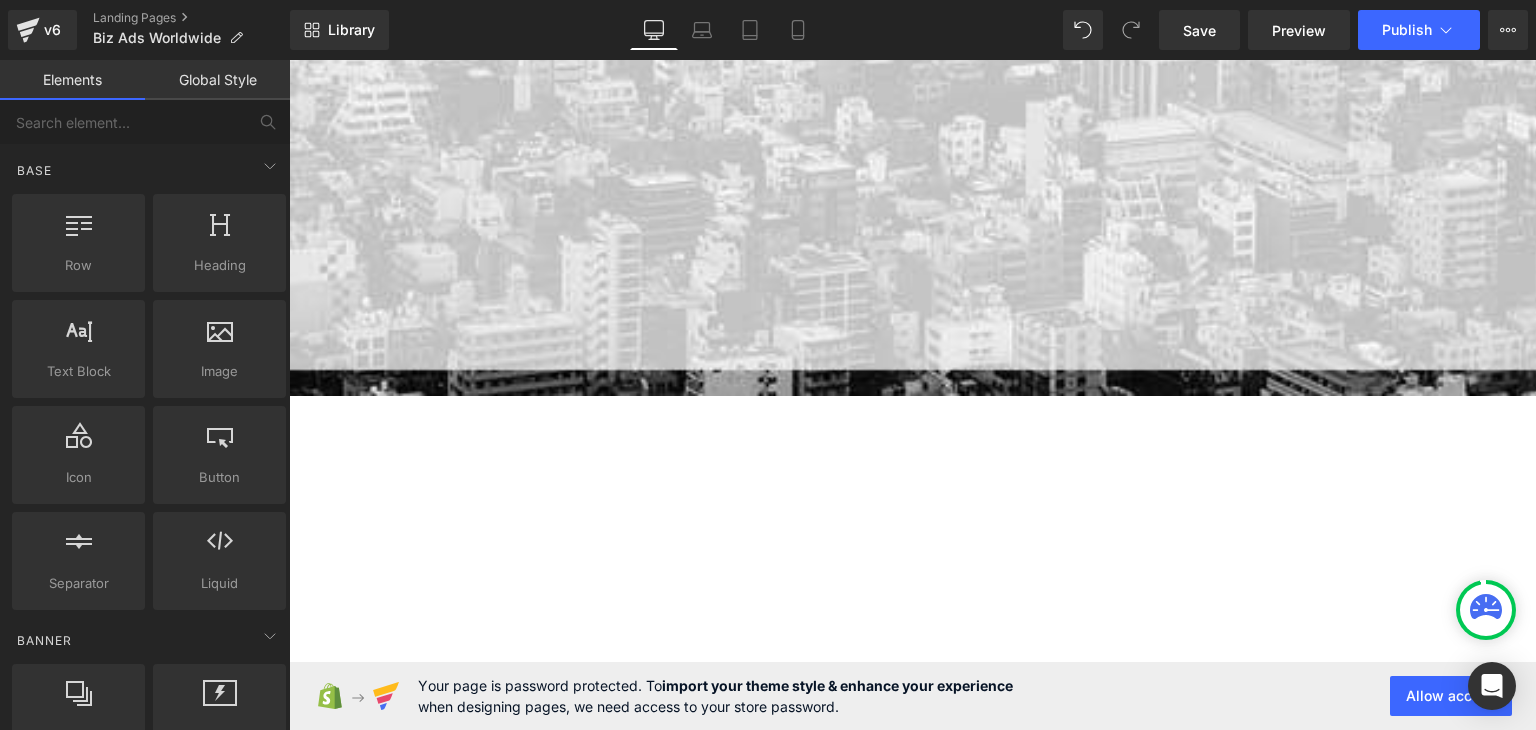 scroll, scrollTop: 180, scrollLeft: 0, axis: vertical 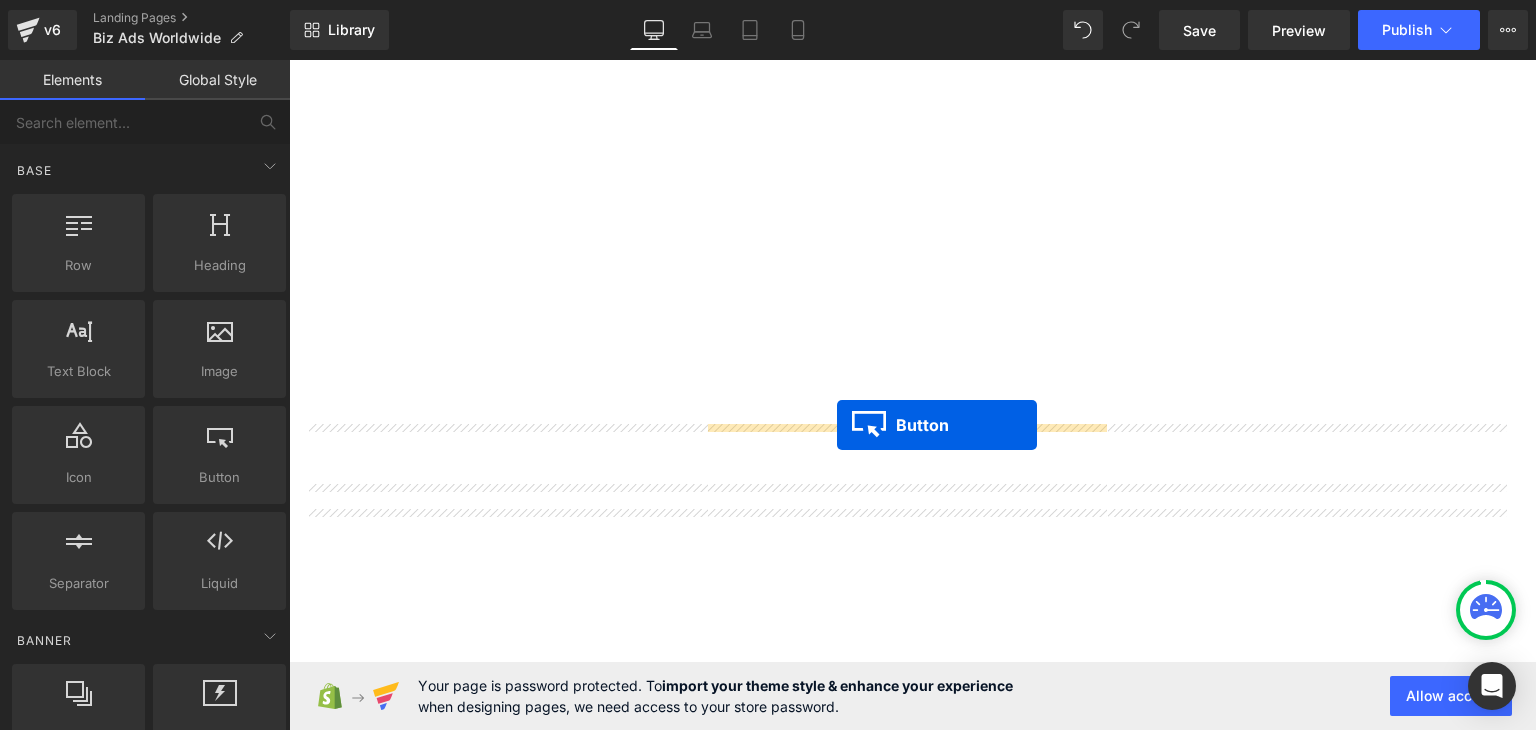 drag, startPoint x: 872, startPoint y: 378, endPoint x: 837, endPoint y: 425, distance: 58.60034 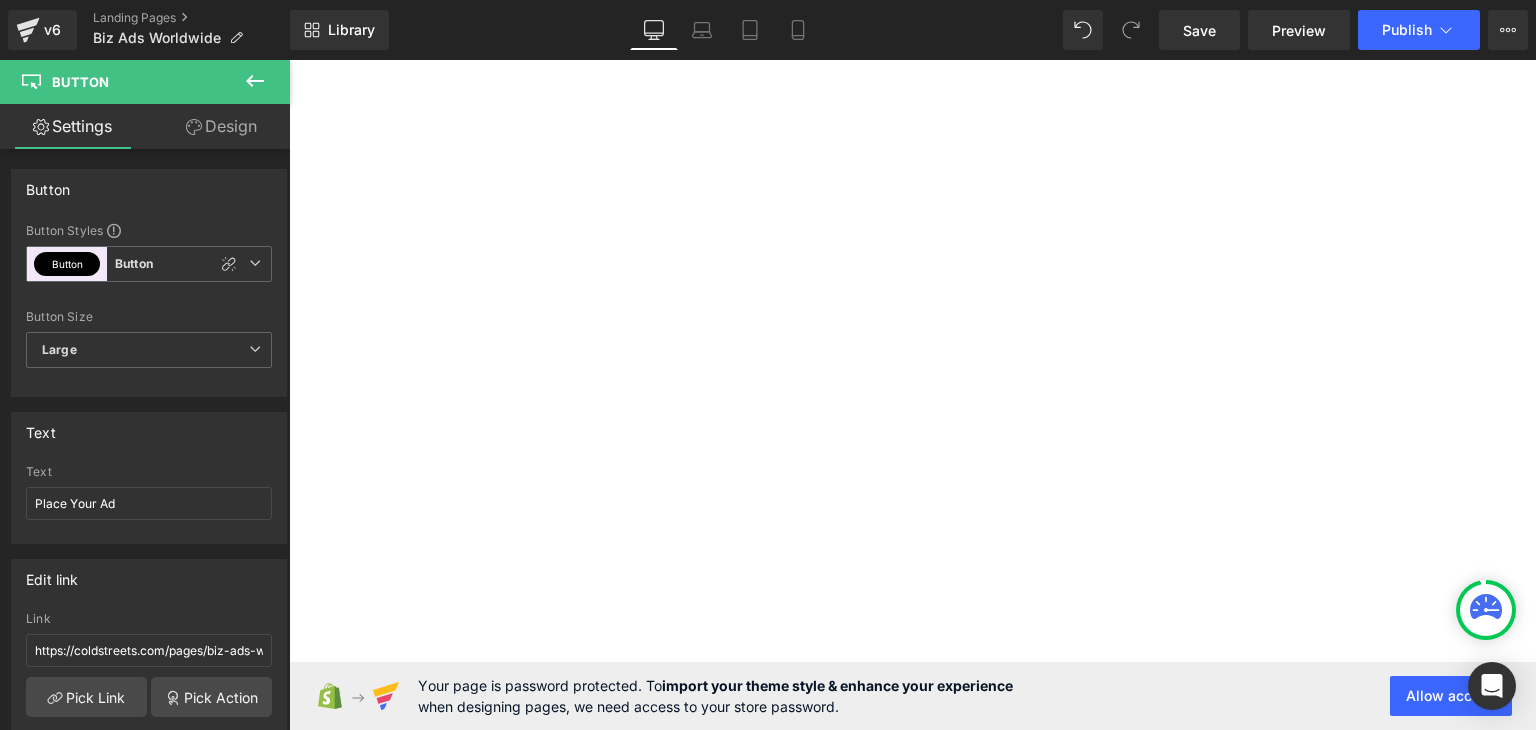 click 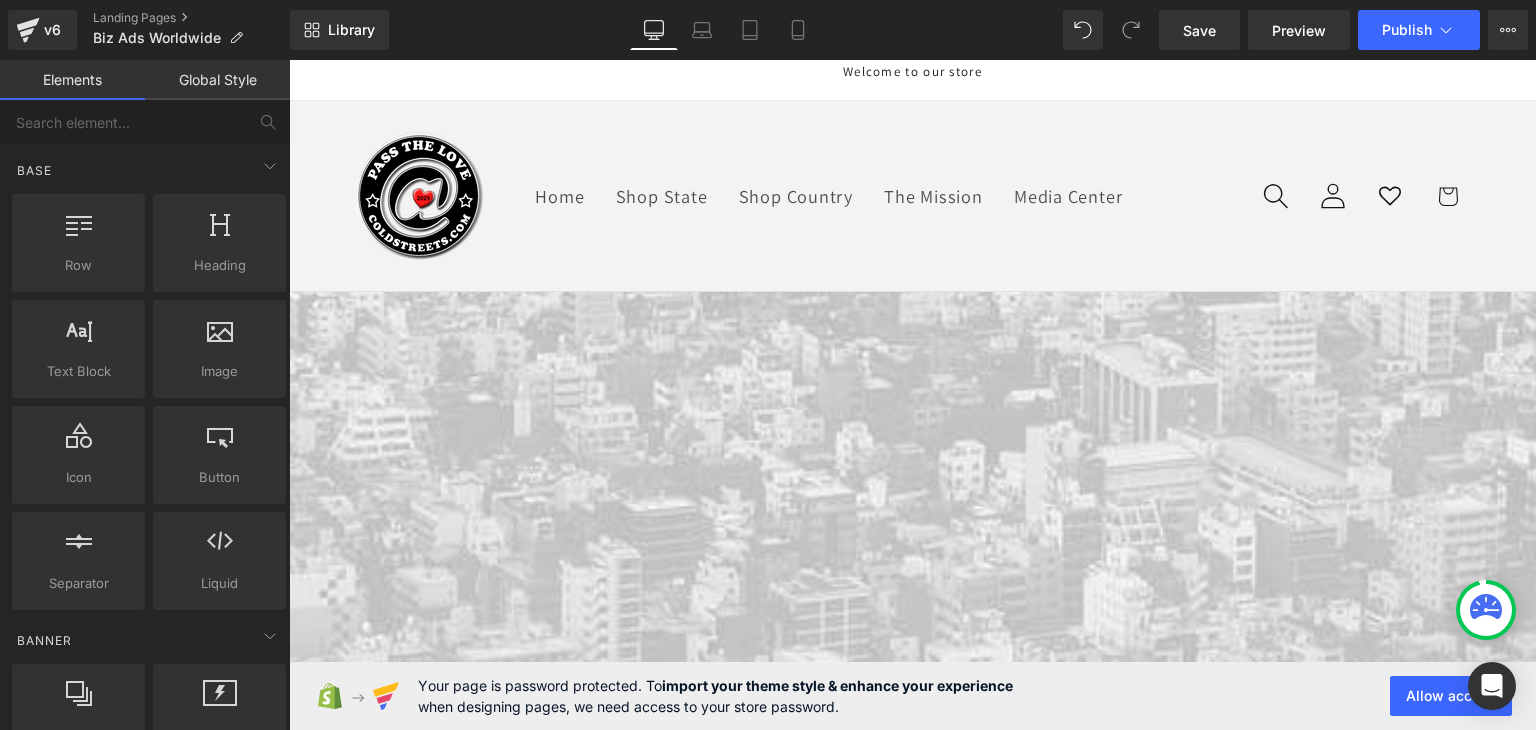scroll, scrollTop: 0, scrollLeft: 0, axis: both 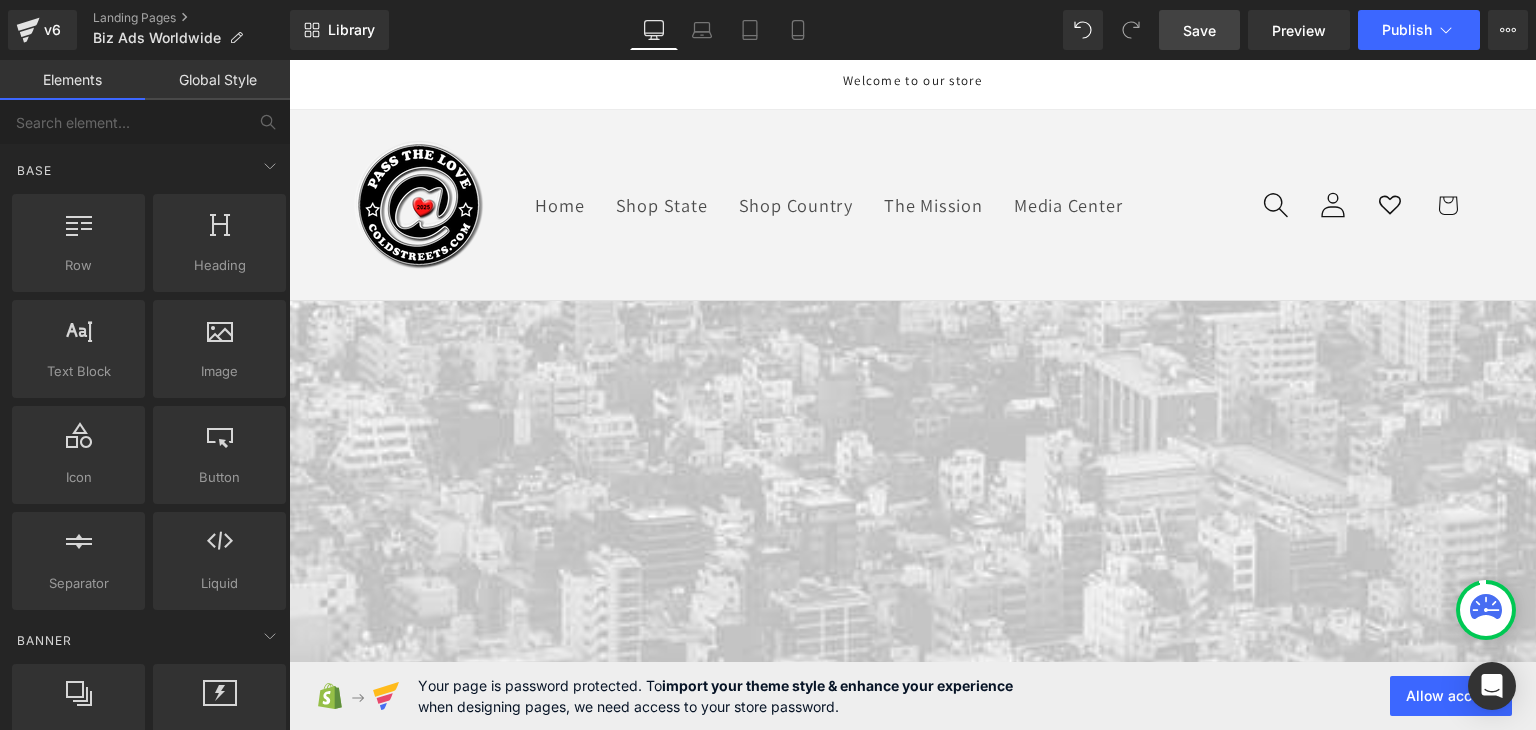 click on "Save" at bounding box center [1199, 30] 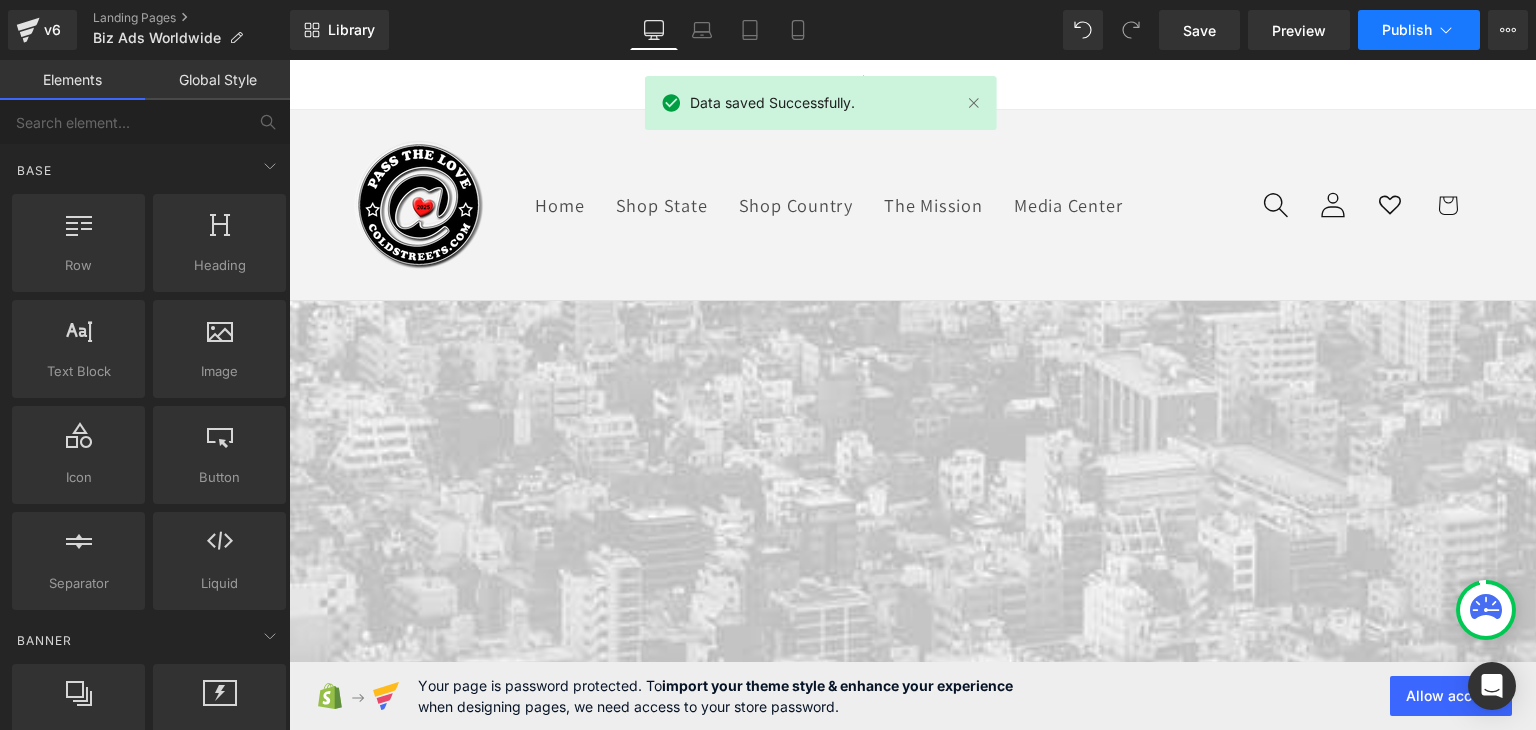 click on "Publish" at bounding box center [1419, 30] 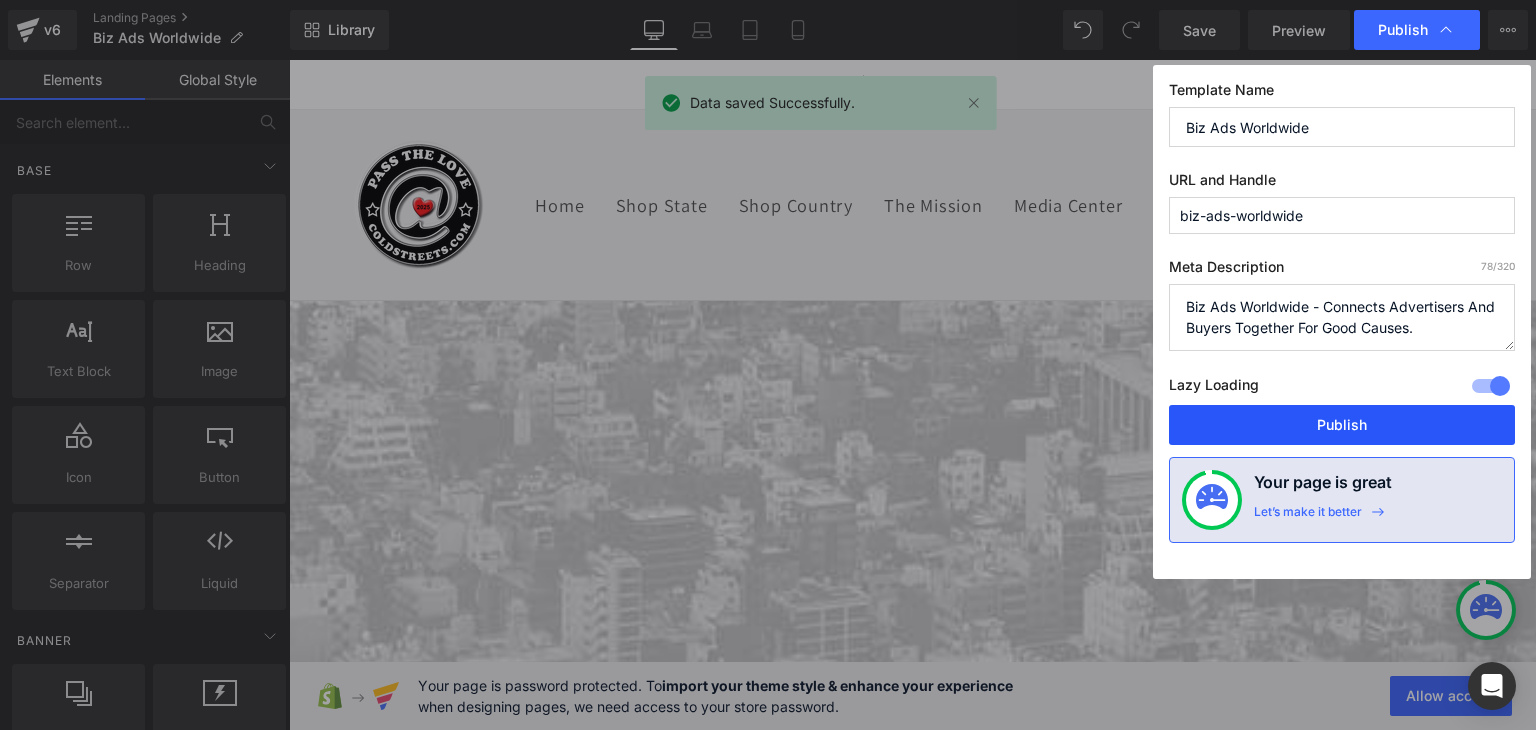click on "Publish" at bounding box center [1342, 425] 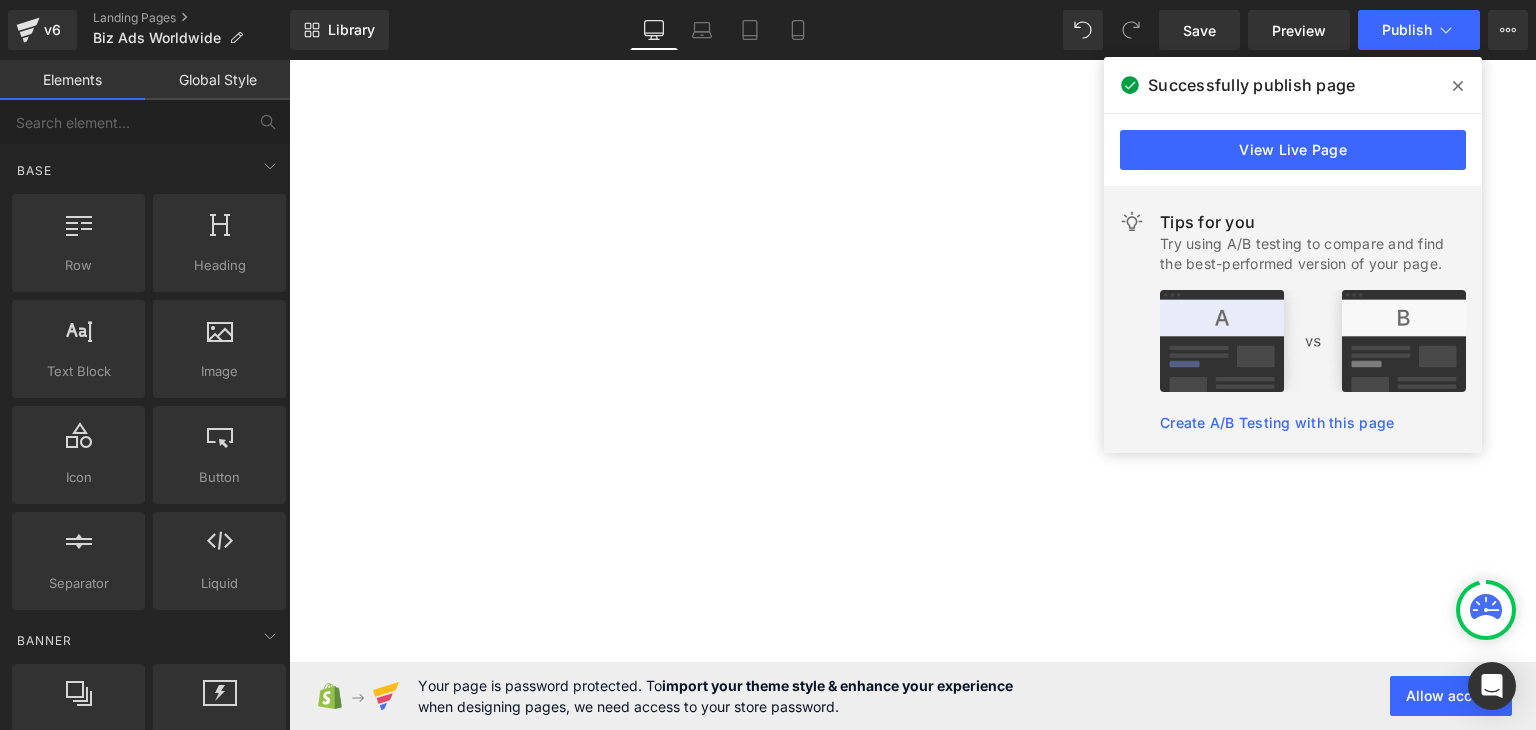 scroll, scrollTop: 1800, scrollLeft: 0, axis: vertical 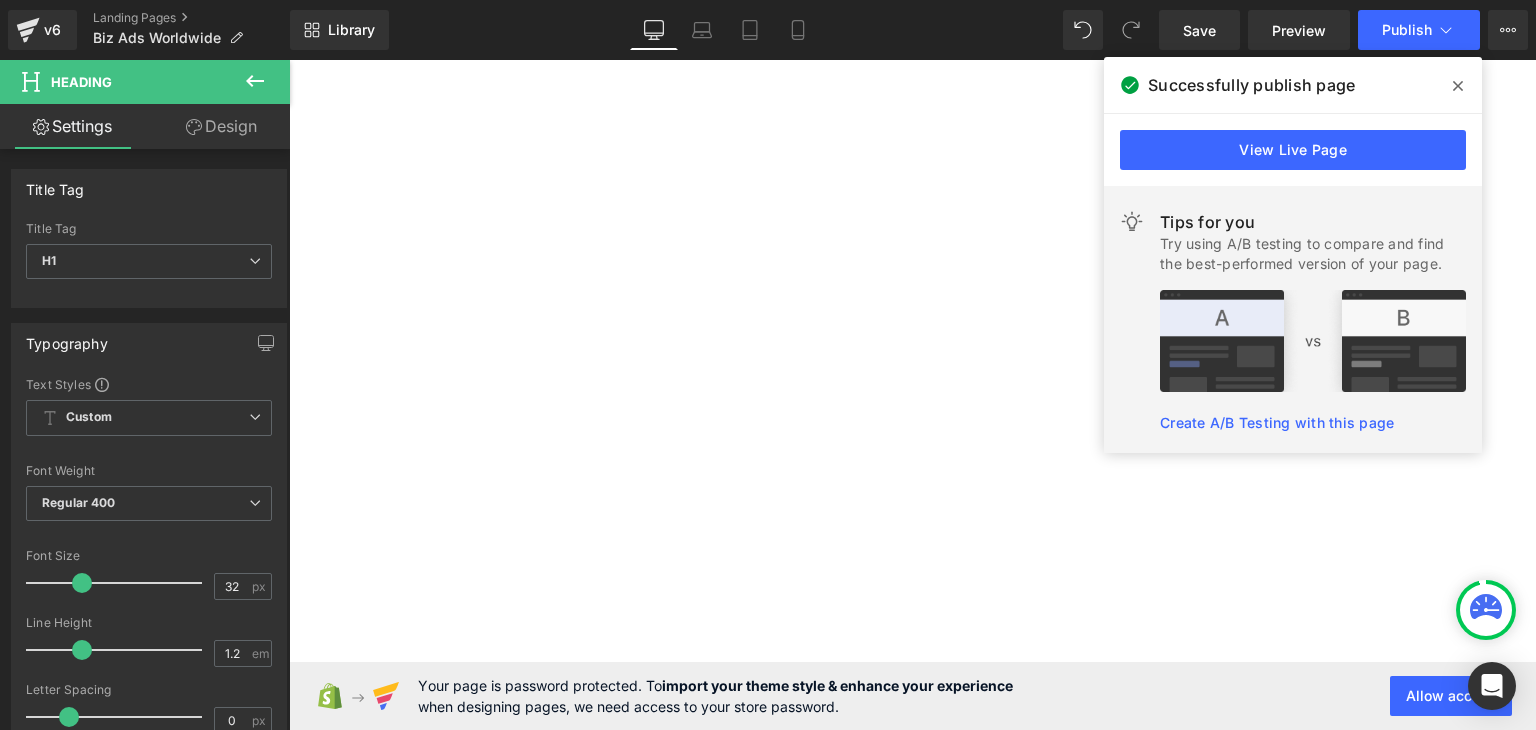 drag, startPoint x: 876, startPoint y: 446, endPoint x: 876, endPoint y: 427, distance: 19 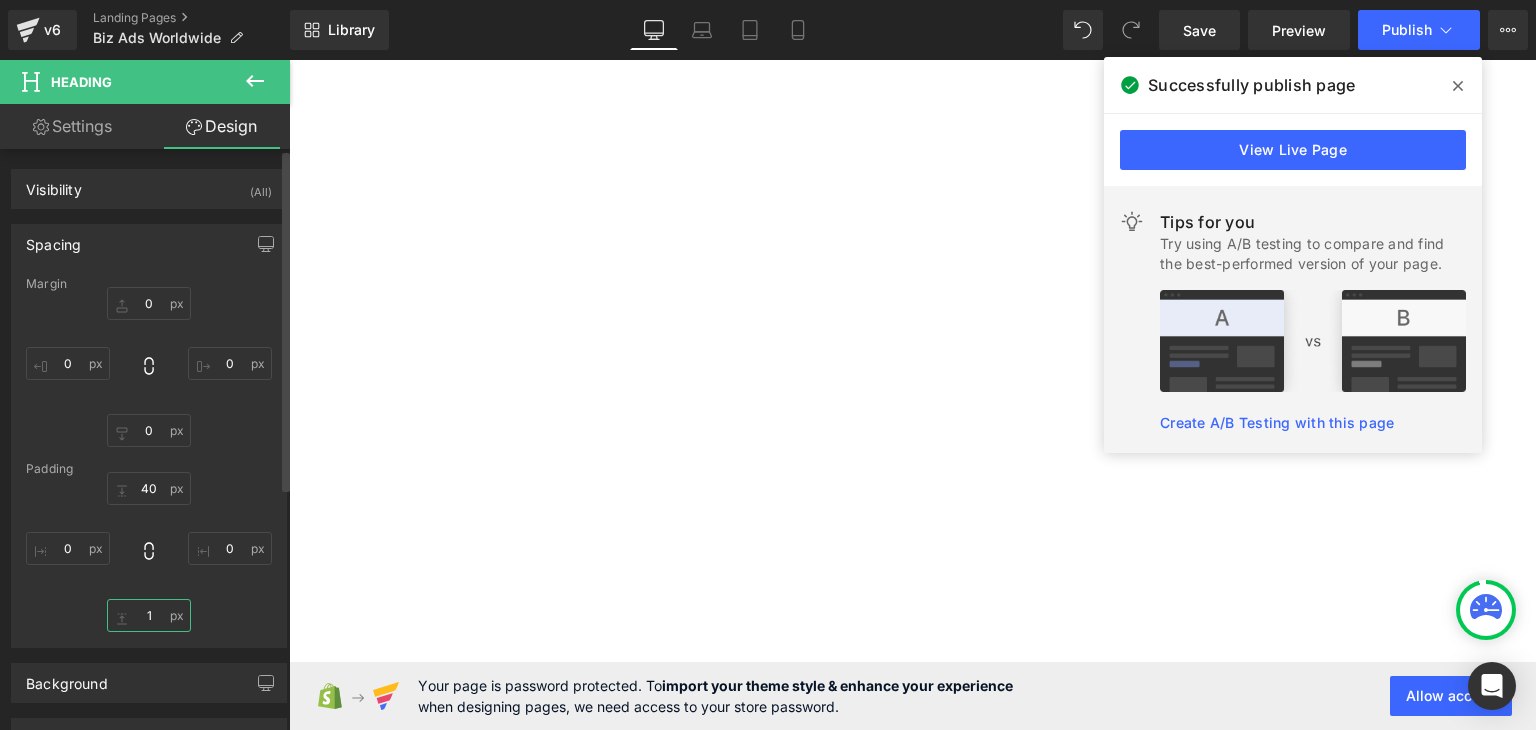 click on "1" at bounding box center (149, 615) 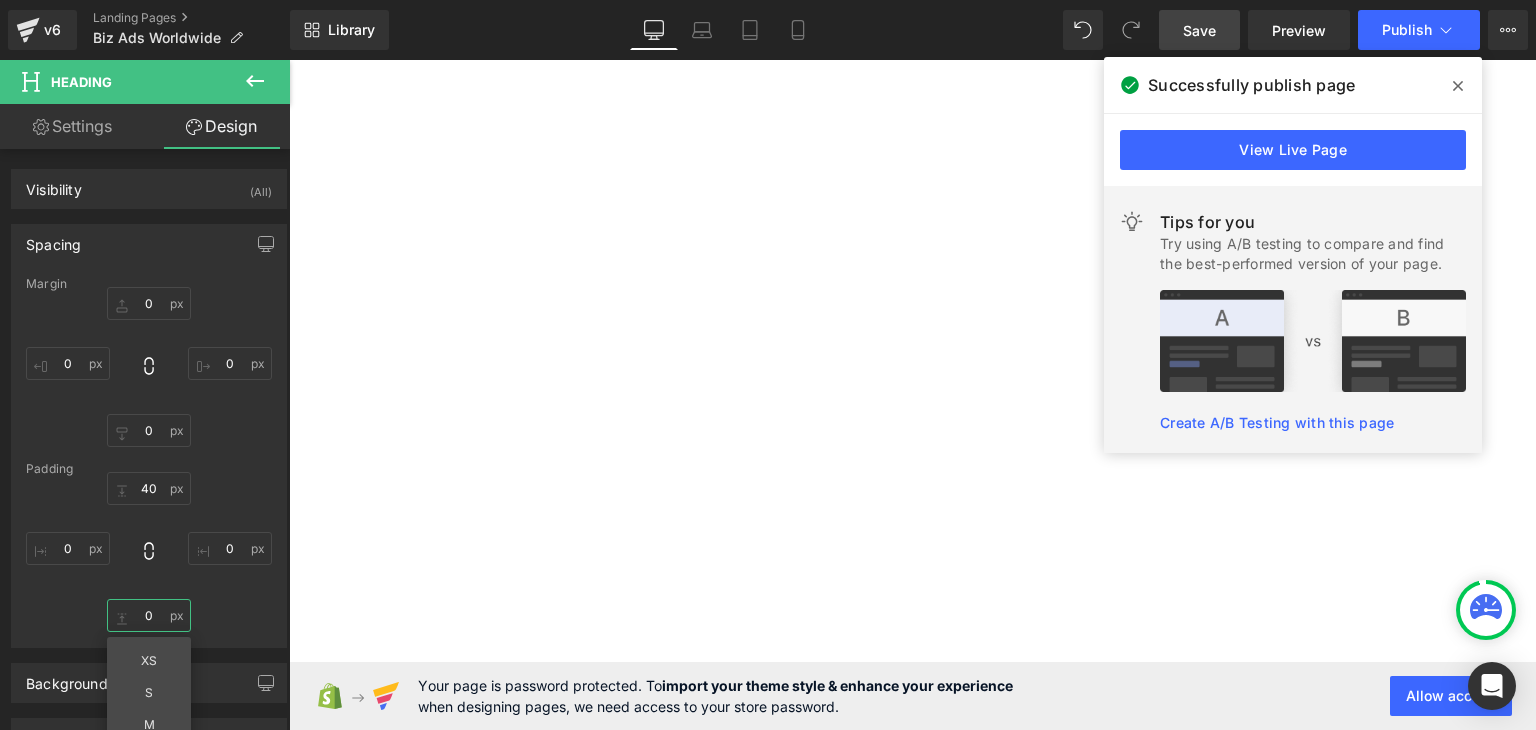 type on "0" 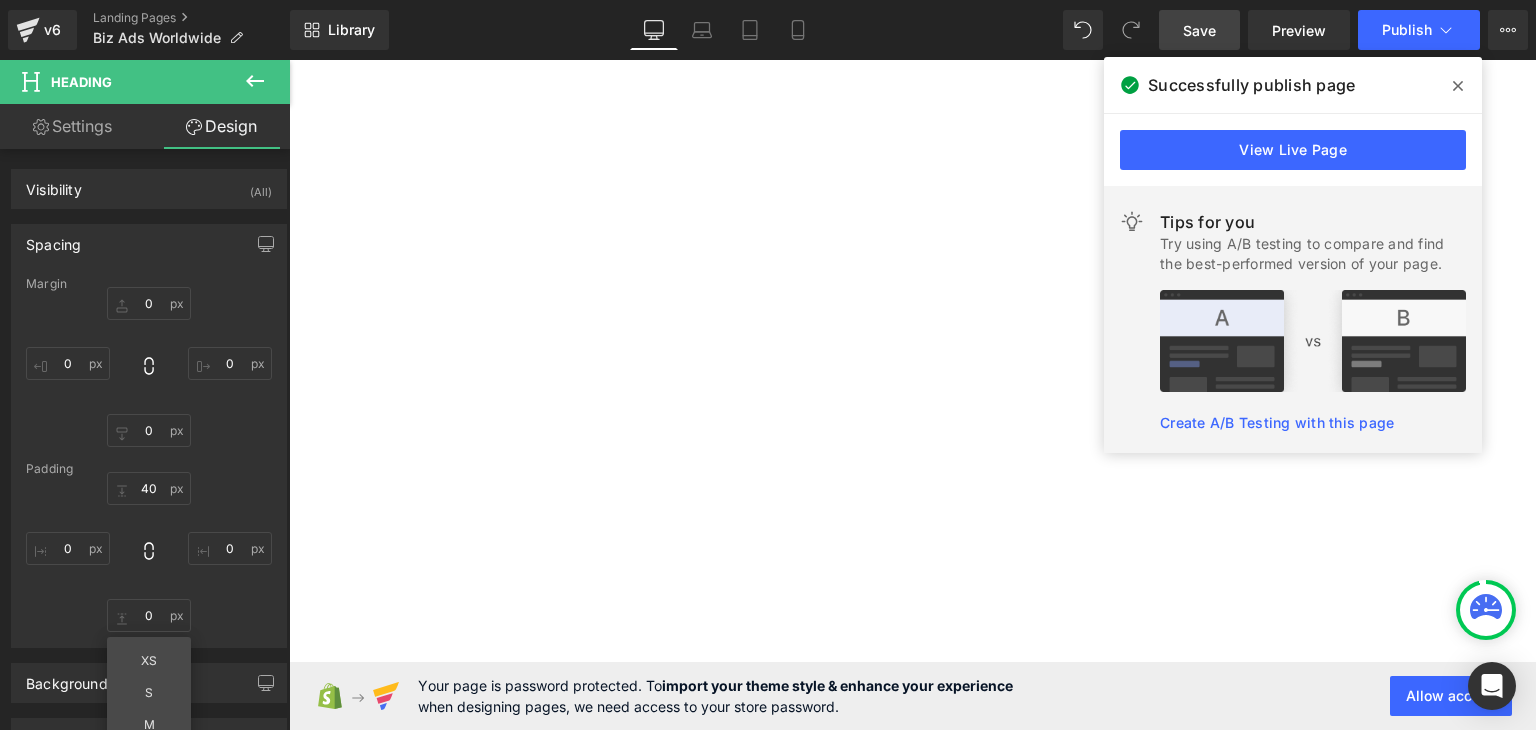 click on "Save" at bounding box center (1199, 30) 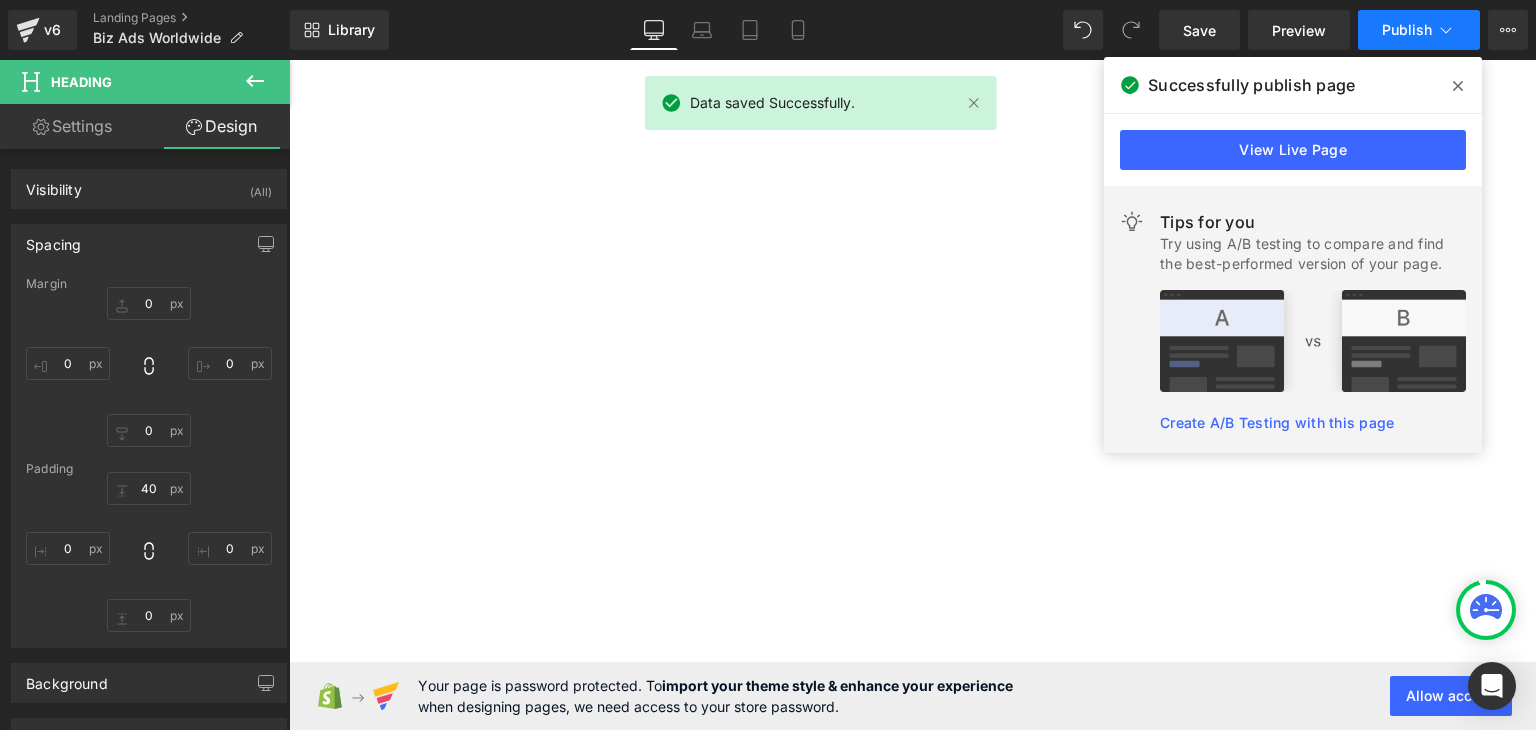 click 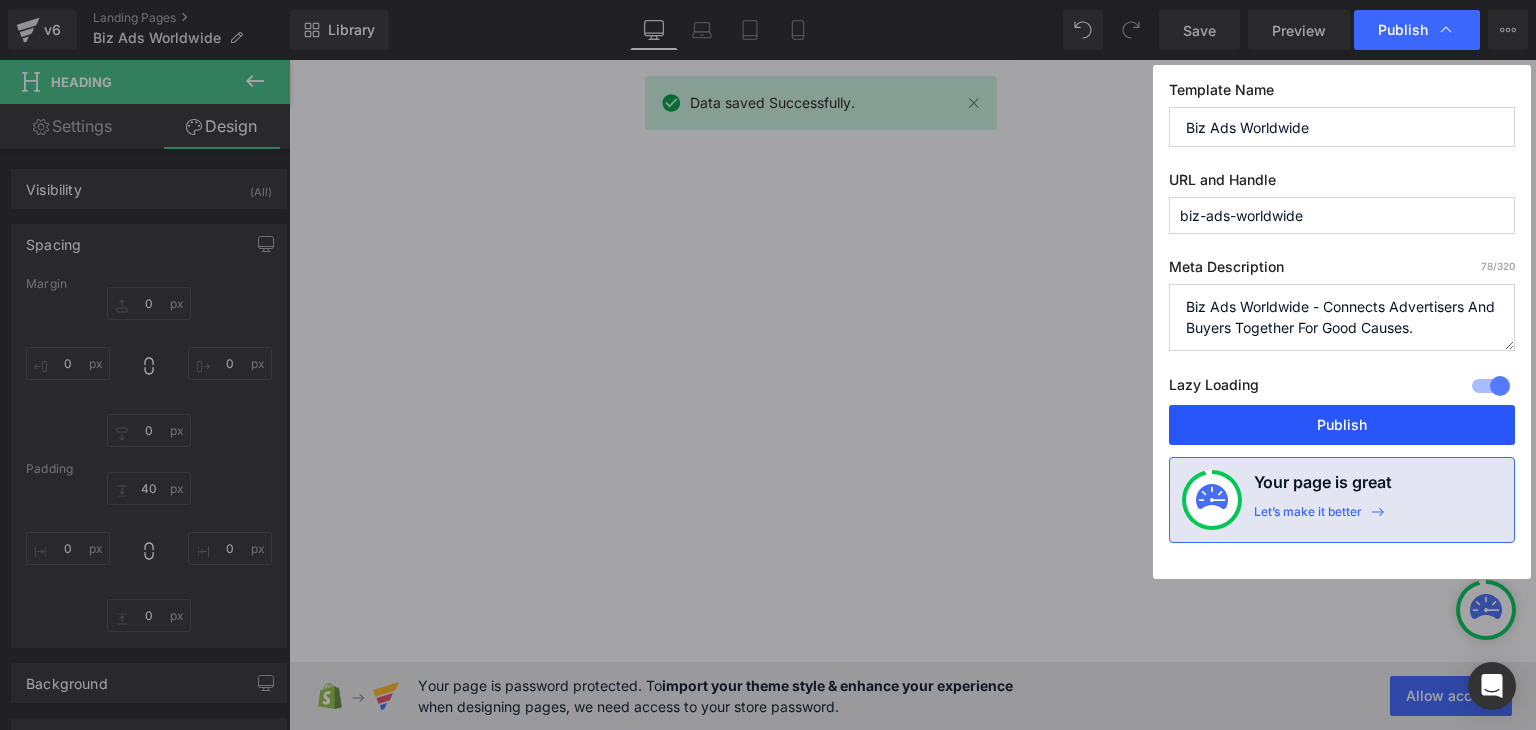 click on "Publish" at bounding box center [1342, 425] 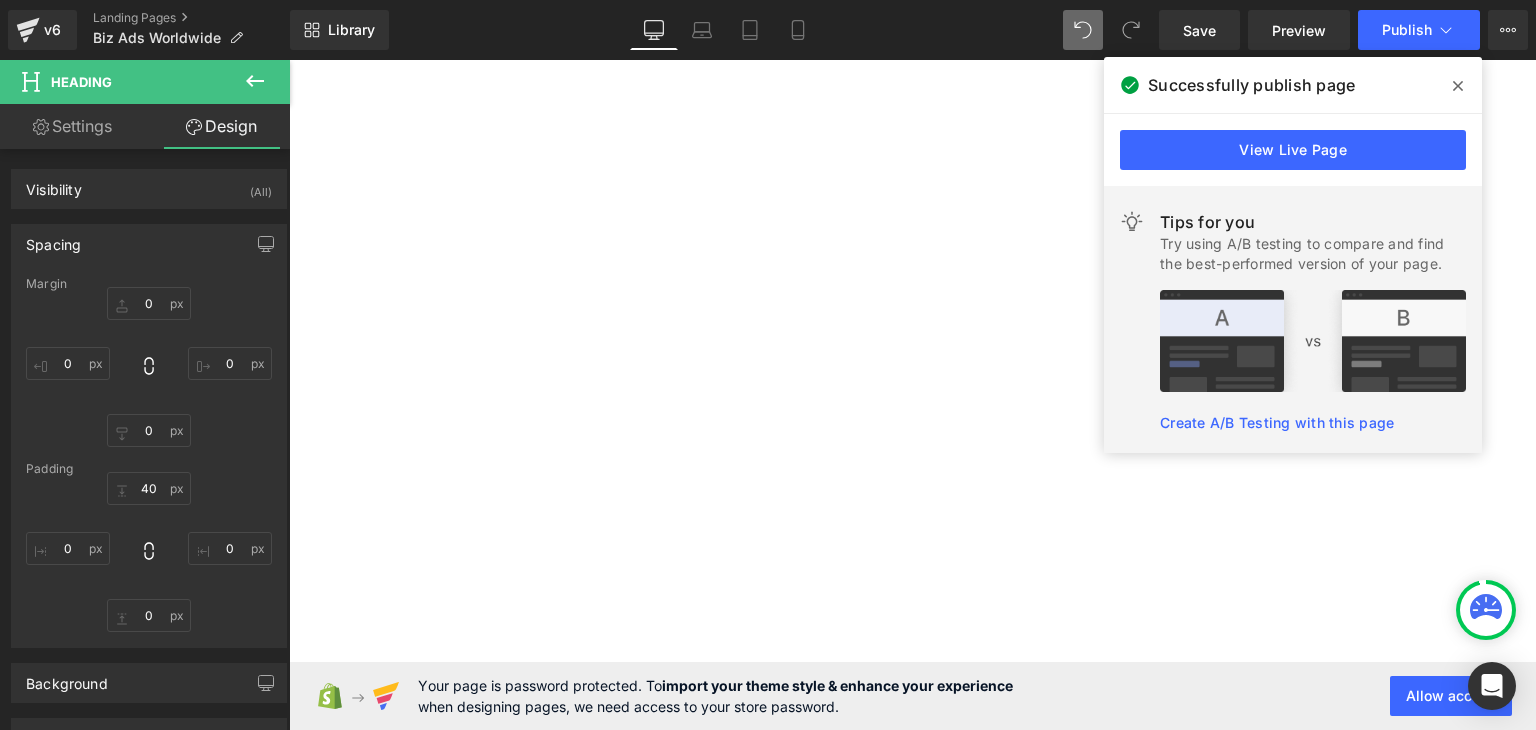 type on "0" 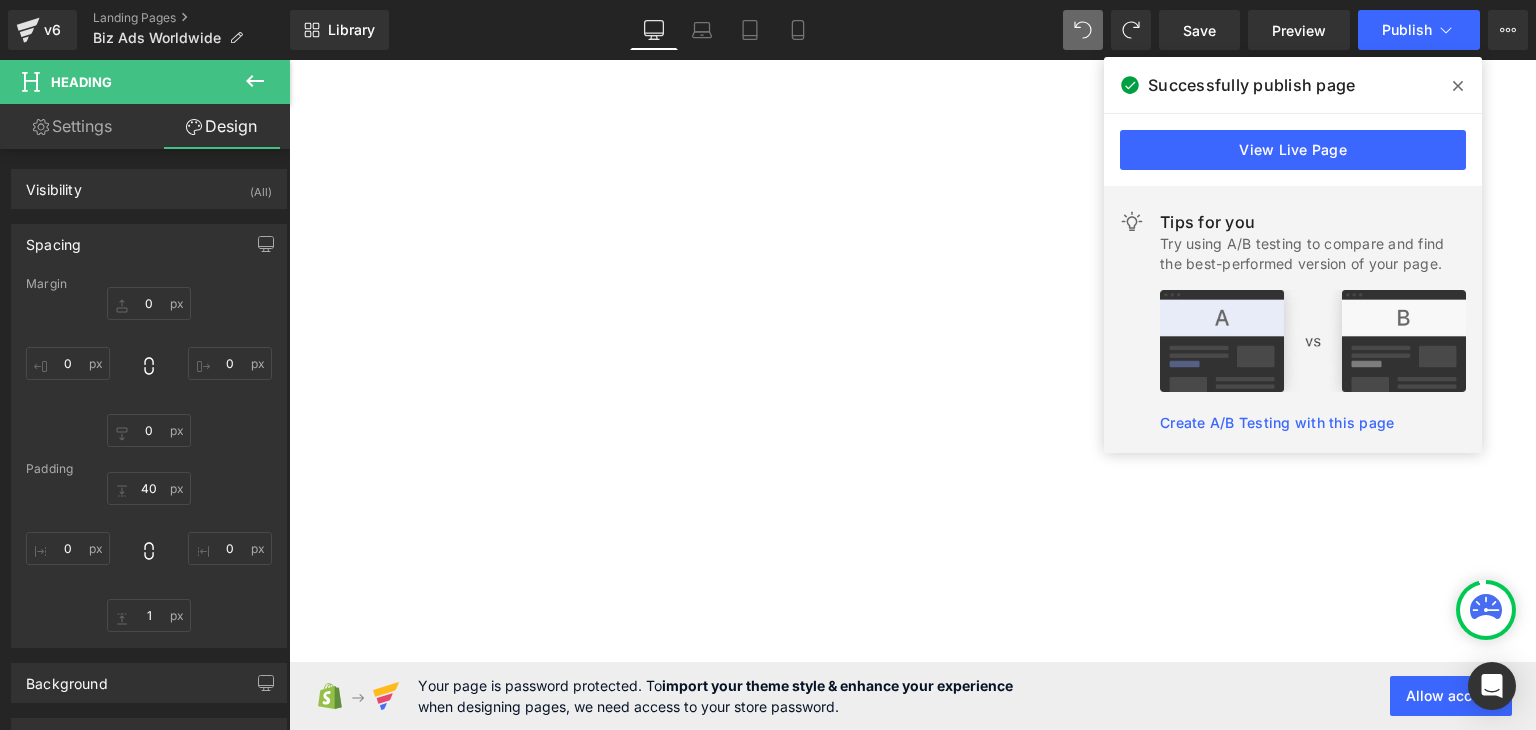 type on "0" 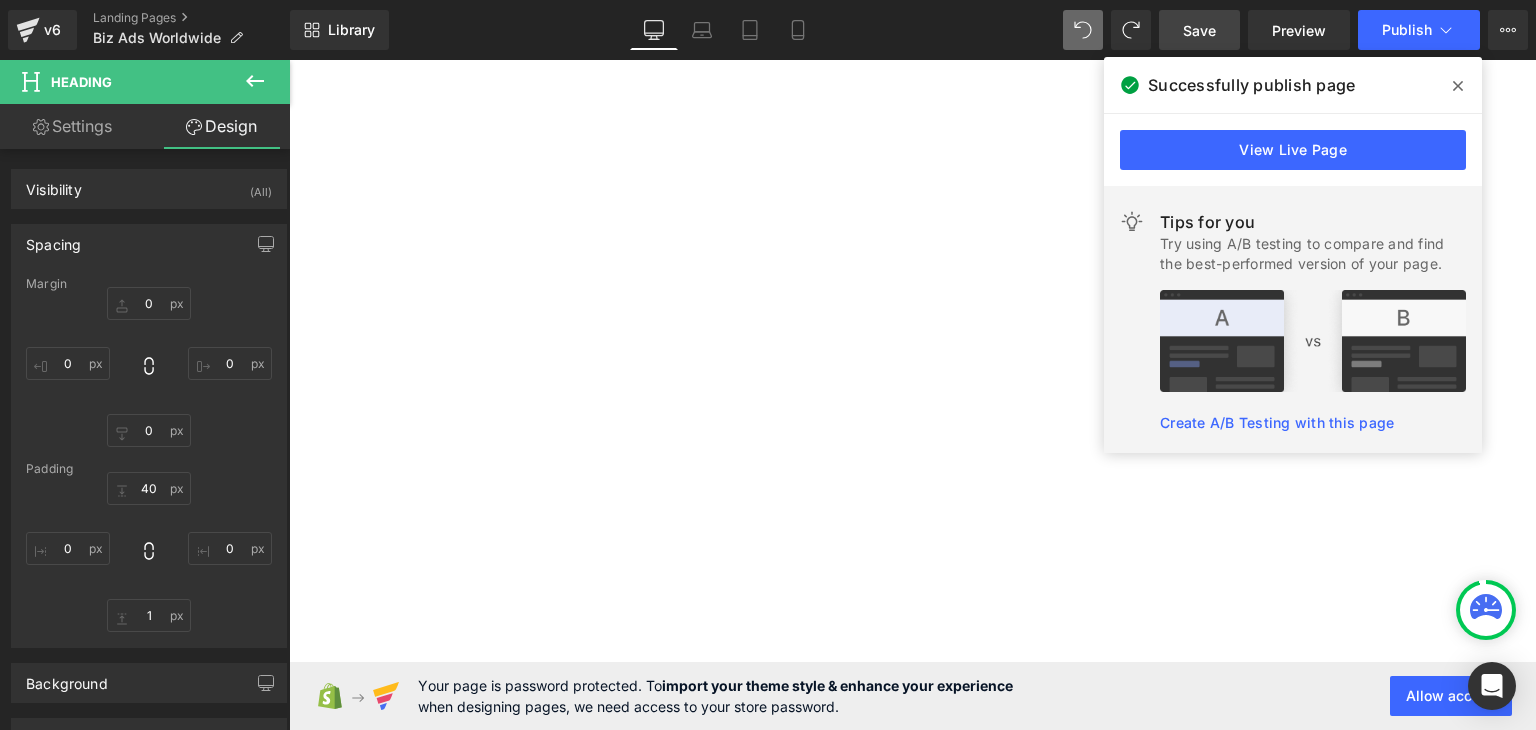 click on "Save" at bounding box center [1199, 30] 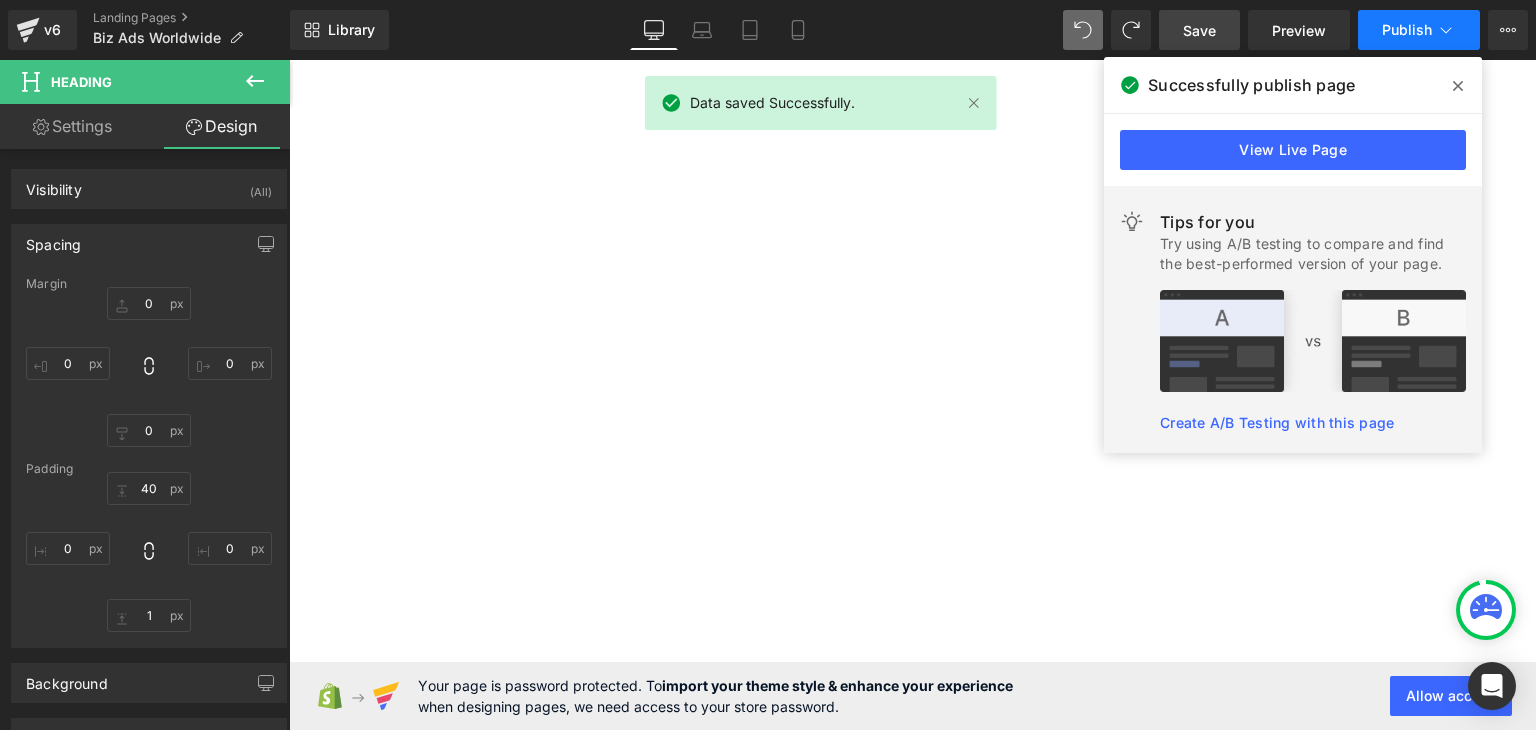 click on "Publish" at bounding box center [1407, 30] 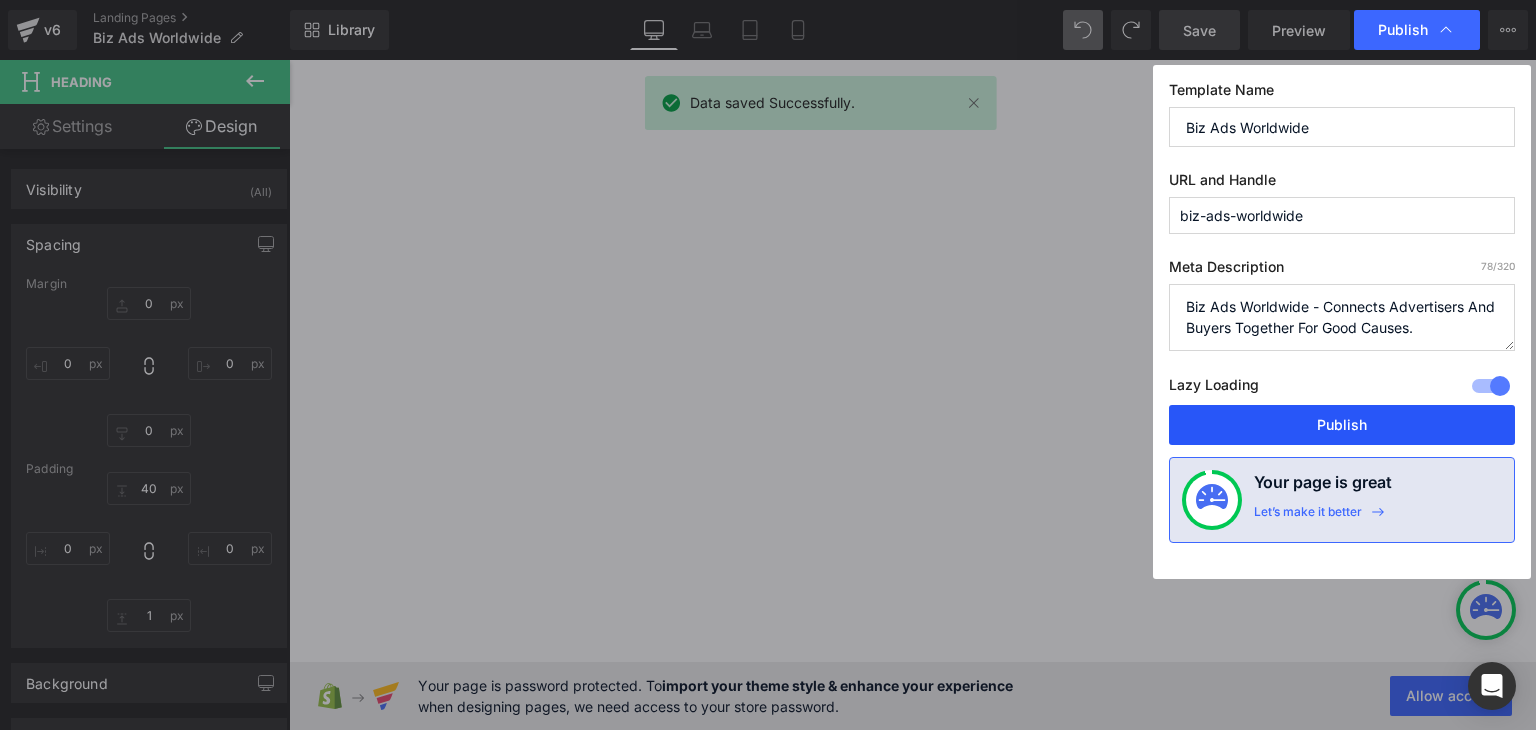 click on "Publish" at bounding box center [1342, 425] 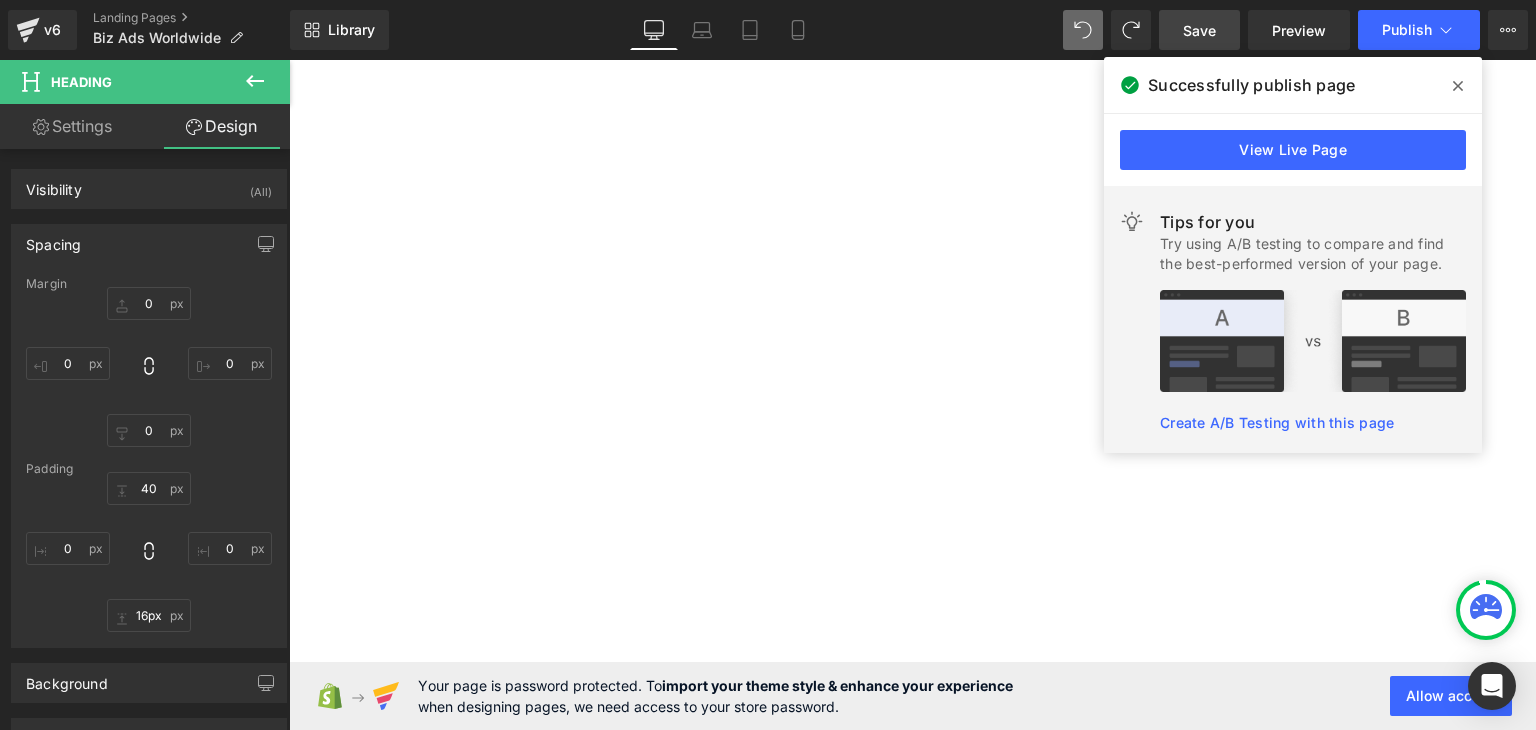 drag, startPoint x: 885, startPoint y: 426, endPoint x: 885, endPoint y: 441, distance: 15 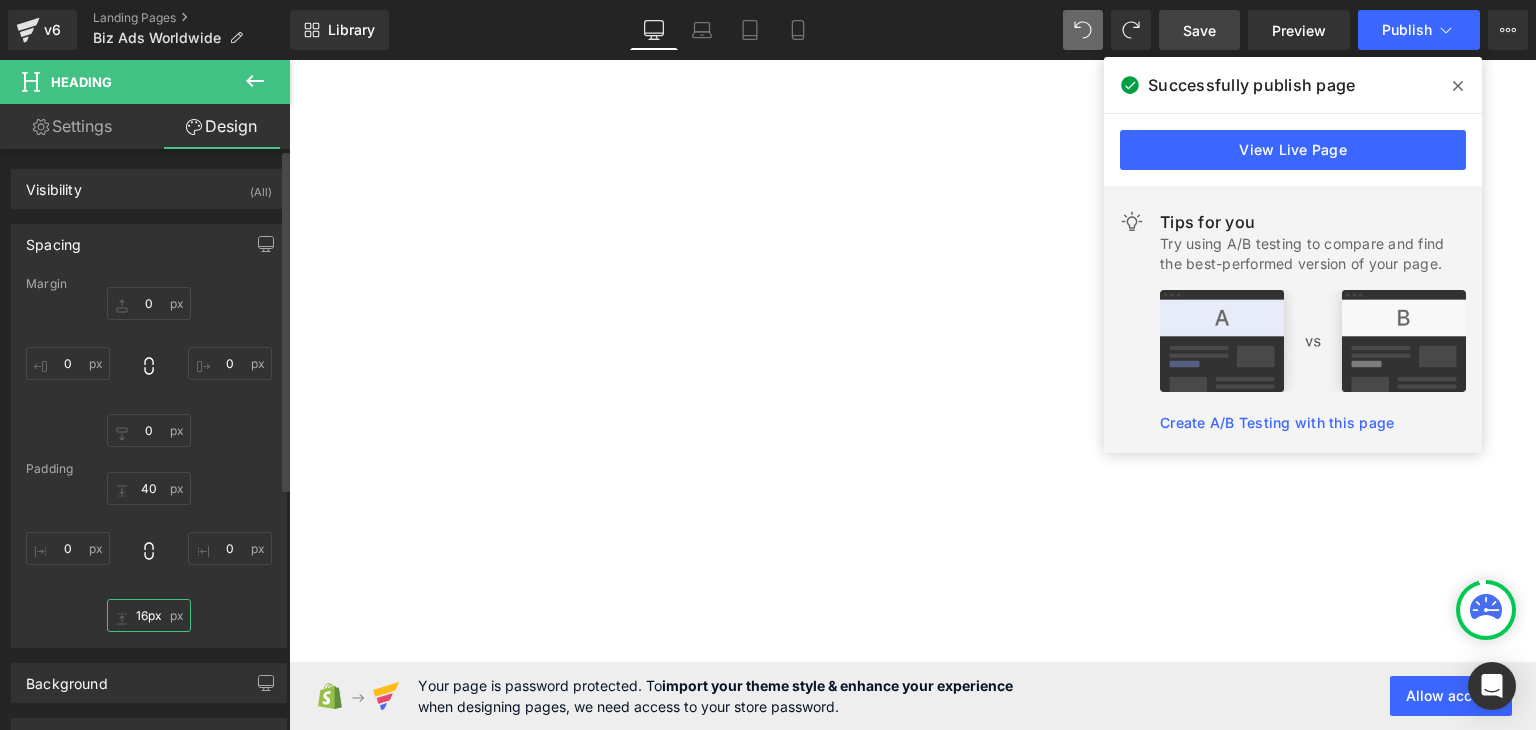 click on "16px" at bounding box center (149, 615) 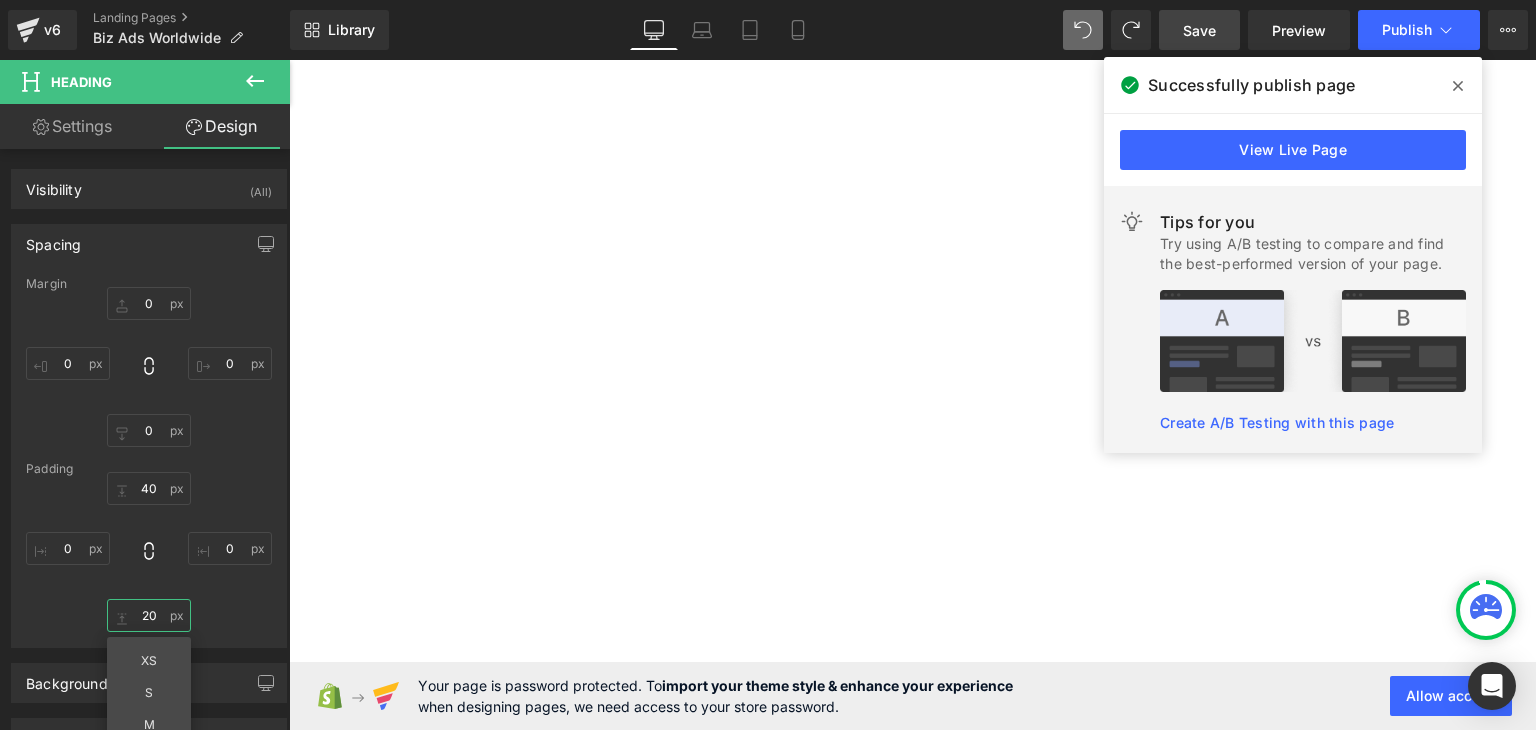 type on "20" 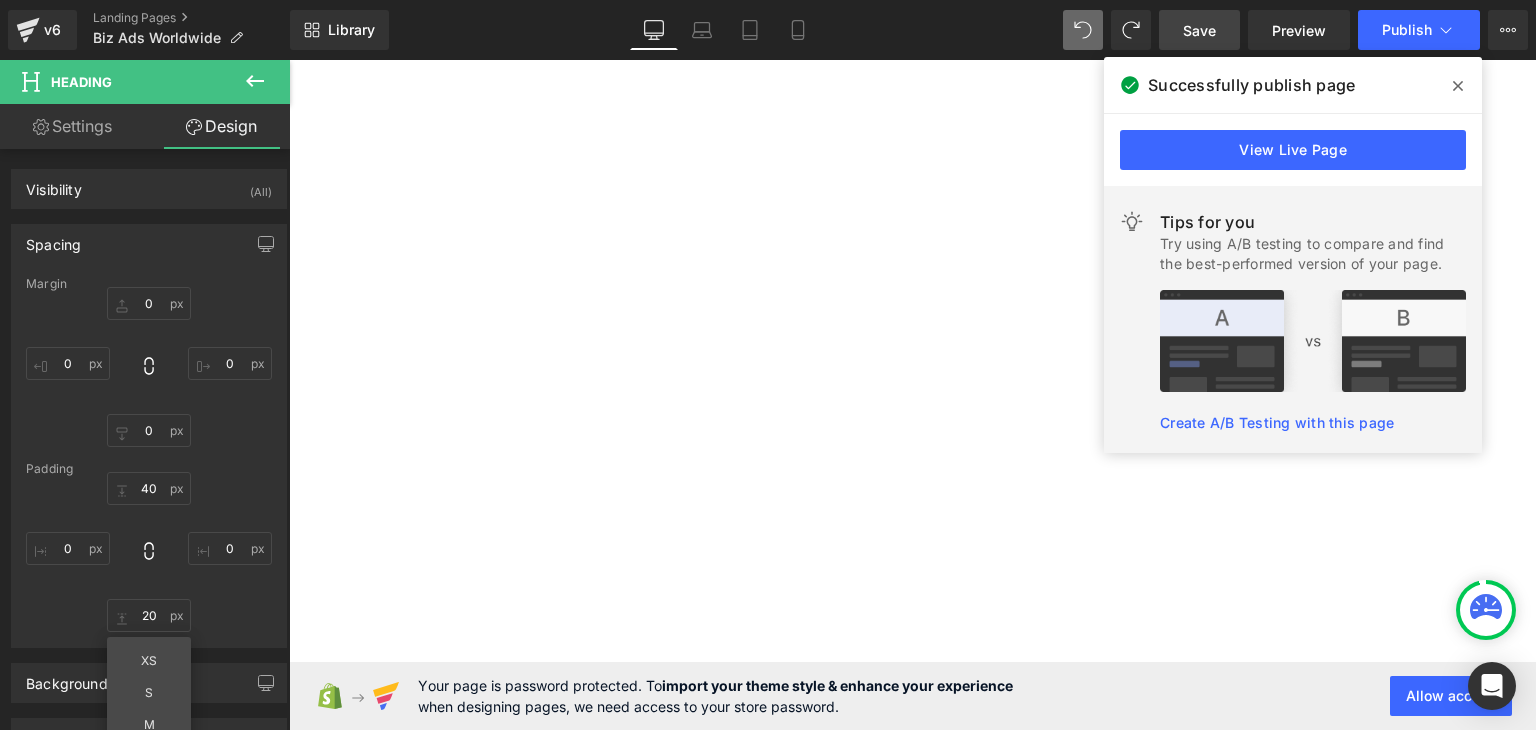 click on "Save" at bounding box center [1199, 30] 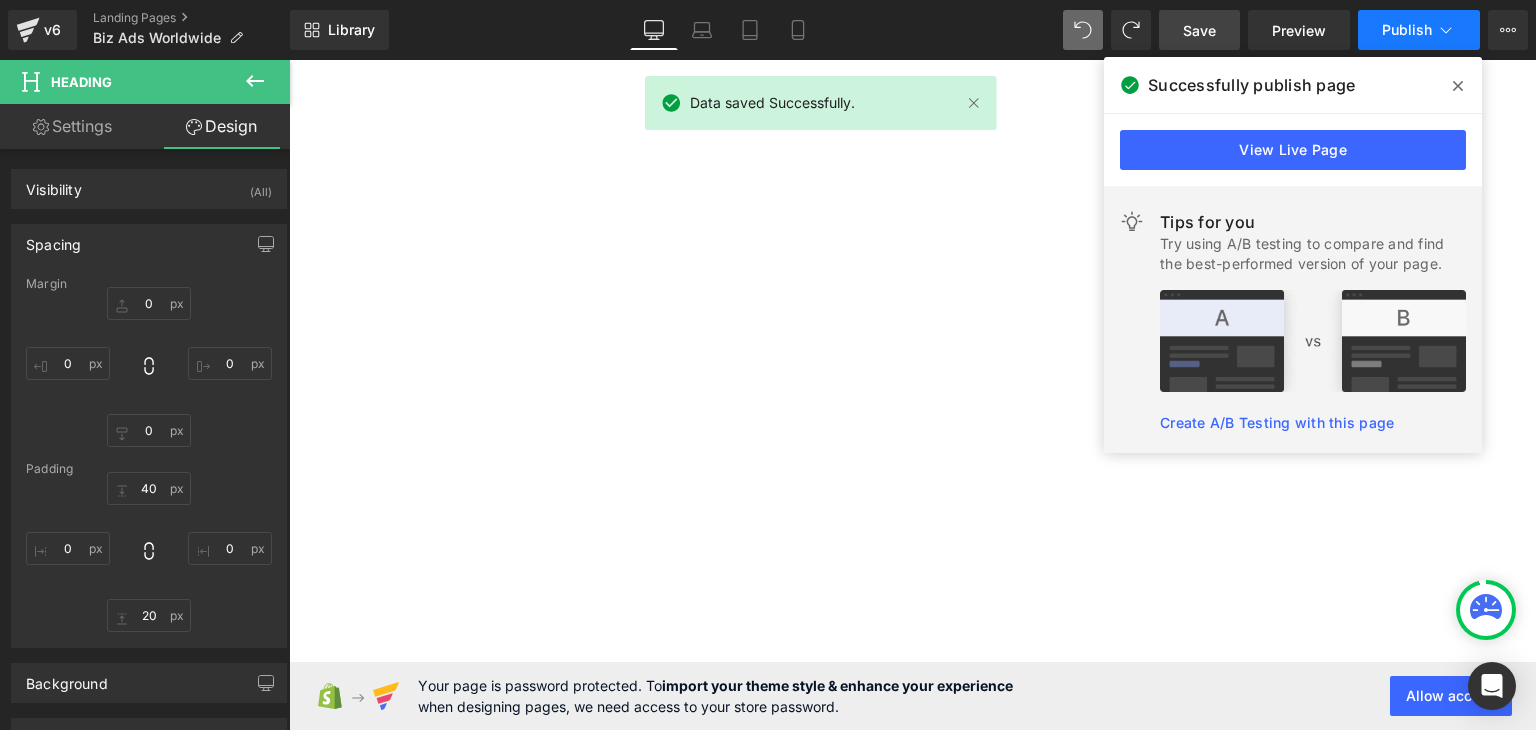 click on "Publish" at bounding box center (1407, 30) 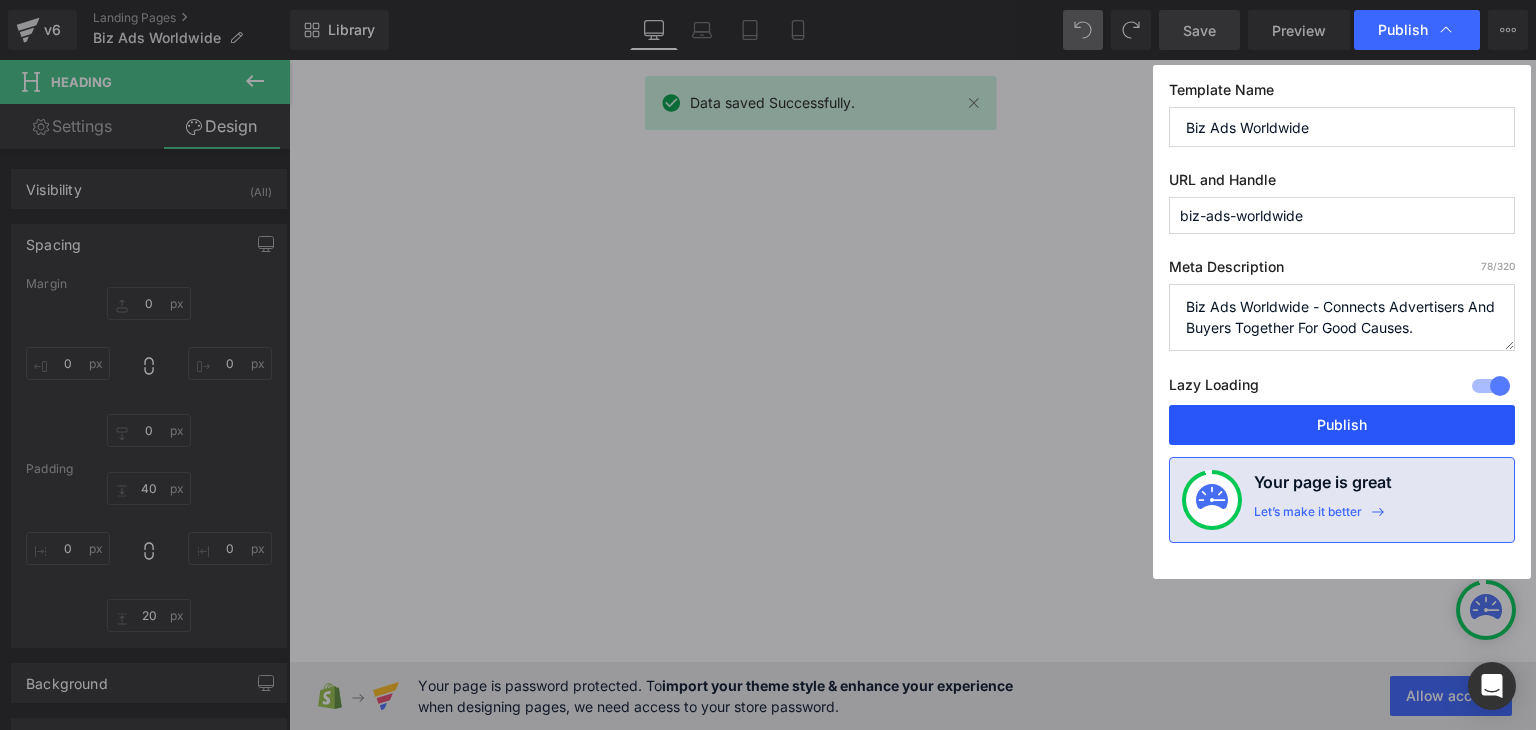 click on "Publish" at bounding box center (1342, 425) 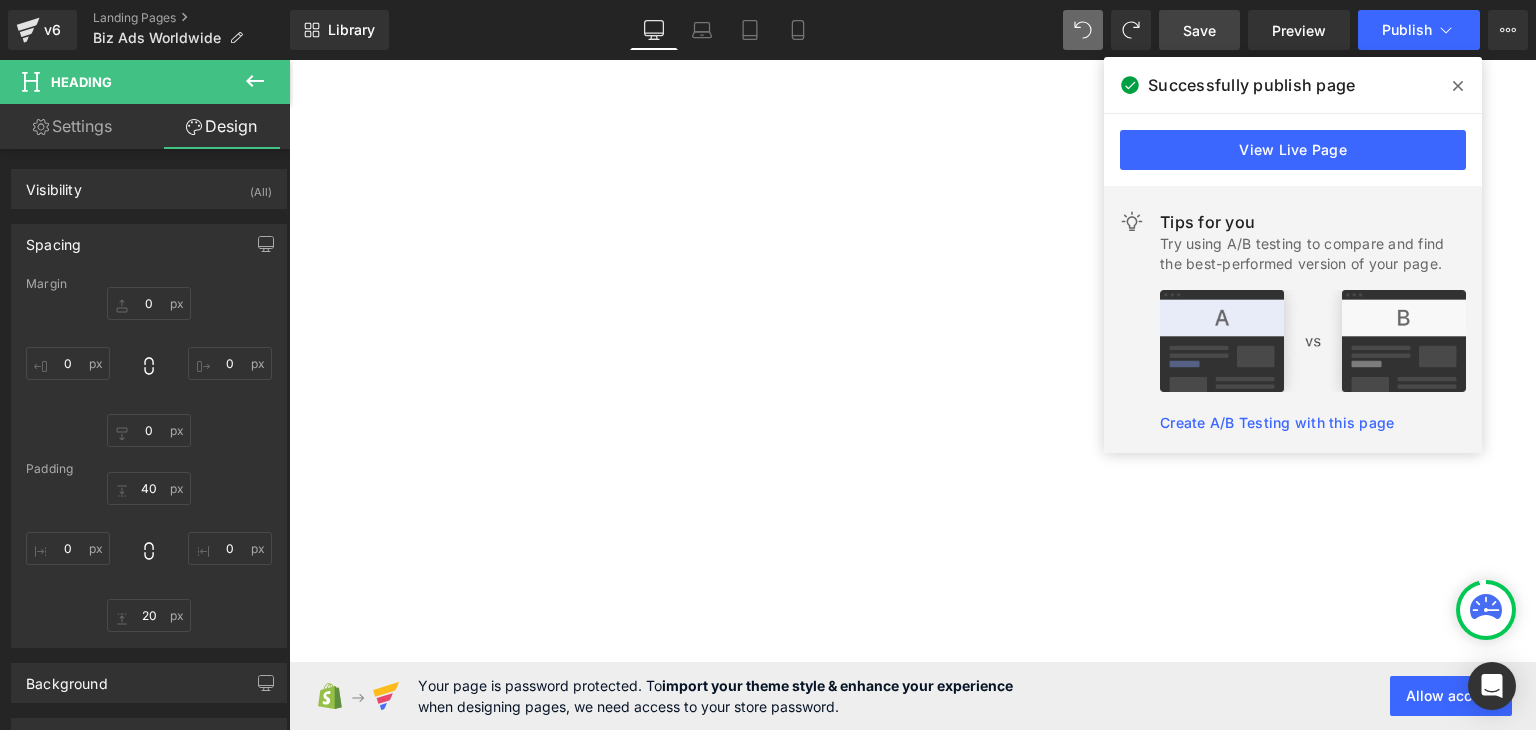 click 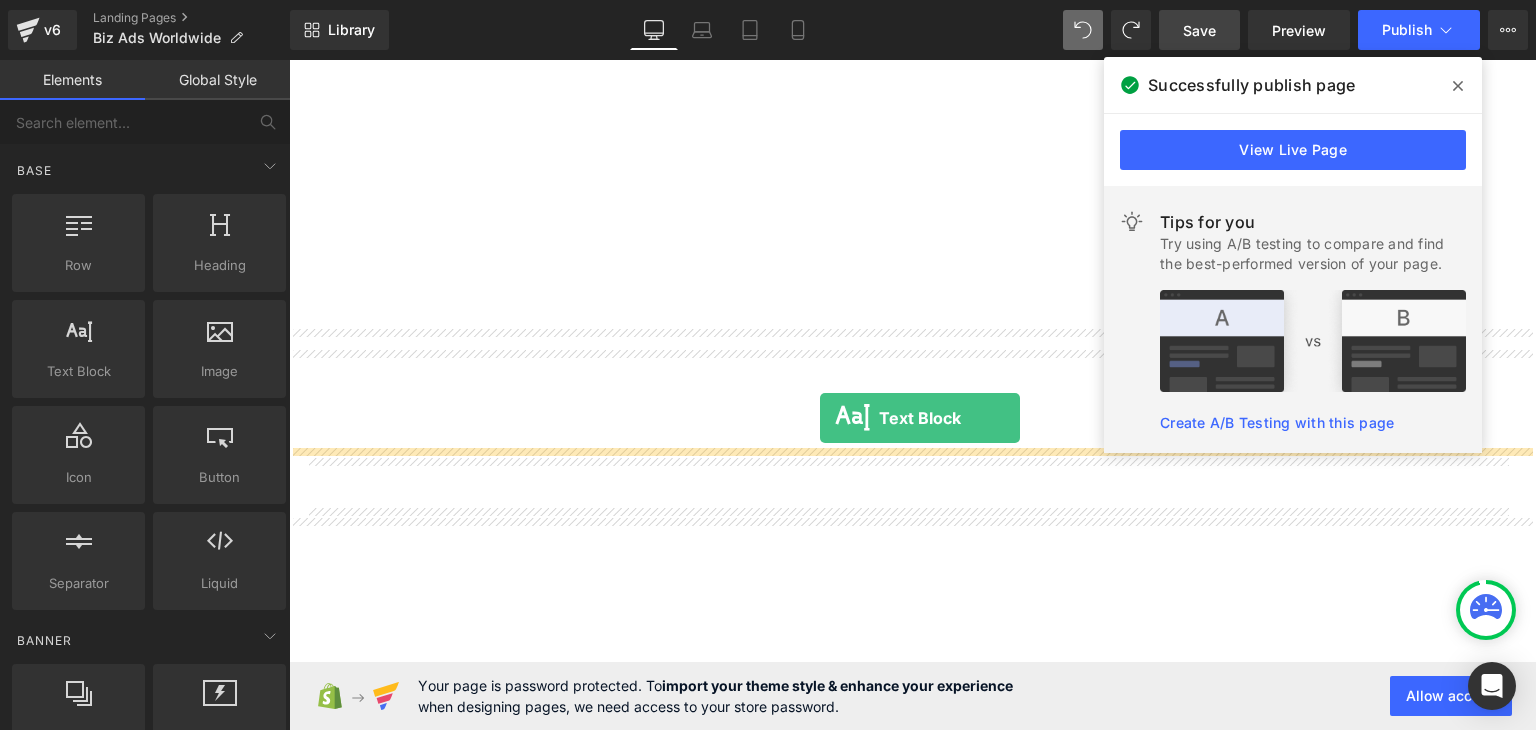 drag, startPoint x: 371, startPoint y: 424, endPoint x: 820, endPoint y: 417, distance: 449.05457 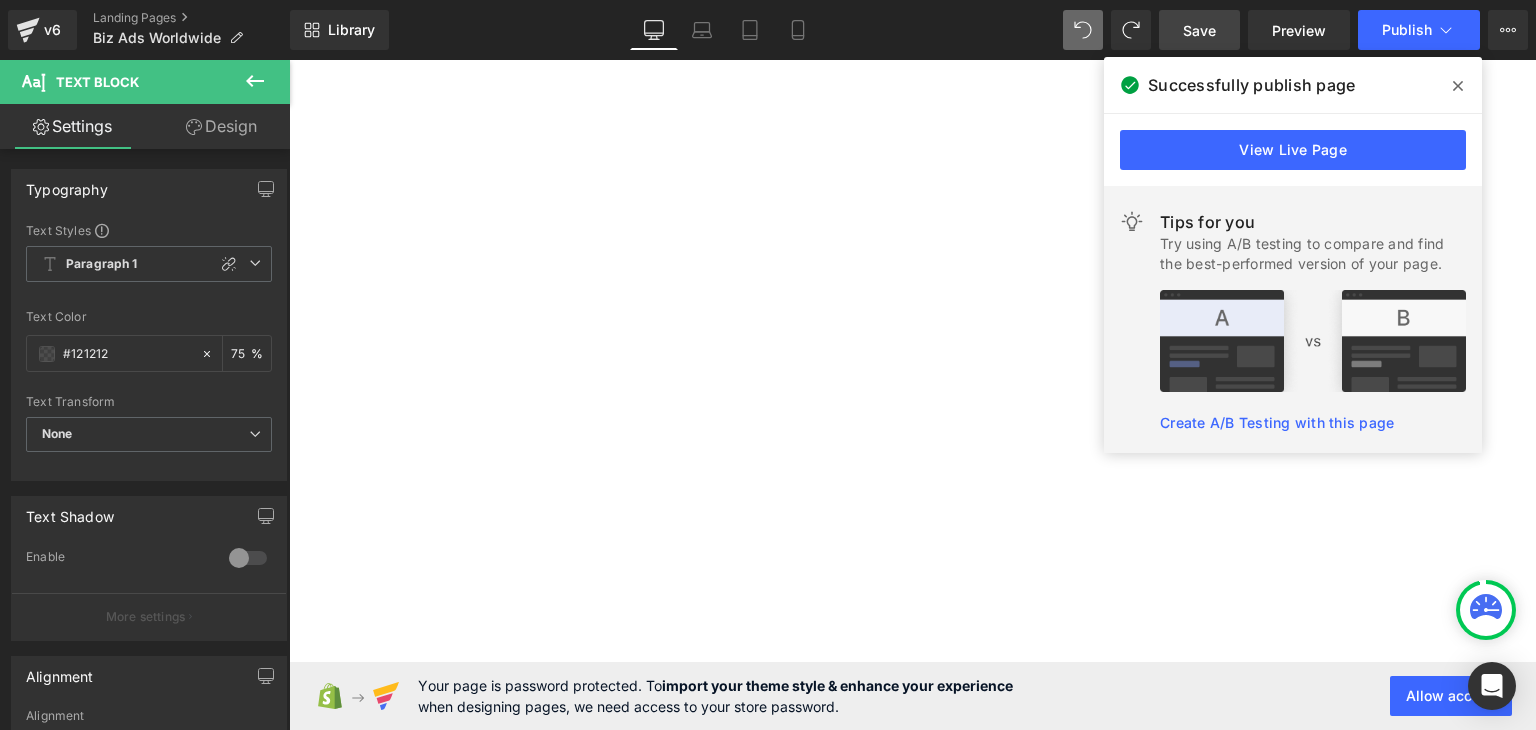 click 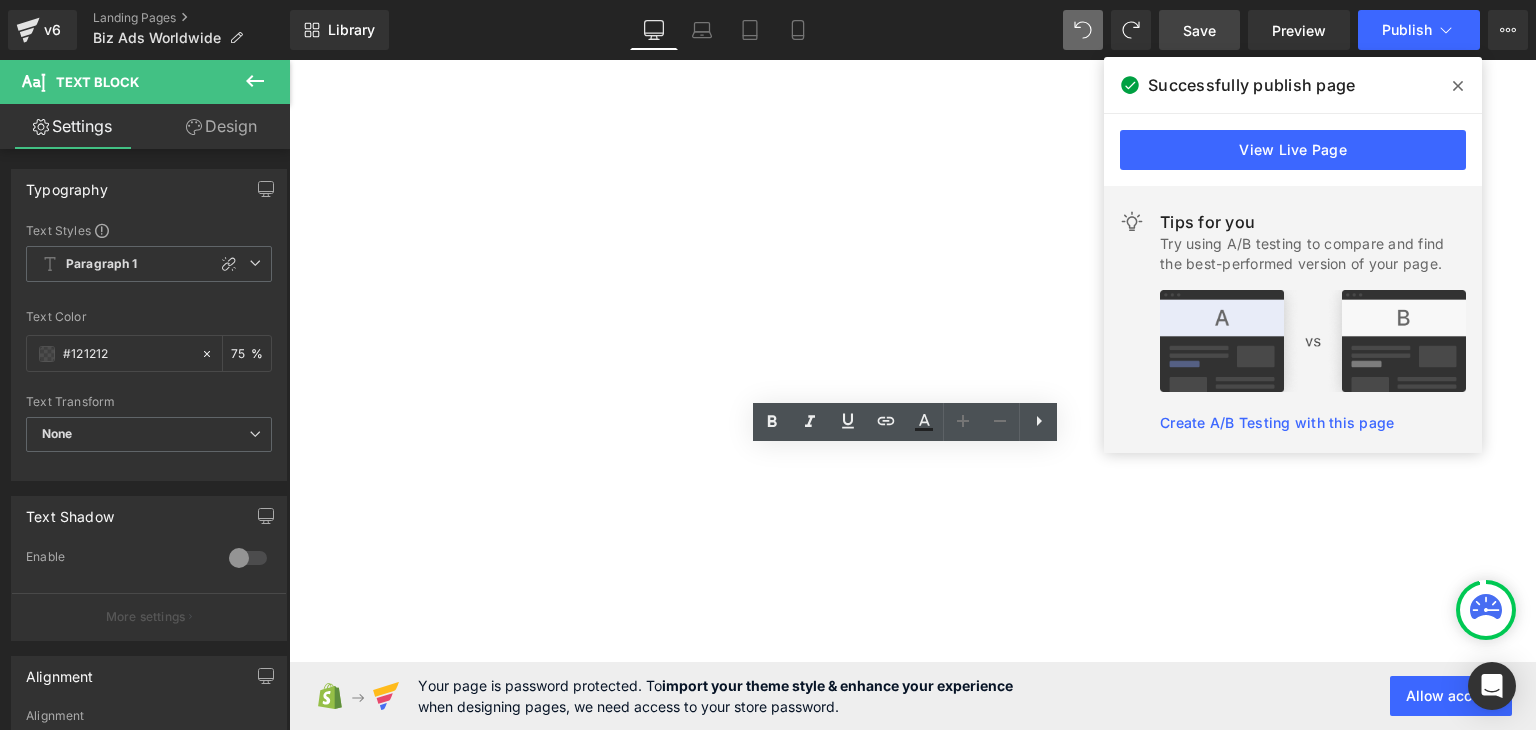 drag, startPoint x: 1320, startPoint y: 517, endPoint x: 538, endPoint y: 522, distance: 782.016 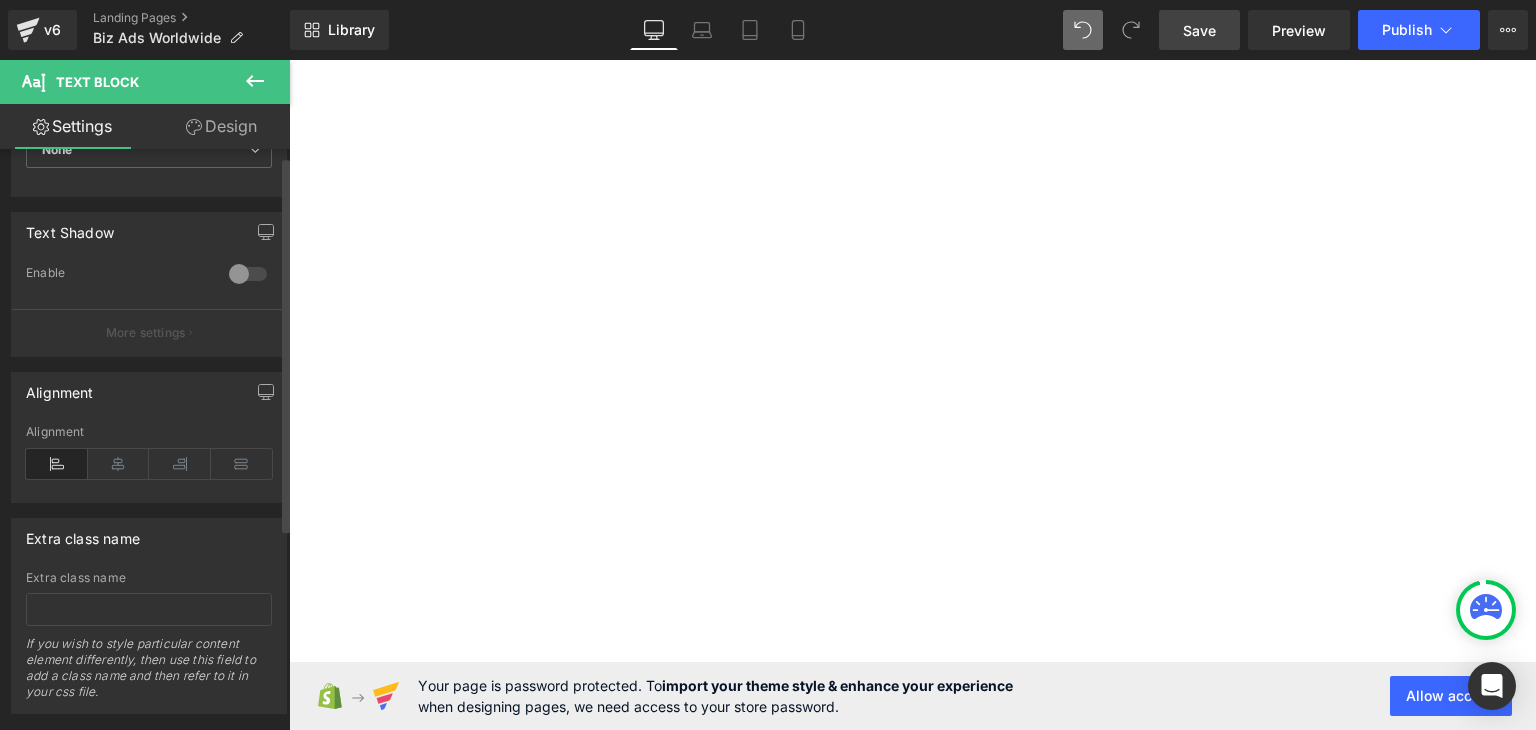 scroll, scrollTop: 300, scrollLeft: 0, axis: vertical 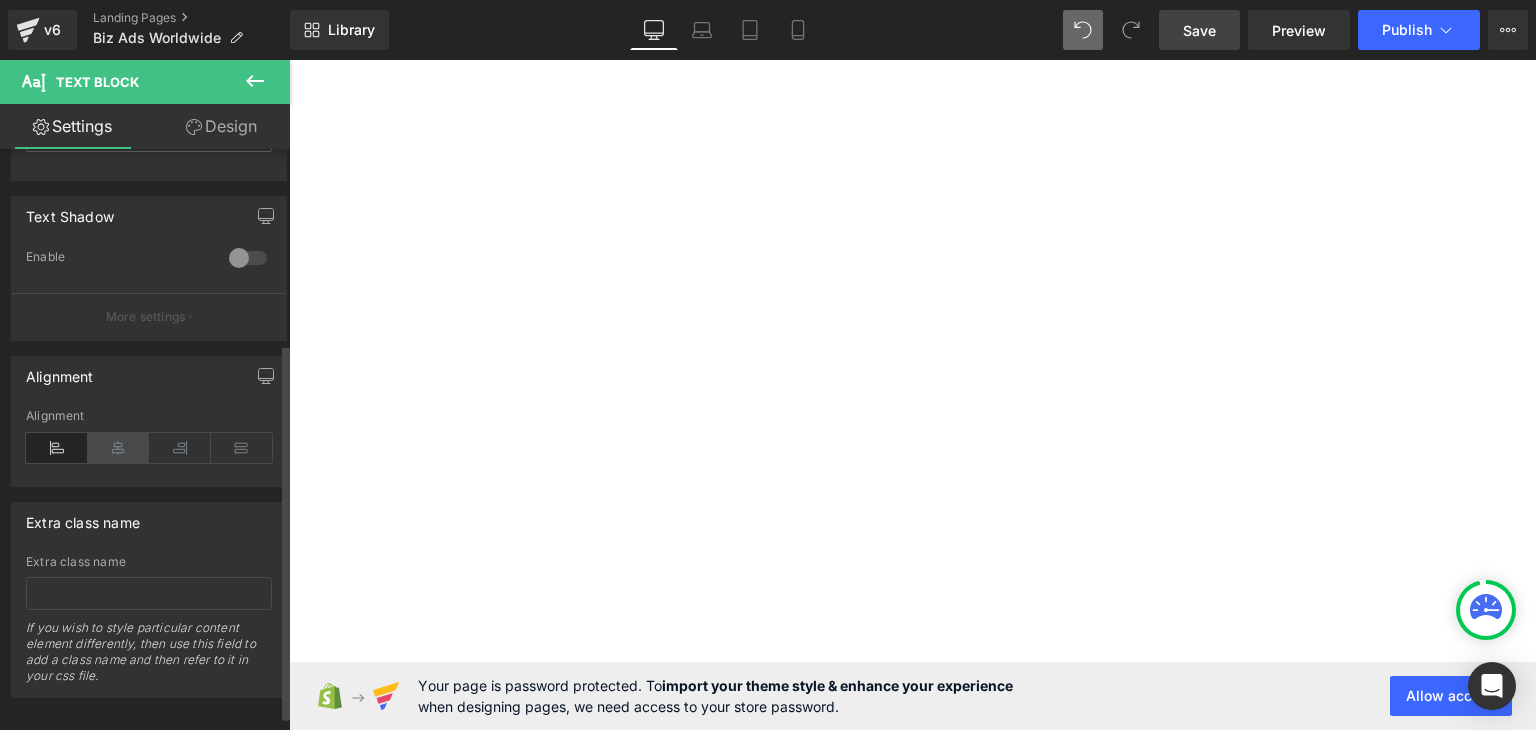 click at bounding box center [119, 448] 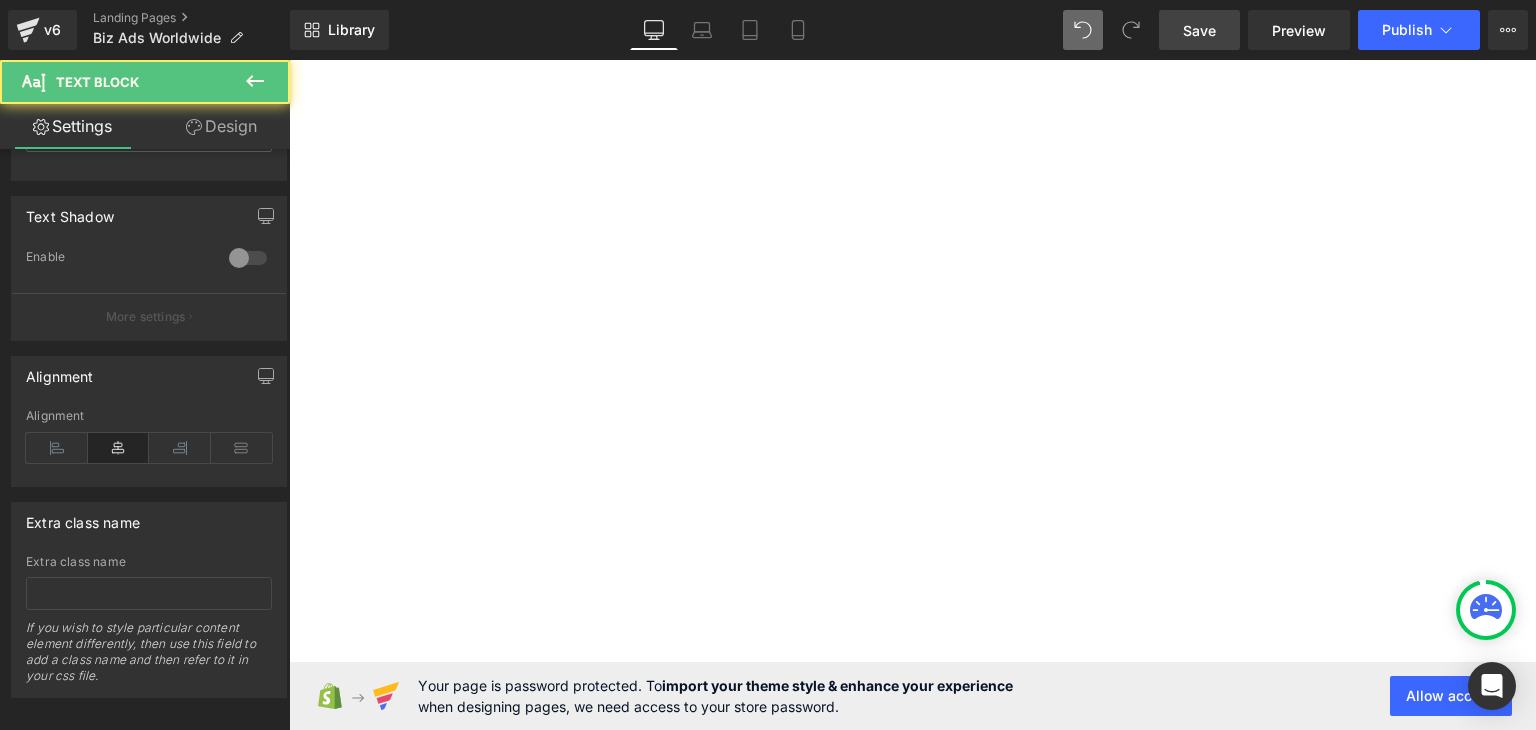 drag, startPoint x: 960, startPoint y: 466, endPoint x: 825, endPoint y: 473, distance: 135.18137 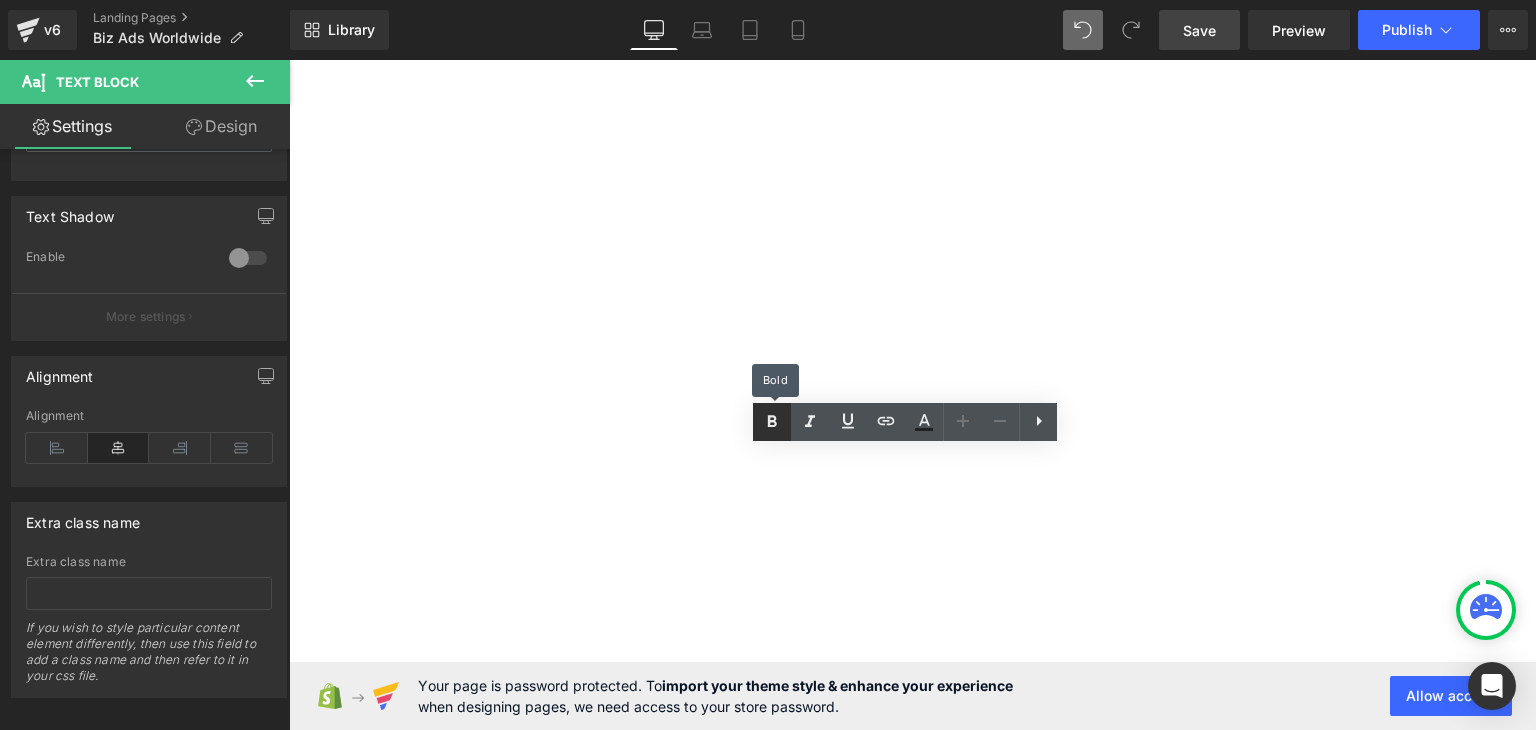 click 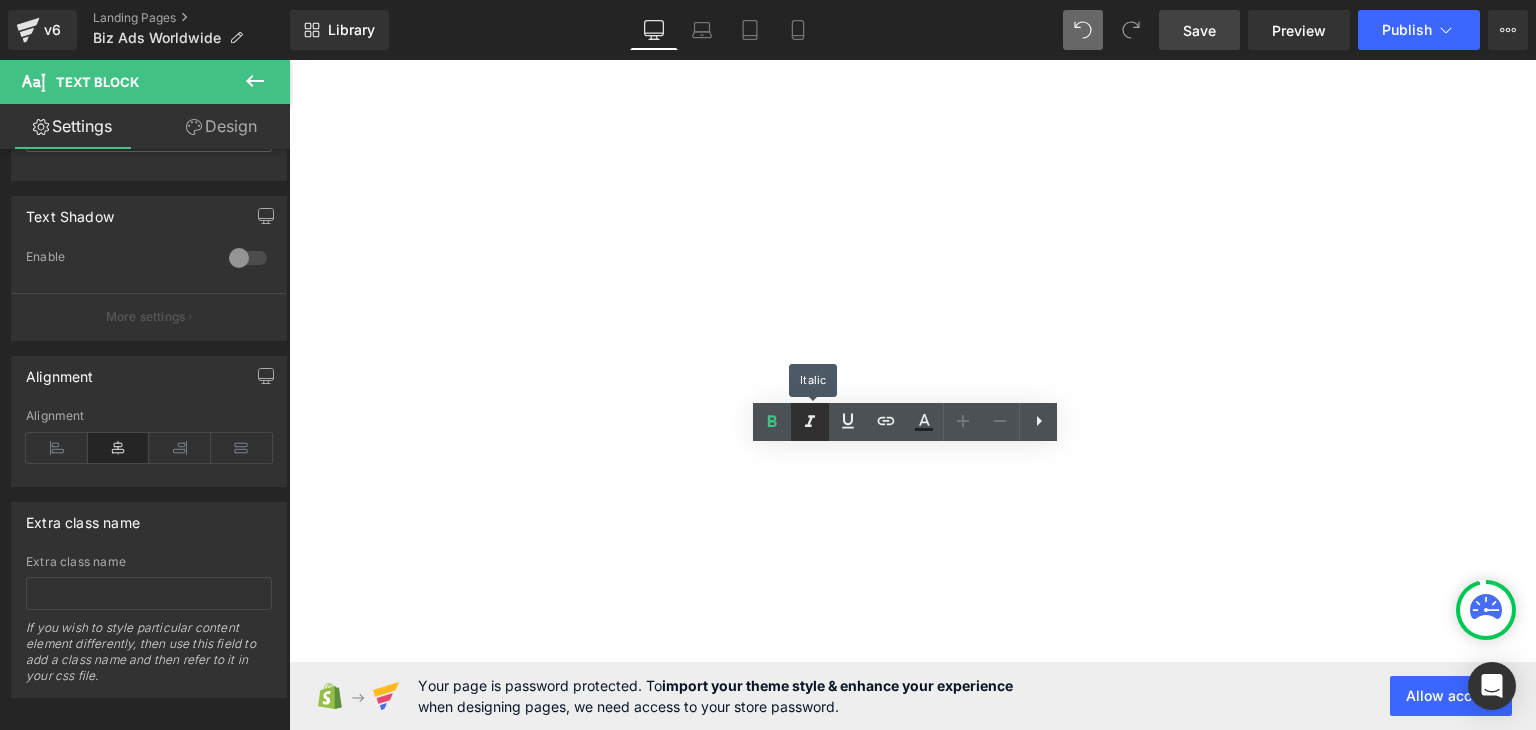 click 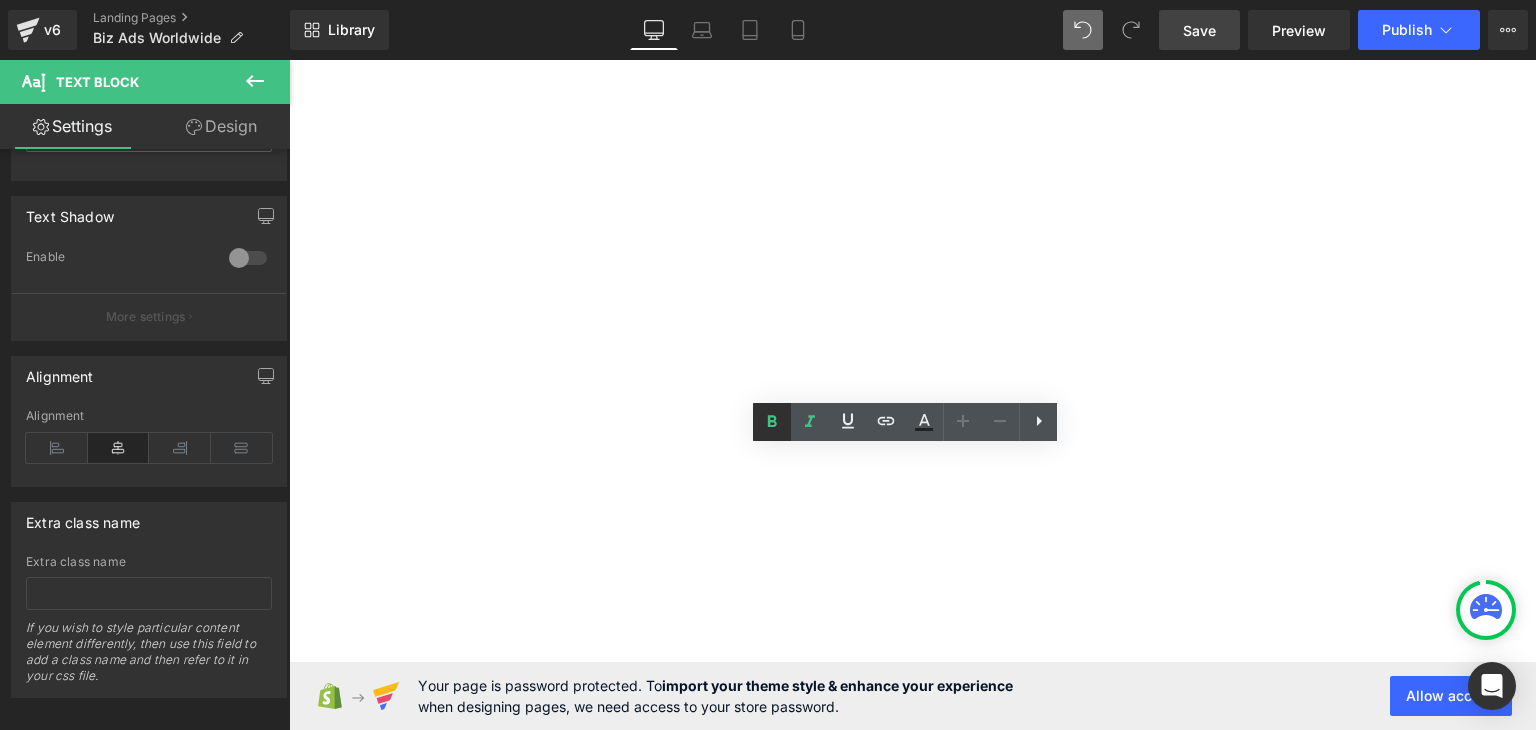 click 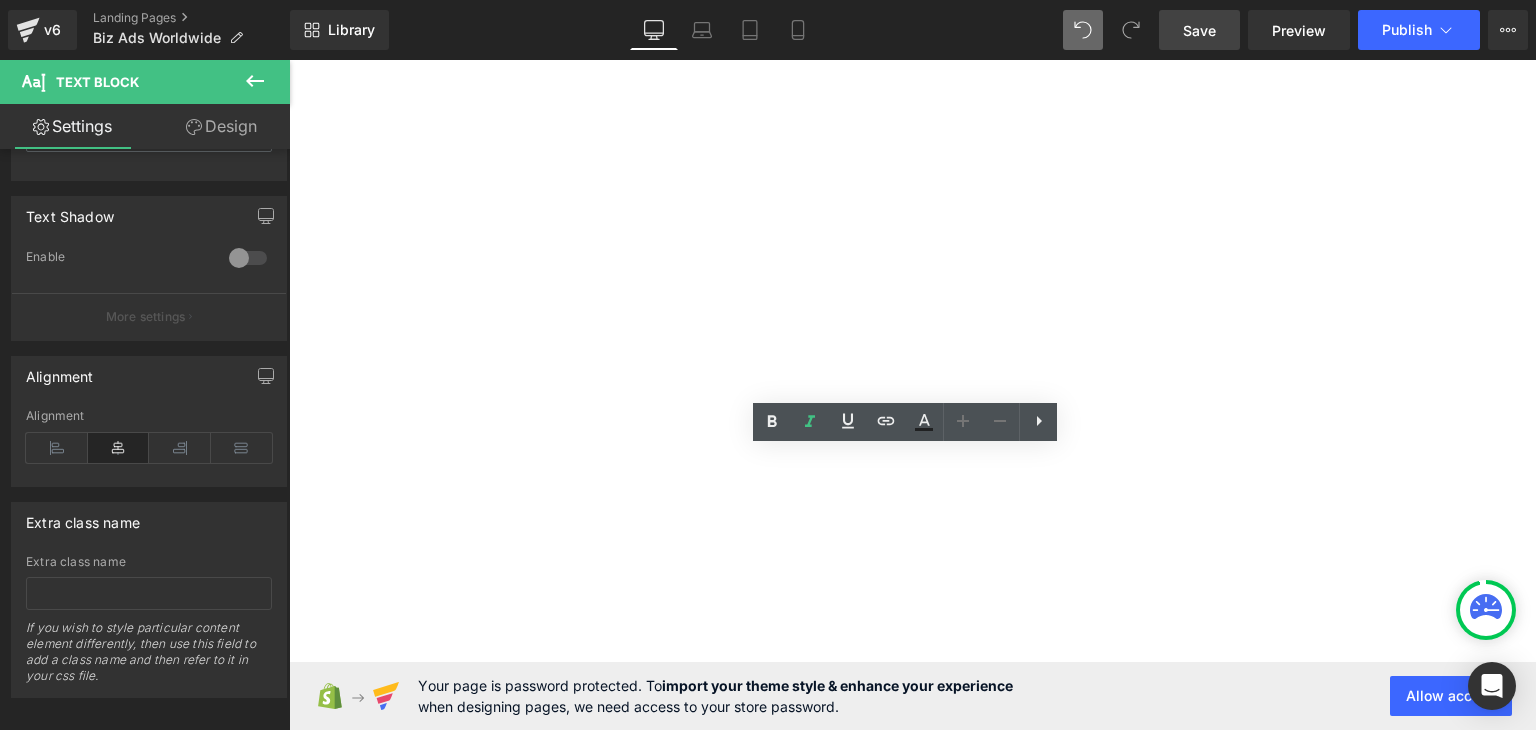 click on "Thank You" at bounding box center (-4699, 2722) 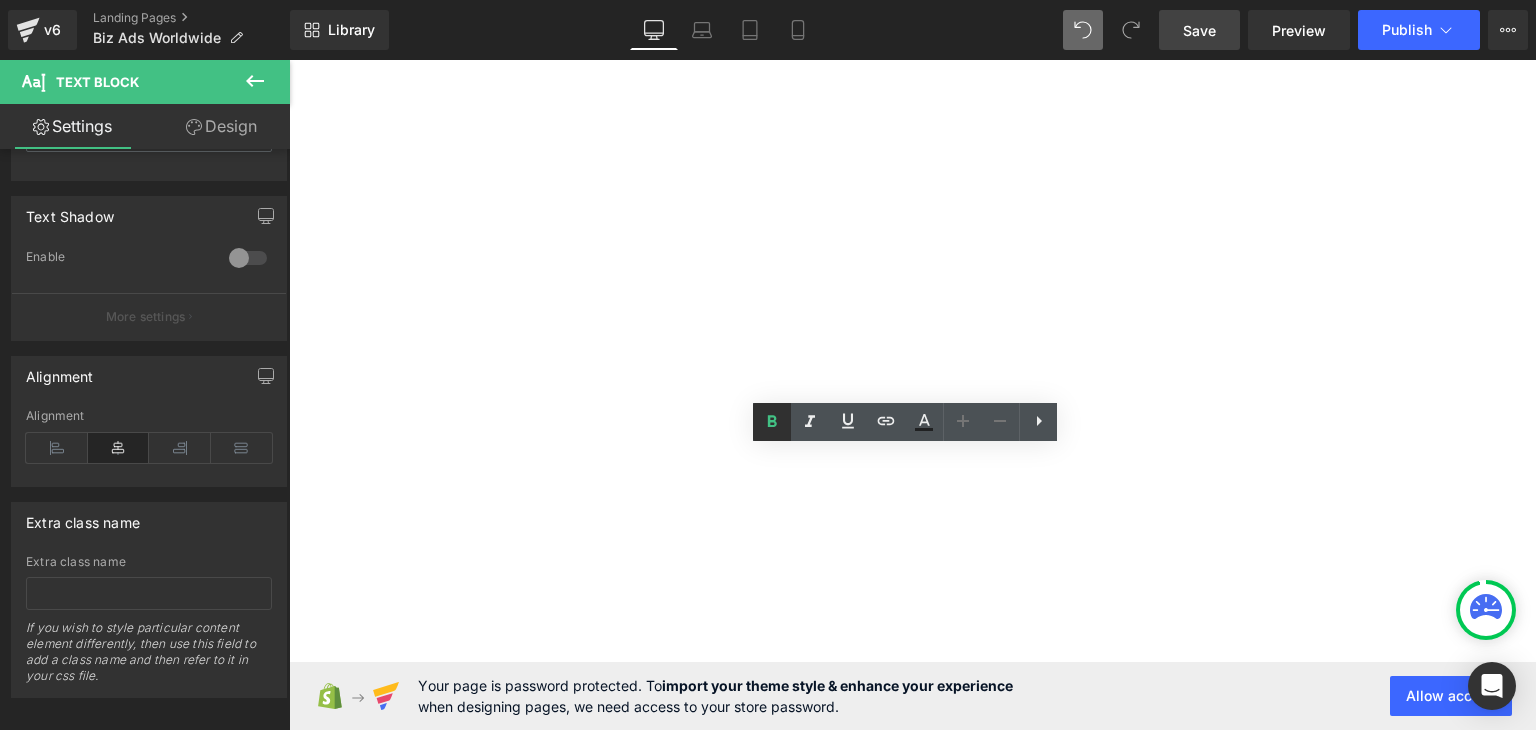 click 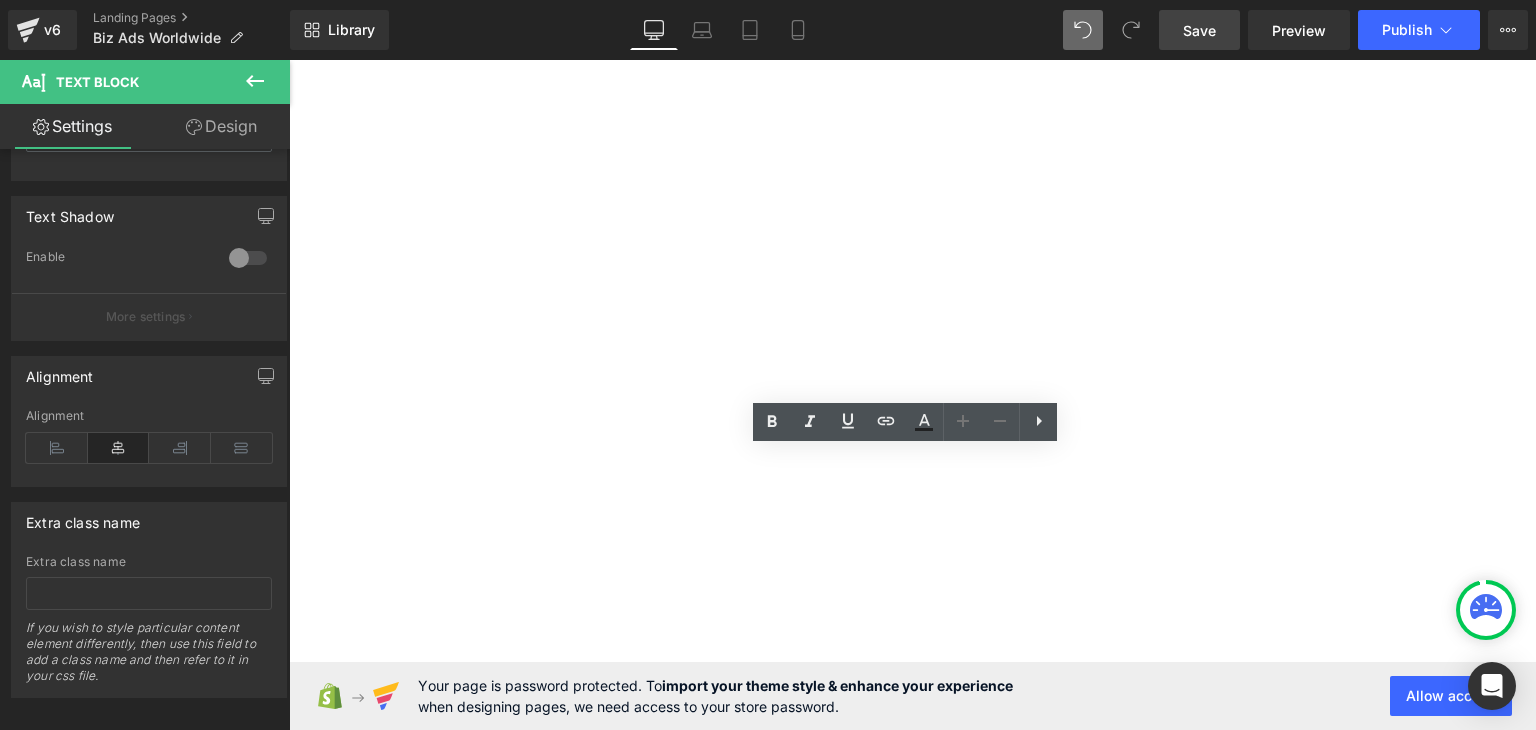 click on "Thank You" at bounding box center [-4699, 2722] 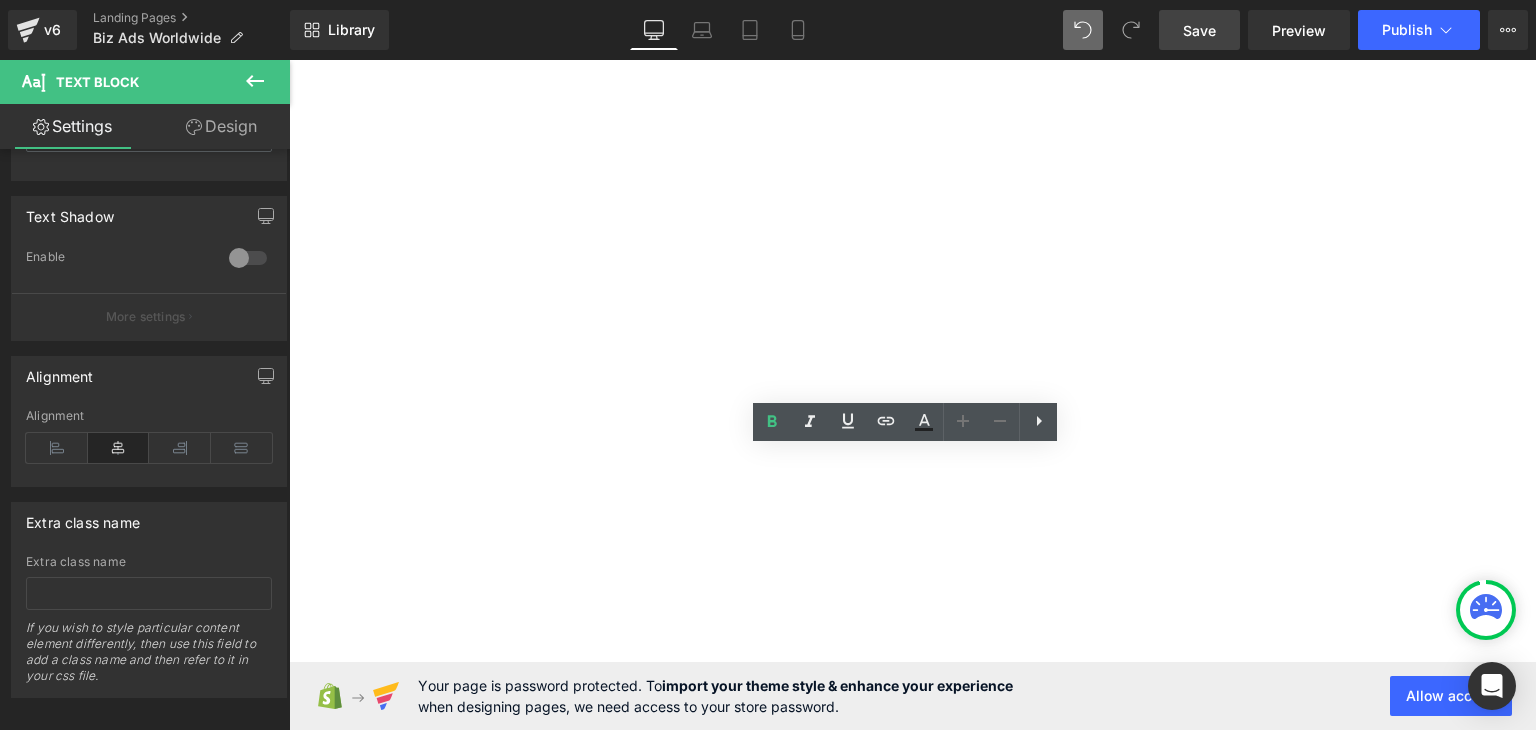 drag, startPoint x: 962, startPoint y: 464, endPoint x: 795, endPoint y: 465, distance: 167.00299 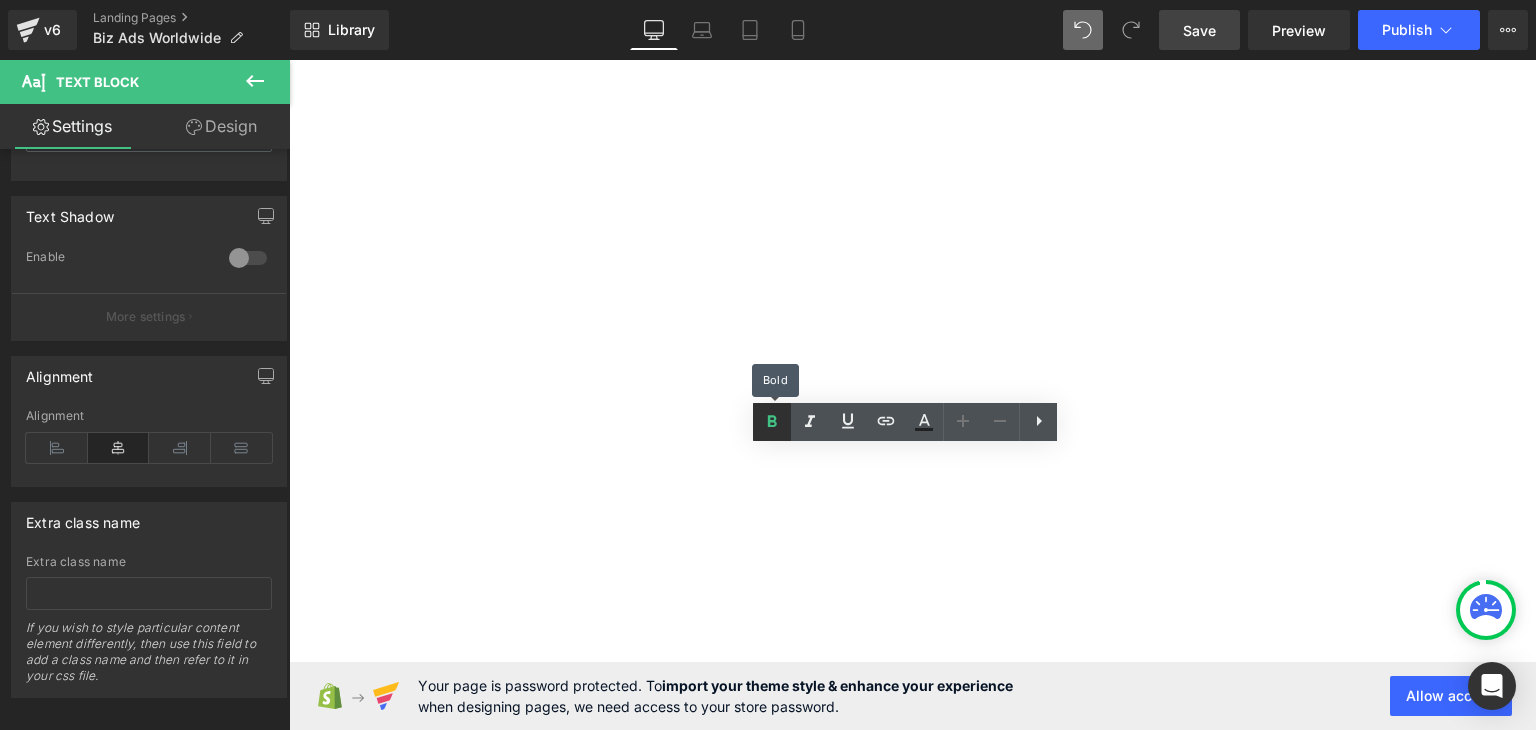 click 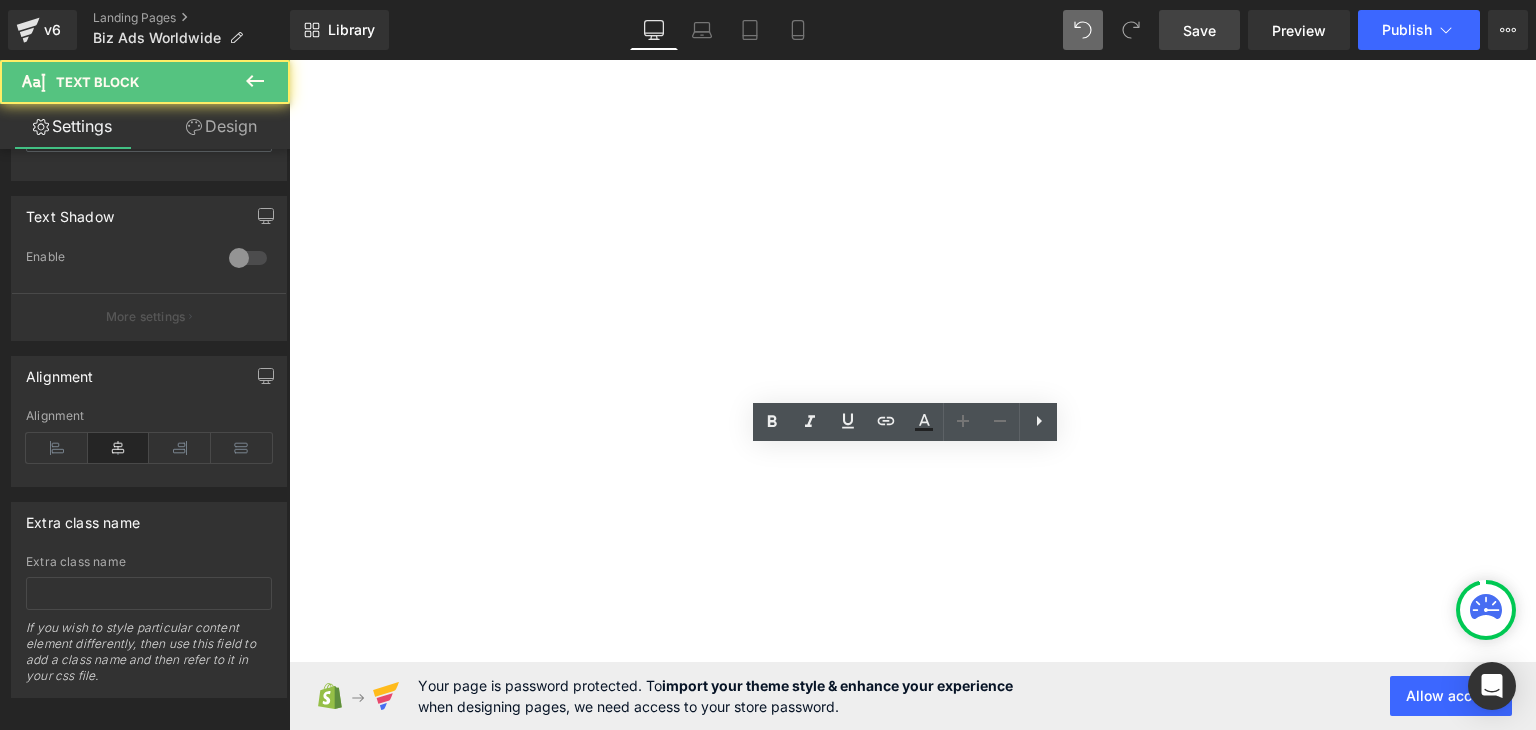 click on "Thank You" at bounding box center (-4699, 2722) 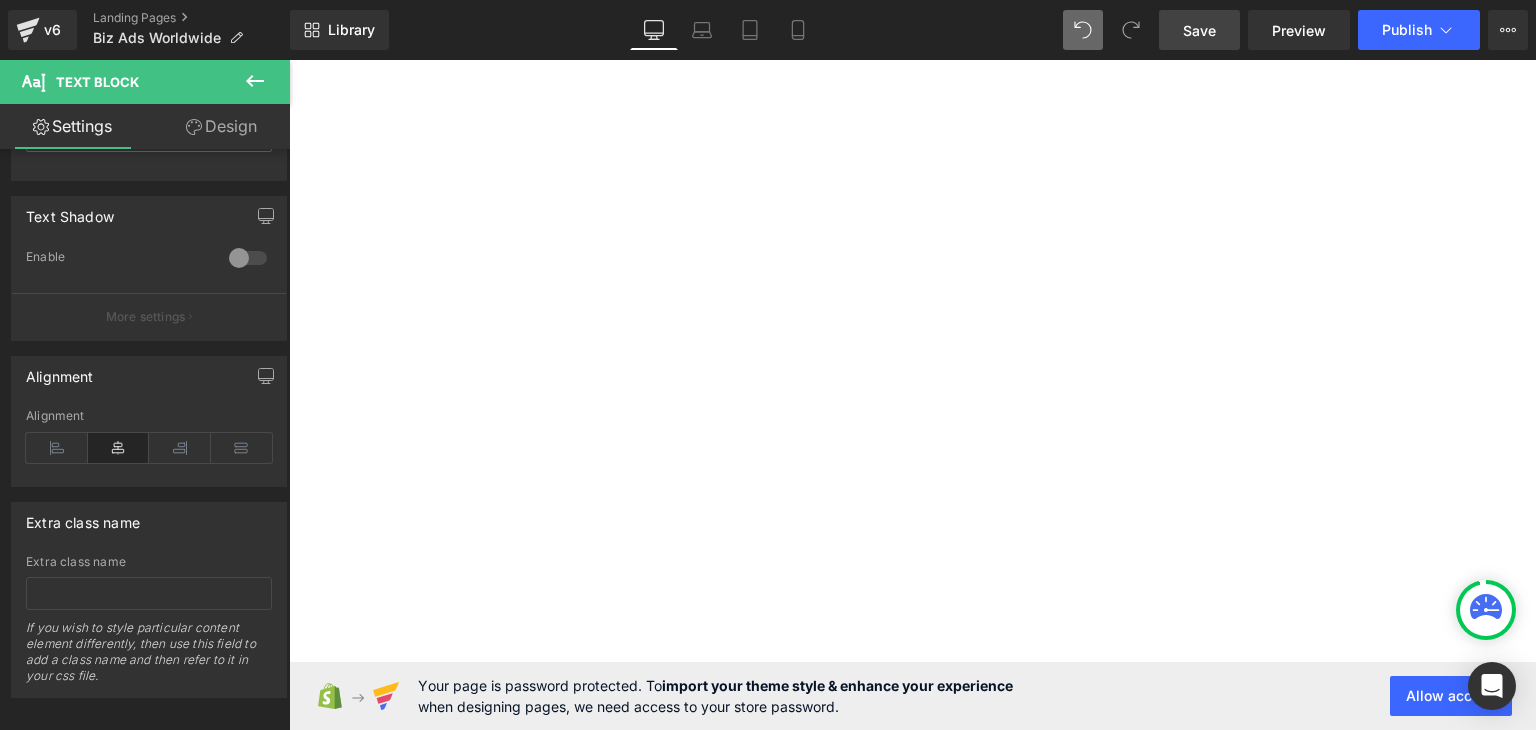 drag, startPoint x: 1058, startPoint y: 463, endPoint x: 811, endPoint y: 461, distance: 247.0081 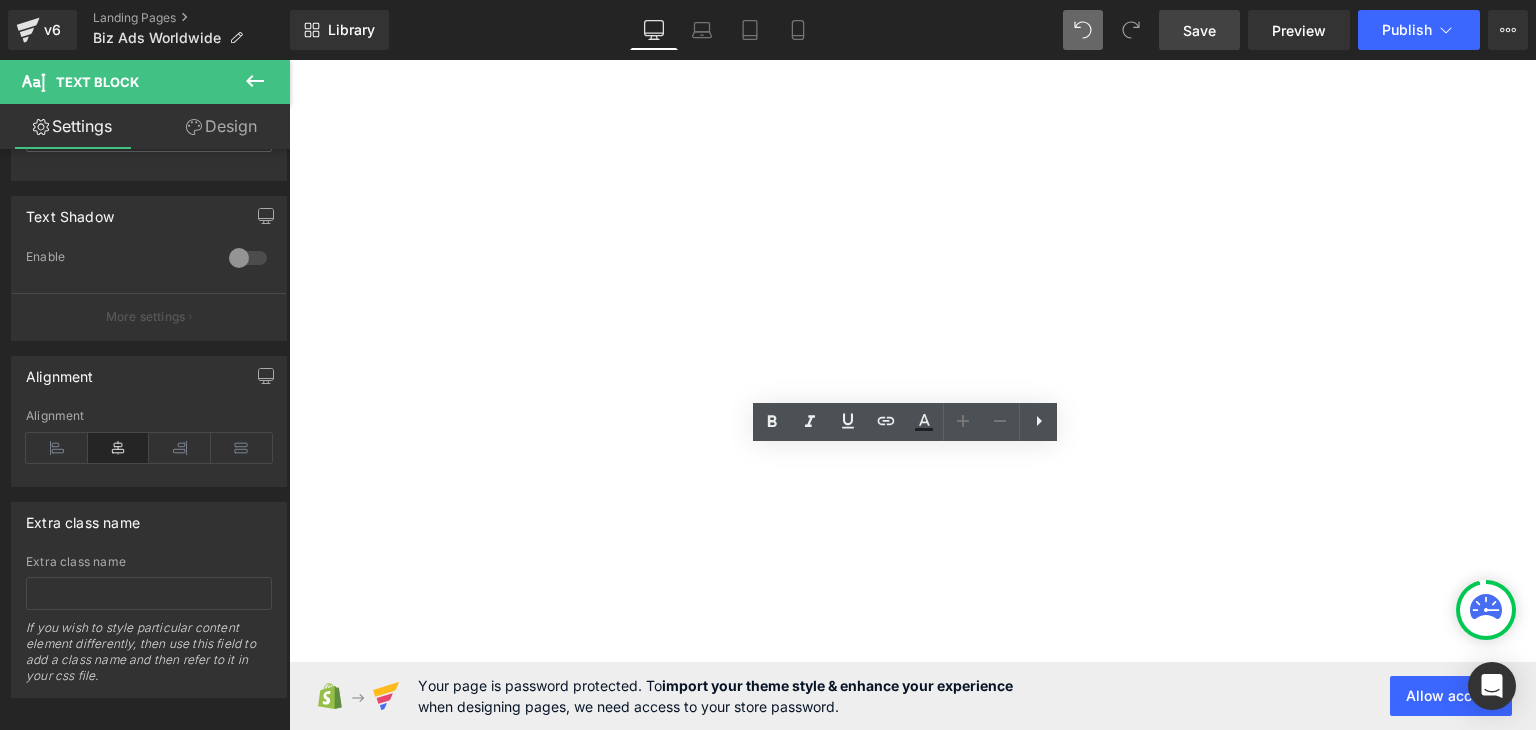 click on "Thank You To Our Advertisers We Get To" at bounding box center (-4699, 2722) 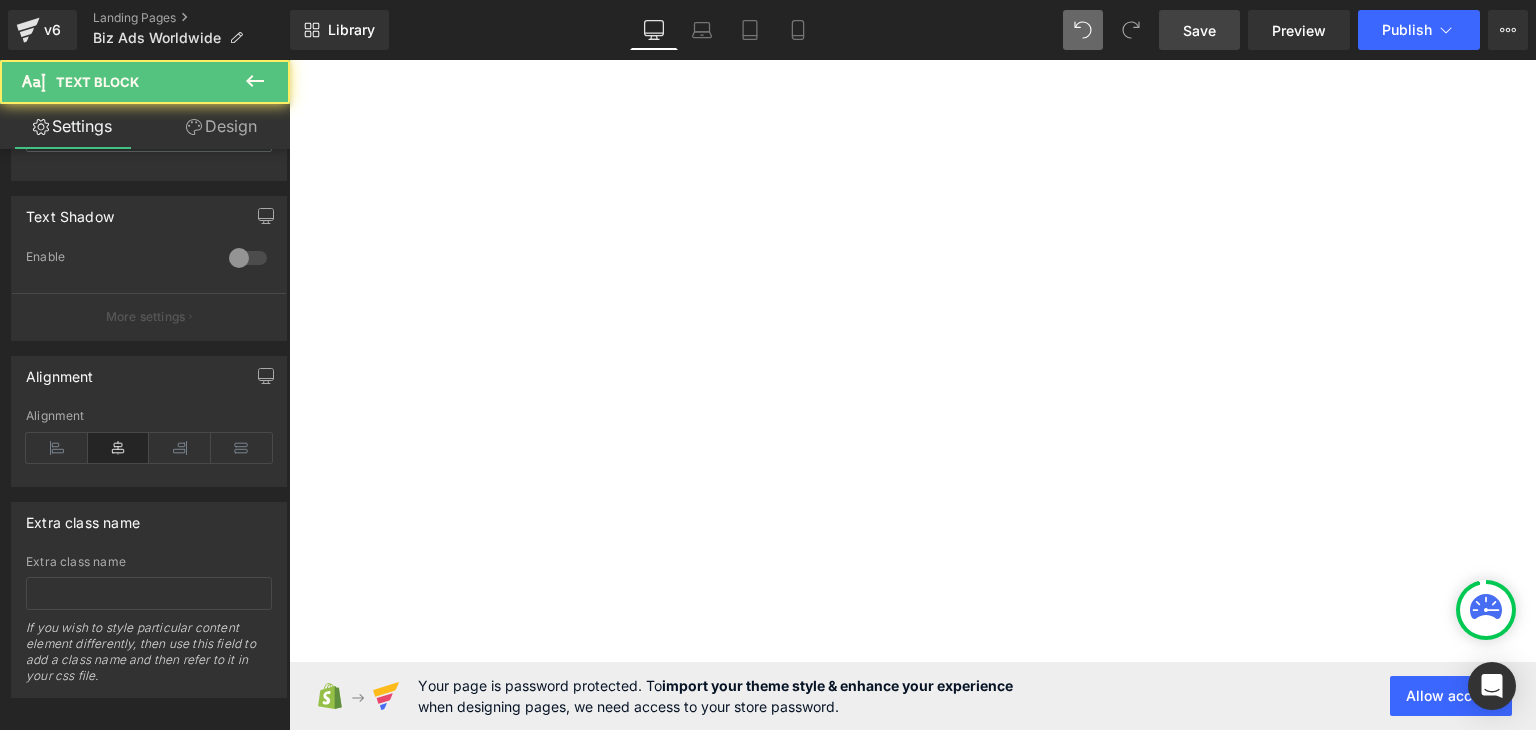 drag, startPoint x: 1010, startPoint y: 463, endPoint x: 932, endPoint y: 465, distance: 78.025635 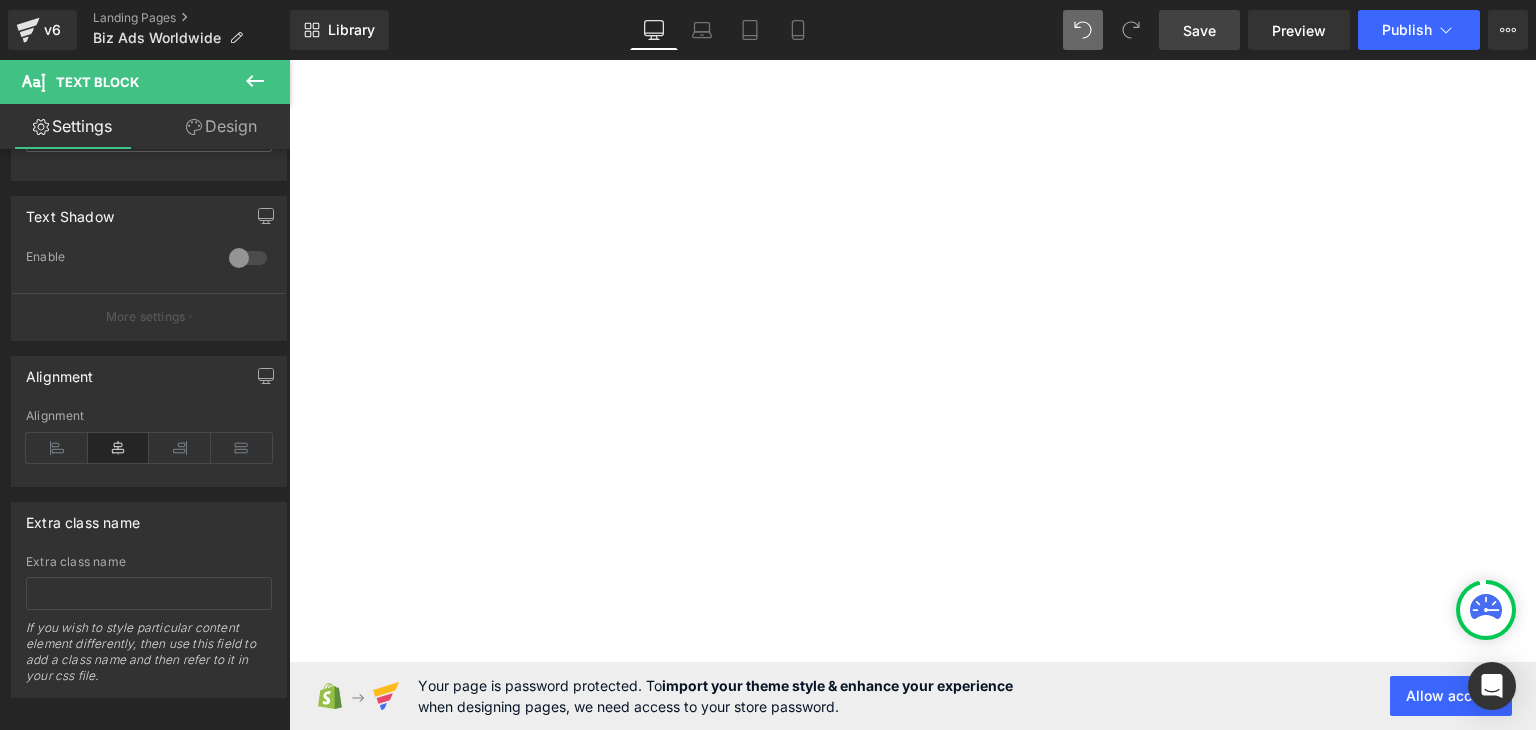 drag, startPoint x: 1144, startPoint y: 465, endPoint x: 665, endPoint y: 464, distance: 479.00104 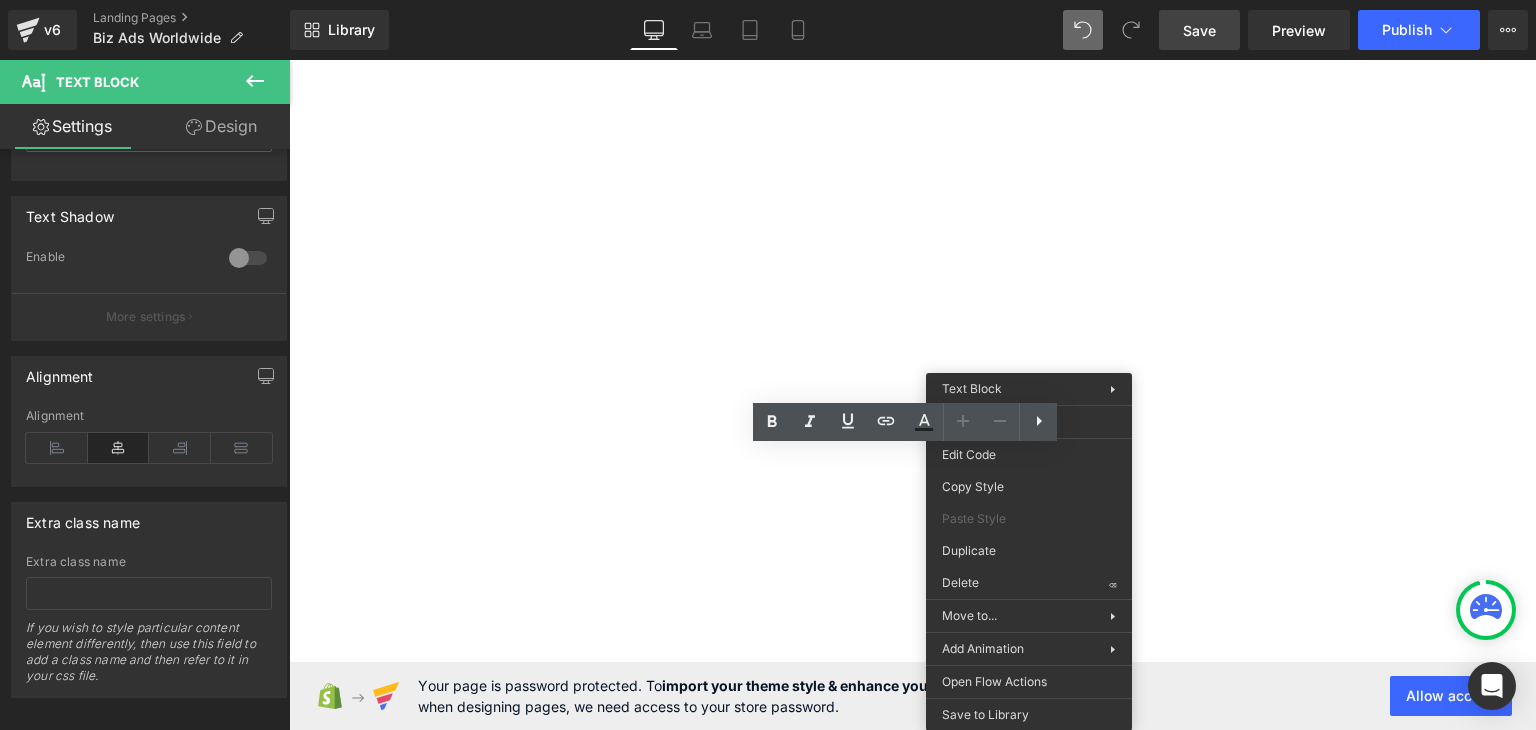 click on "Our Advertisers Help Us Connect The World To Good Causes" at bounding box center (-4699, 2727) 